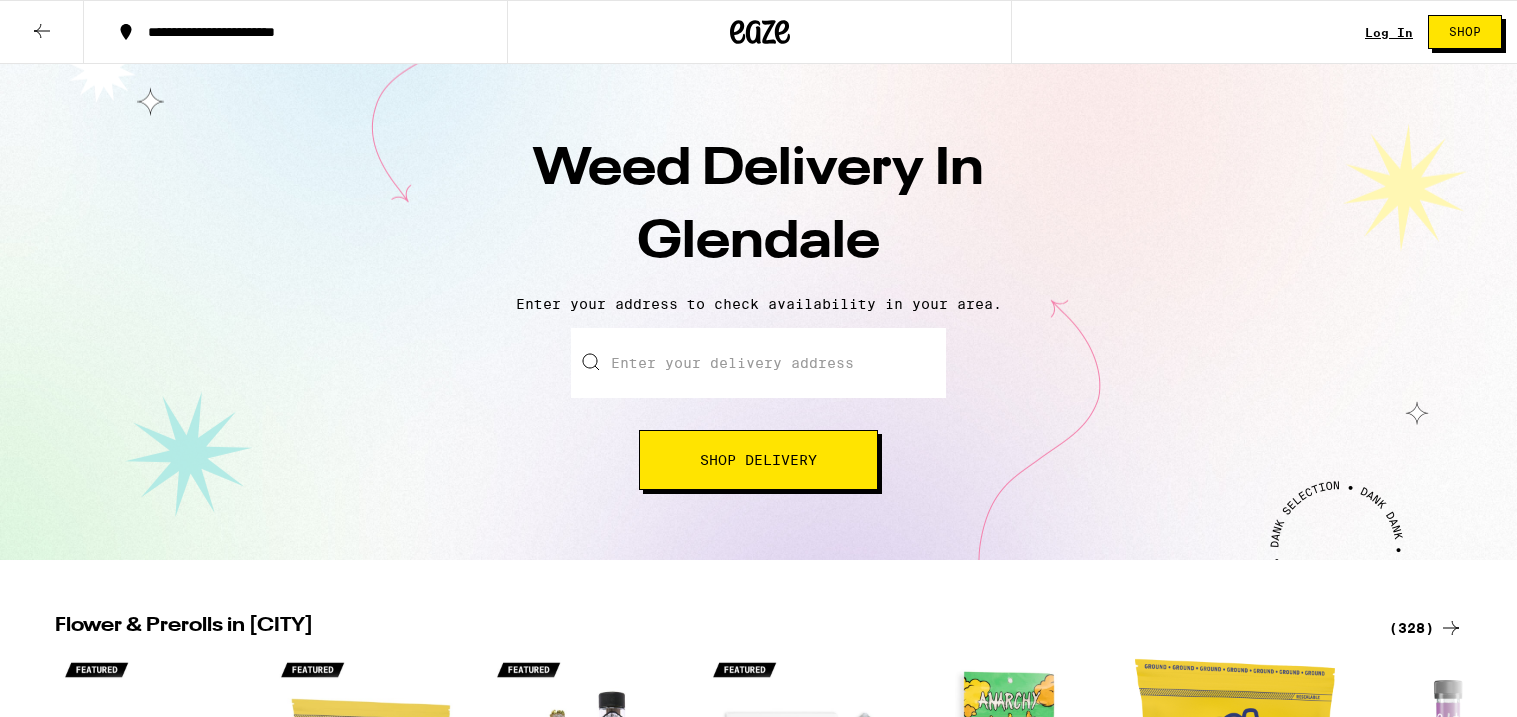 scroll, scrollTop: 0, scrollLeft: 0, axis: both 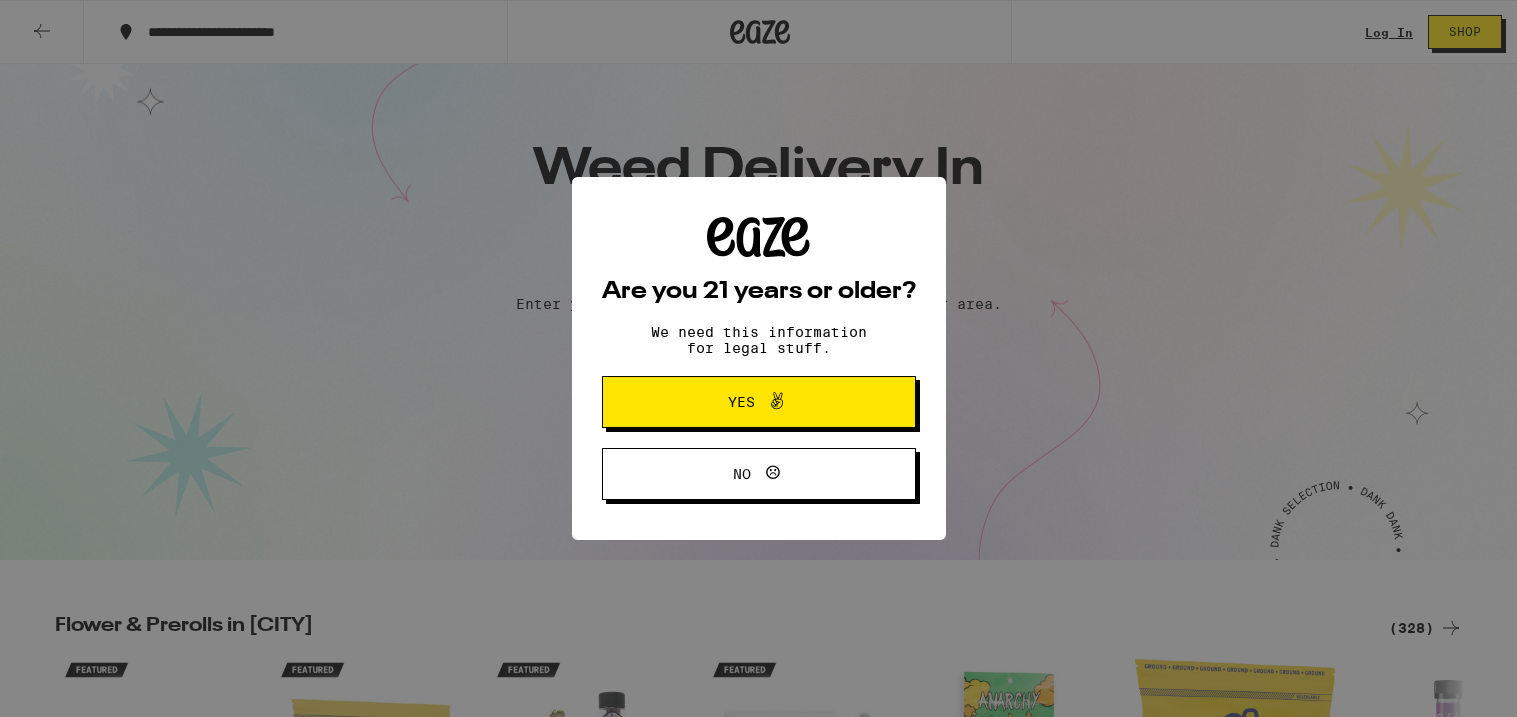 click on "Yes" at bounding box center [759, 402] 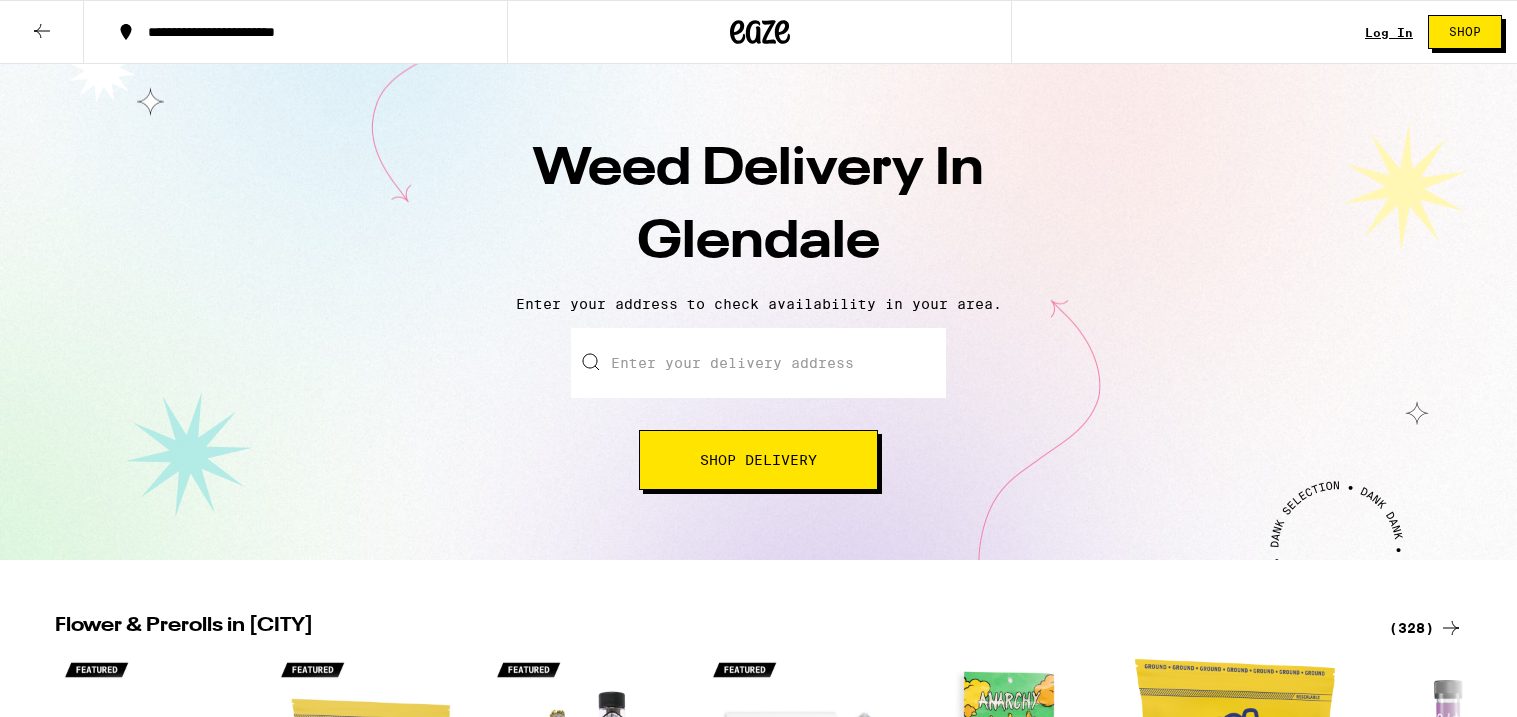 scroll, scrollTop: 0, scrollLeft: 0, axis: both 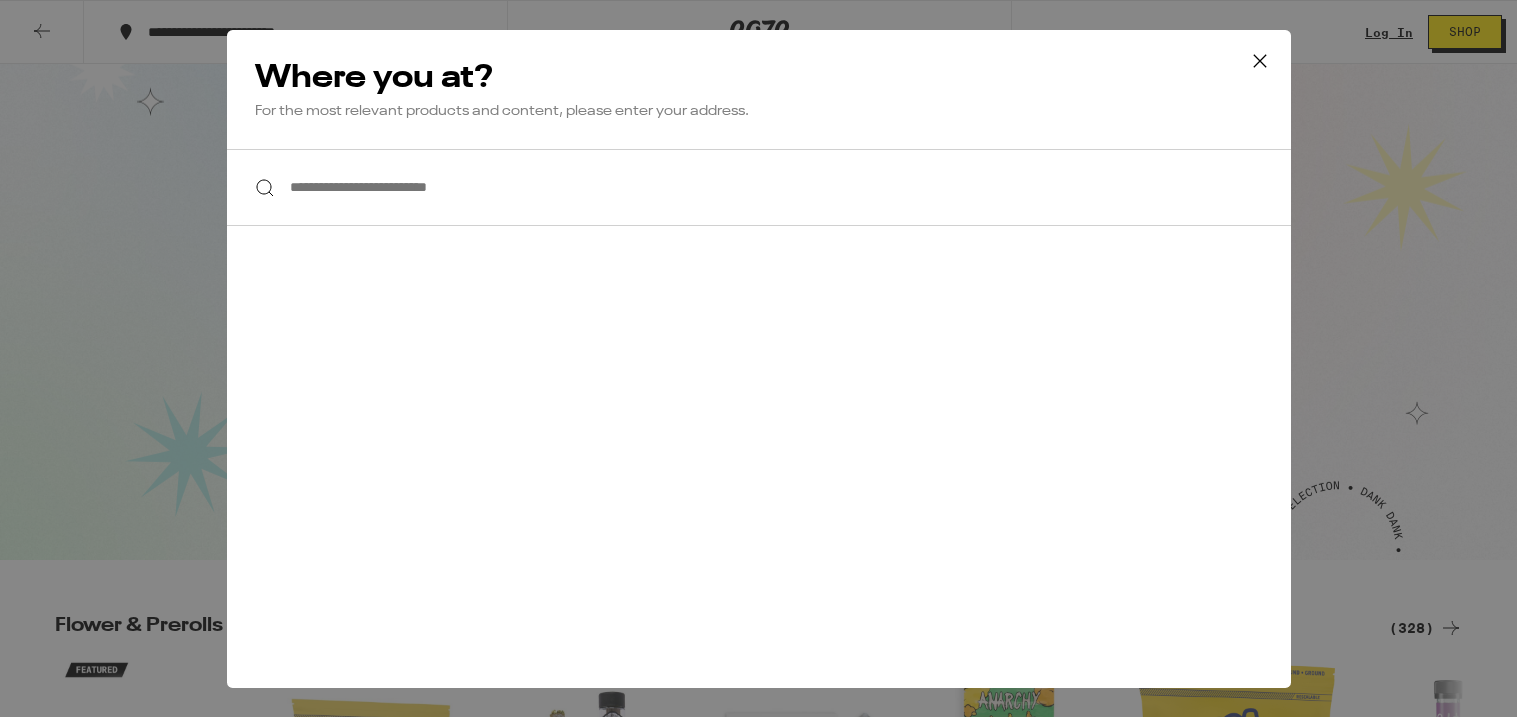 click on "**********" at bounding box center [759, 187] 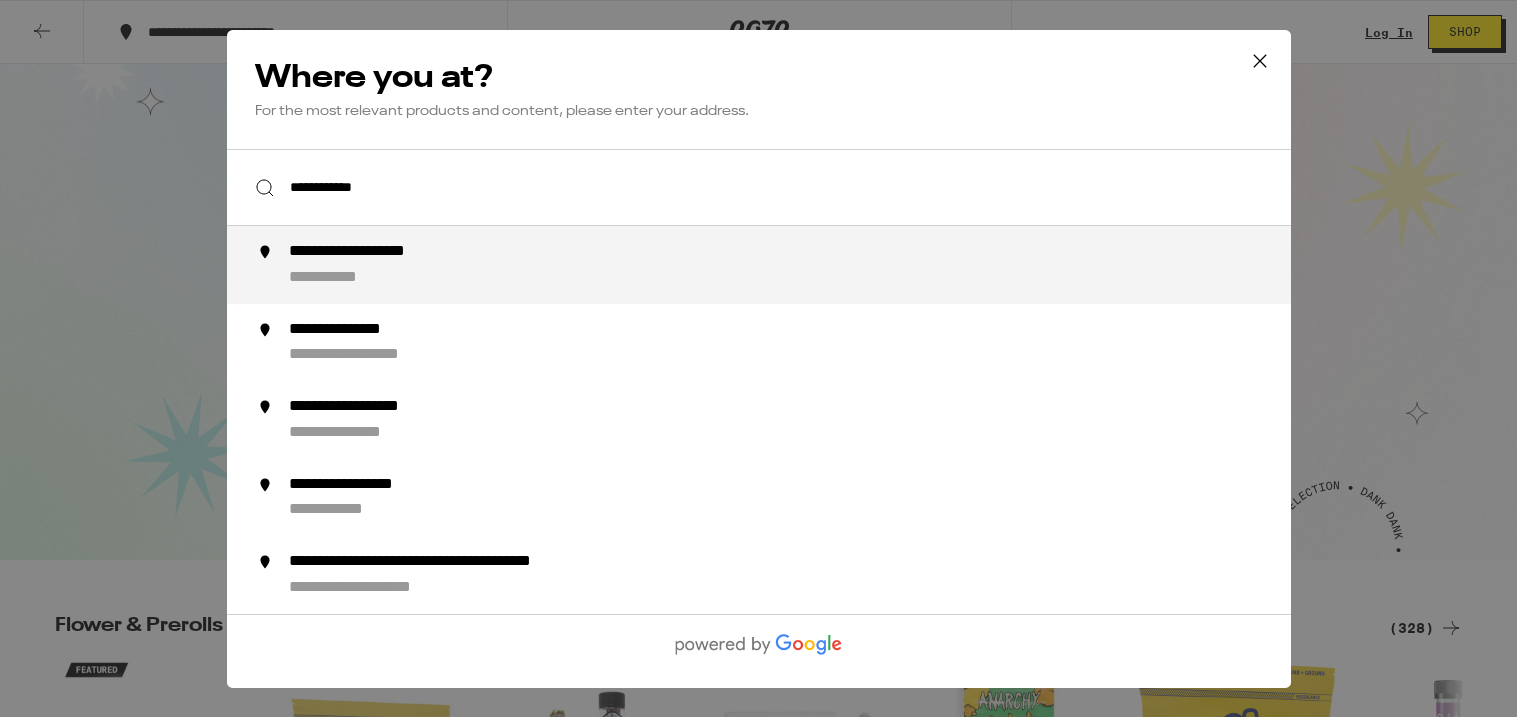 click on "**********" at bounding box center (798, 265) 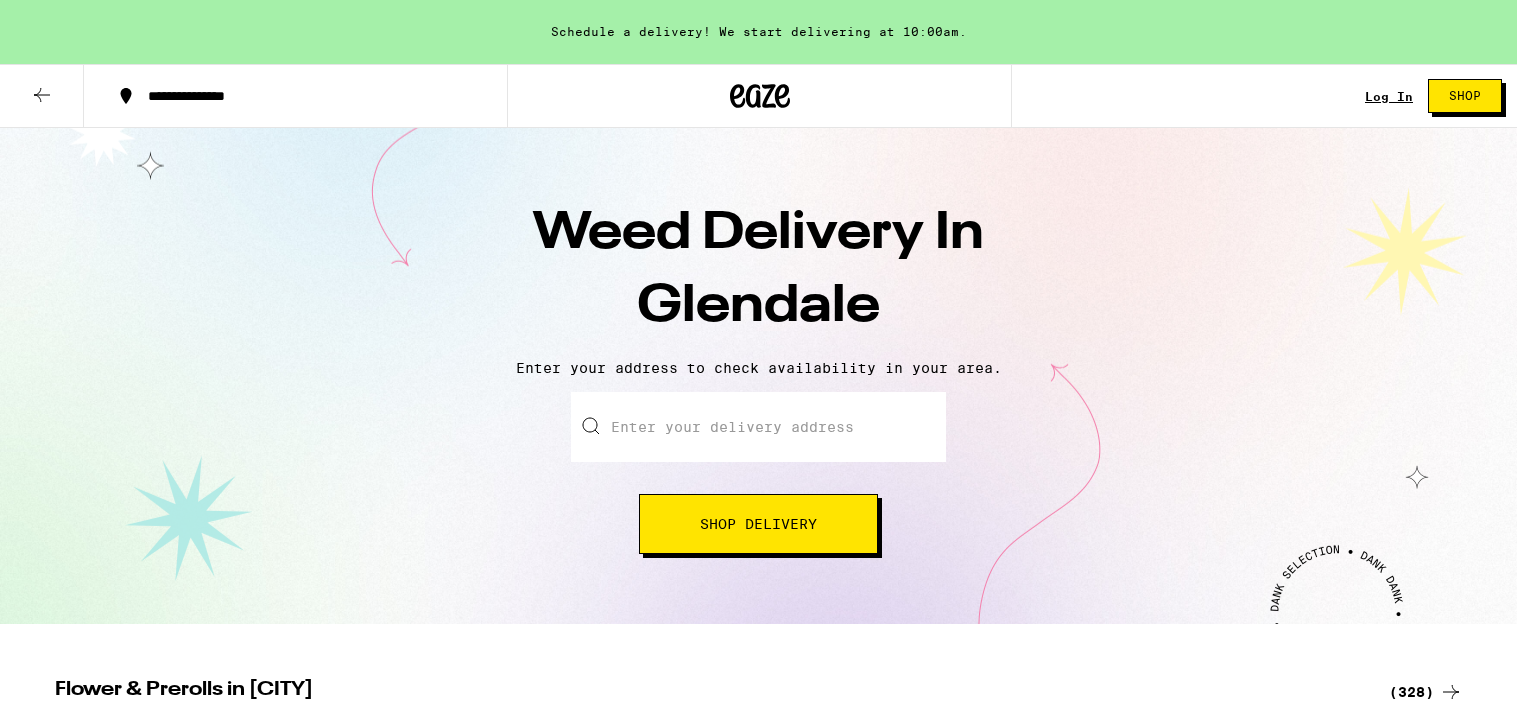 click on "Shop" at bounding box center (1465, 96) 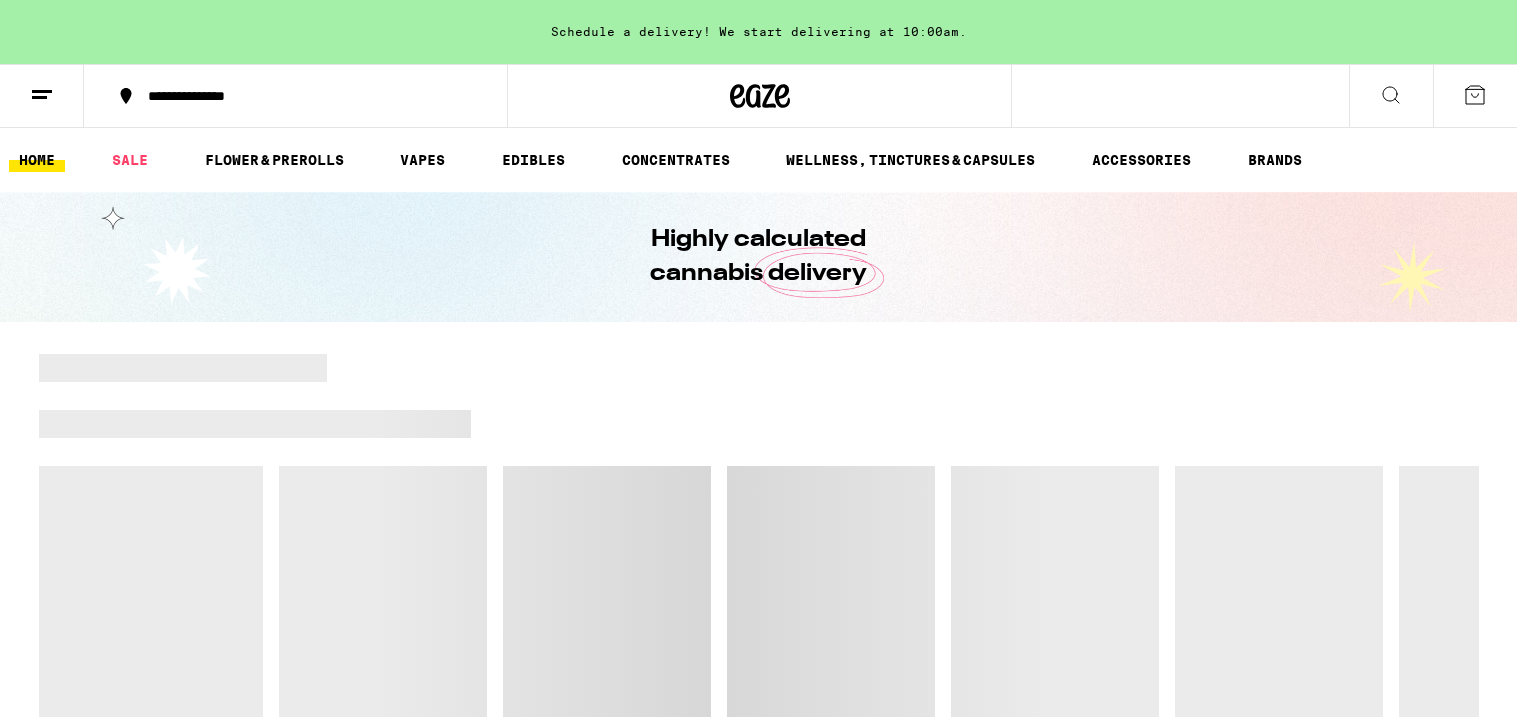 scroll, scrollTop: 0, scrollLeft: 0, axis: both 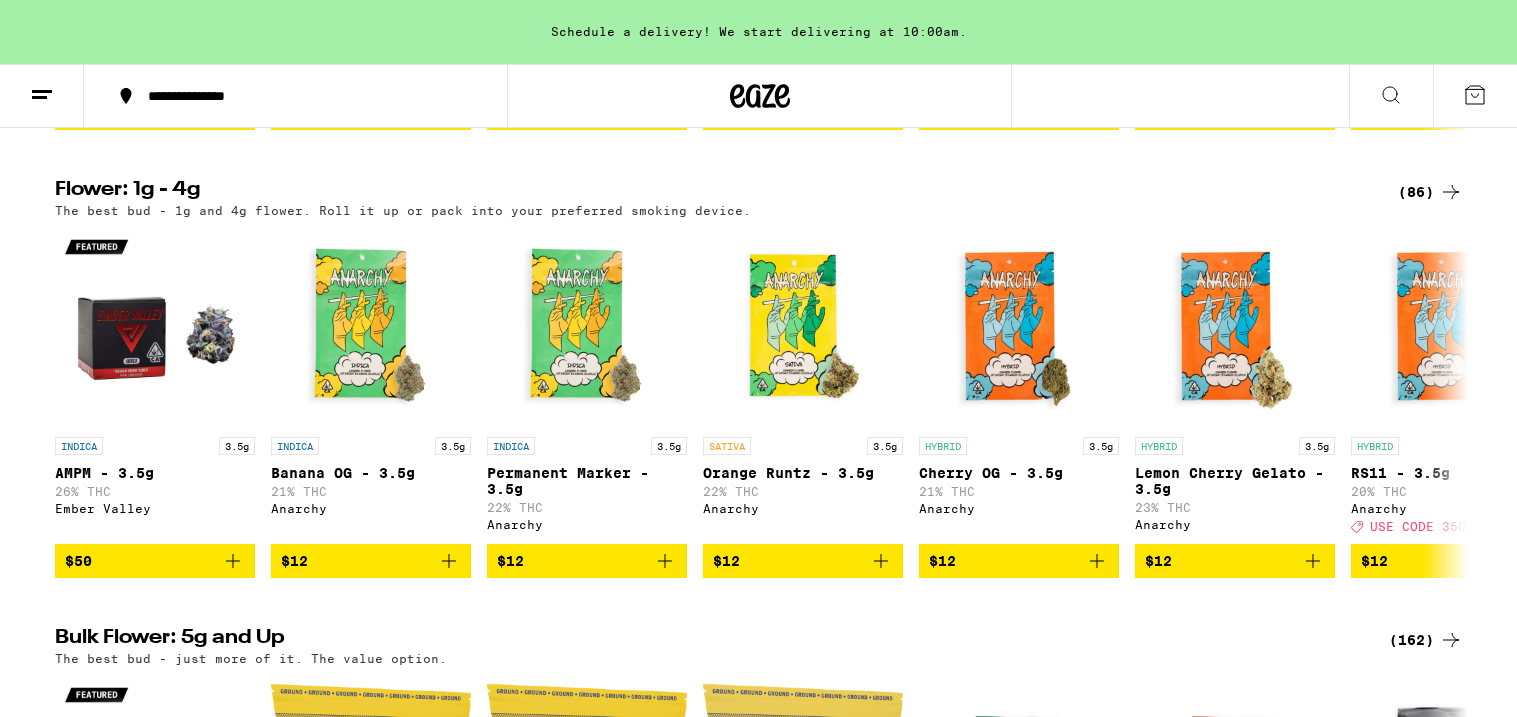 click 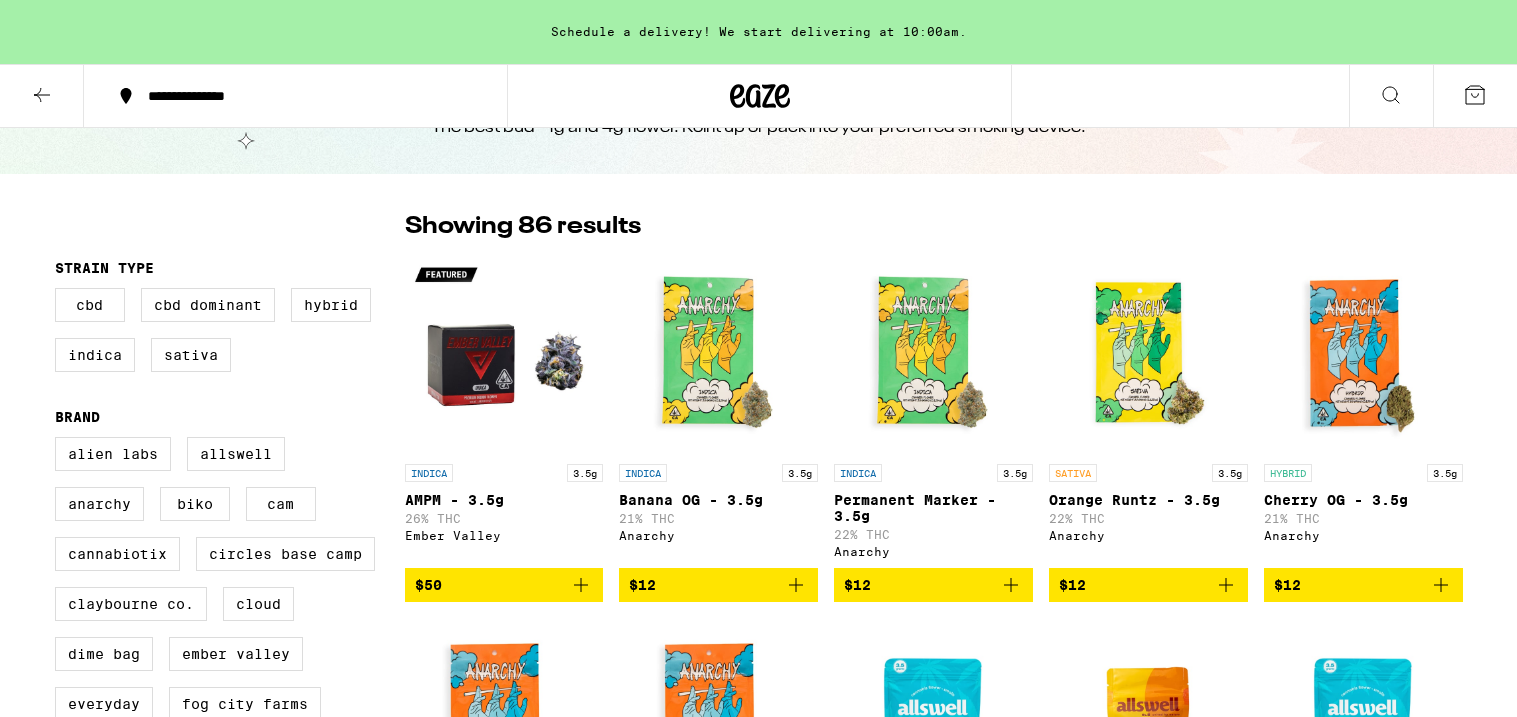 scroll, scrollTop: 0, scrollLeft: 0, axis: both 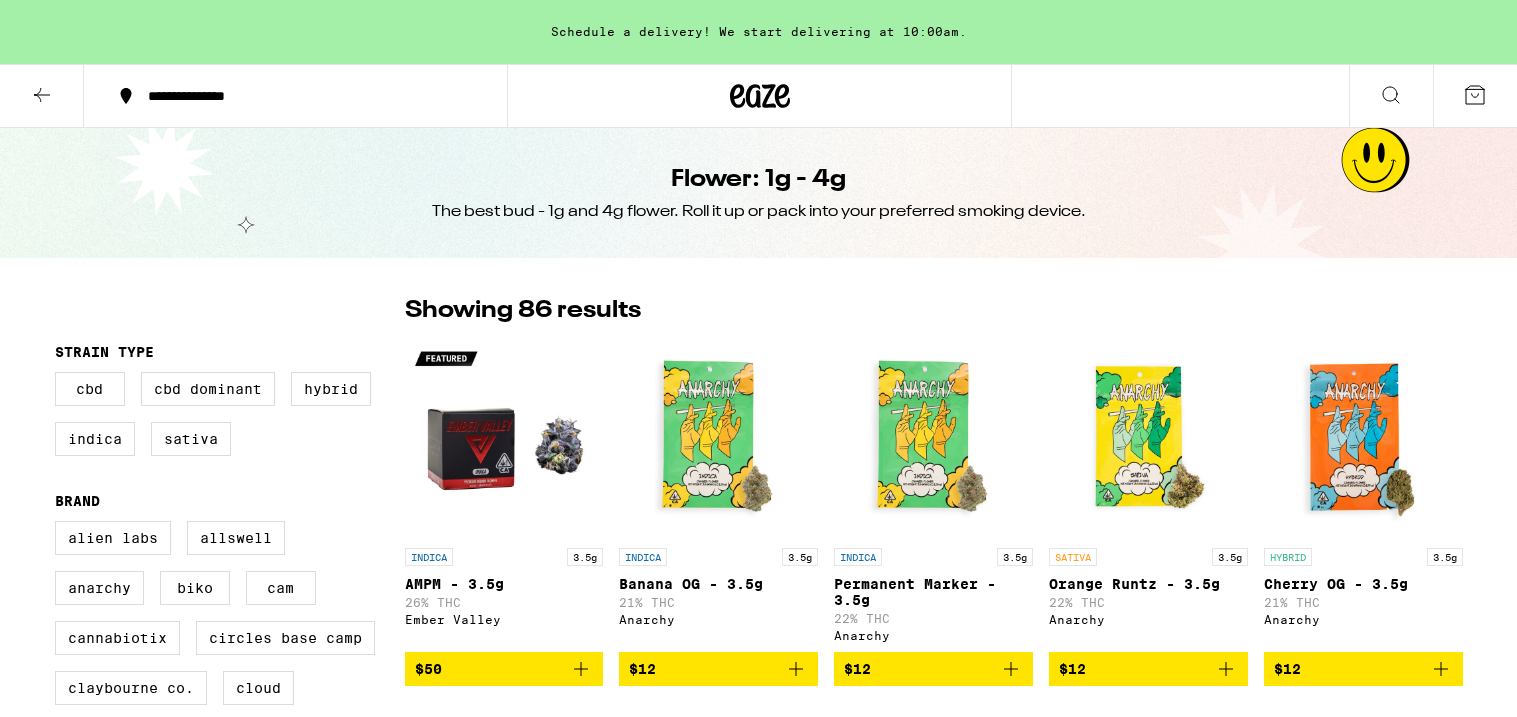 click at bounding box center [42, 96] 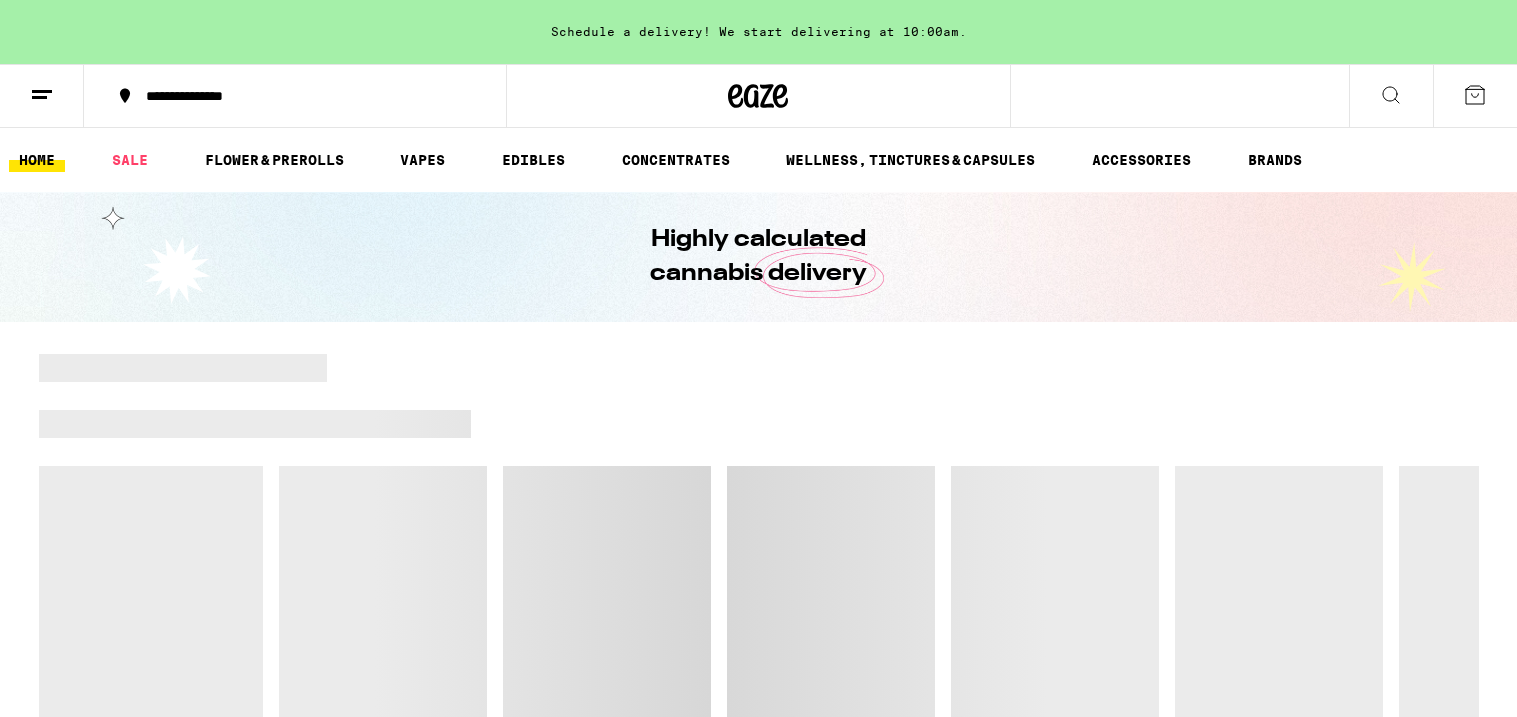 click 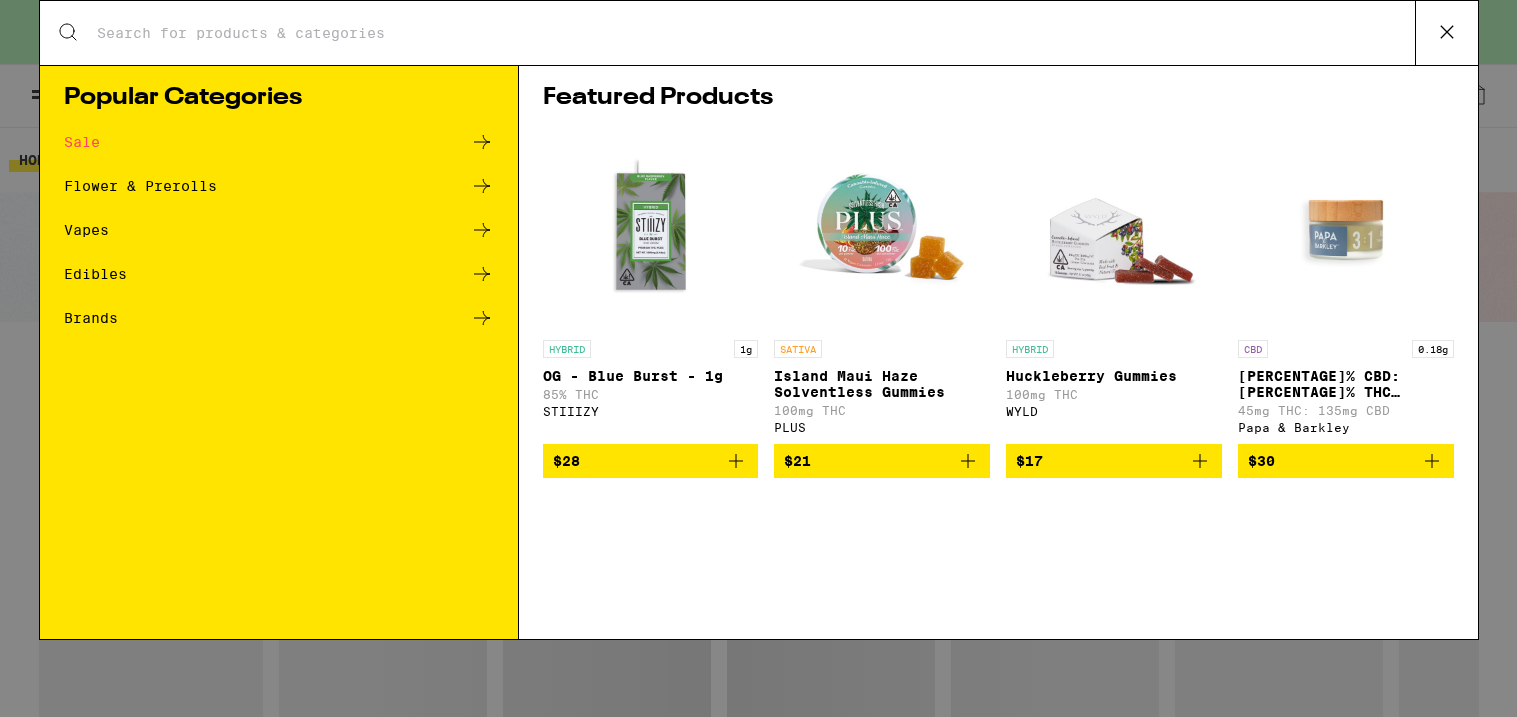 click on "Flower & Prerolls" at bounding box center (140, 186) 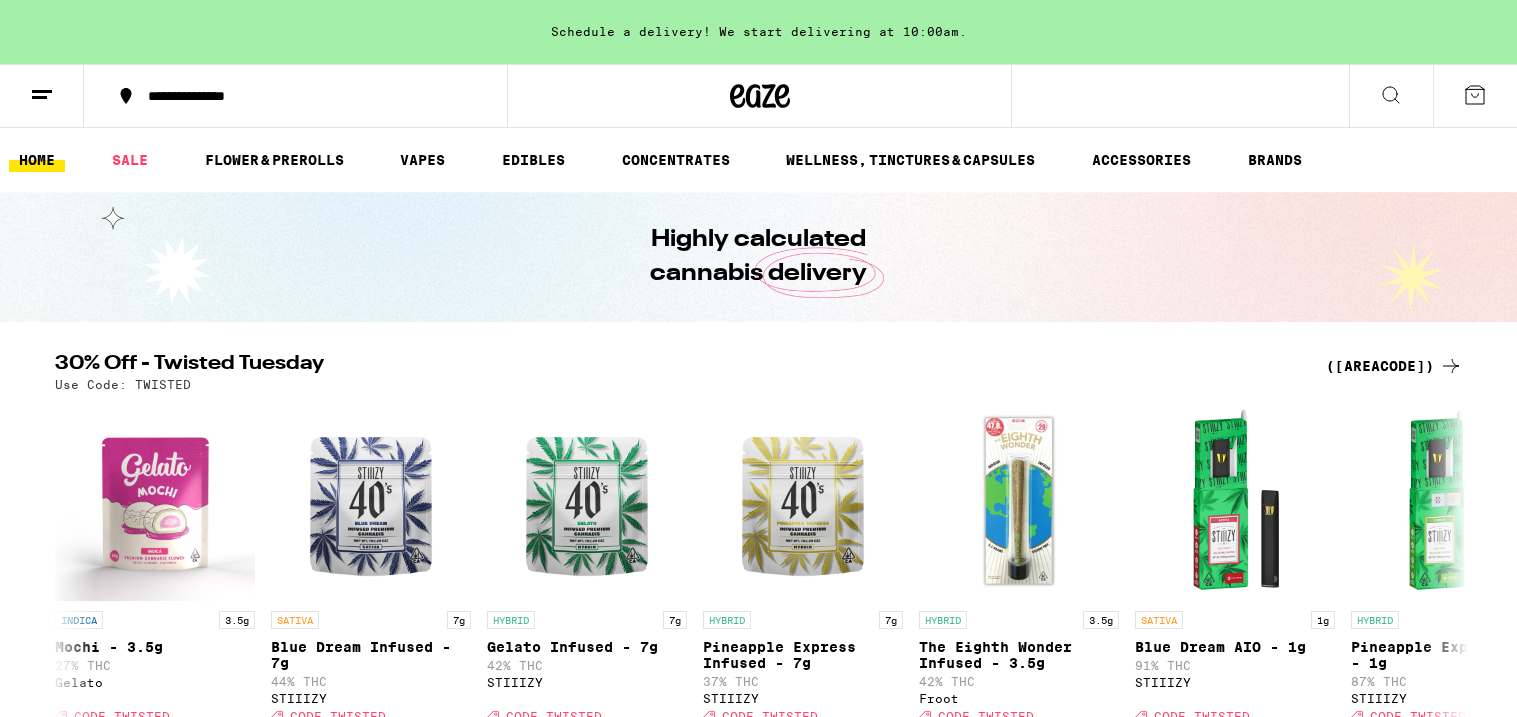 click on "Search for Products Popular Categories Sale Flower & Prerolls Vapes Edibles Brands Featured Products HYBRID 1g OG - Blue Burst - 1g 85% THC STIIIZY $28 SATIVA Island Maui Haze Solventless Gummies 100mg THC PLUS $21 HYBRID Huckleberry Gummies 100mg THC WYLD $17 CBD 0.18g 3:1 CBD:THC Releaf Balm (15ml) - 180mg 45mg THC: 135mg CBD Papa & Barkley $30" at bounding box center [758, 358] 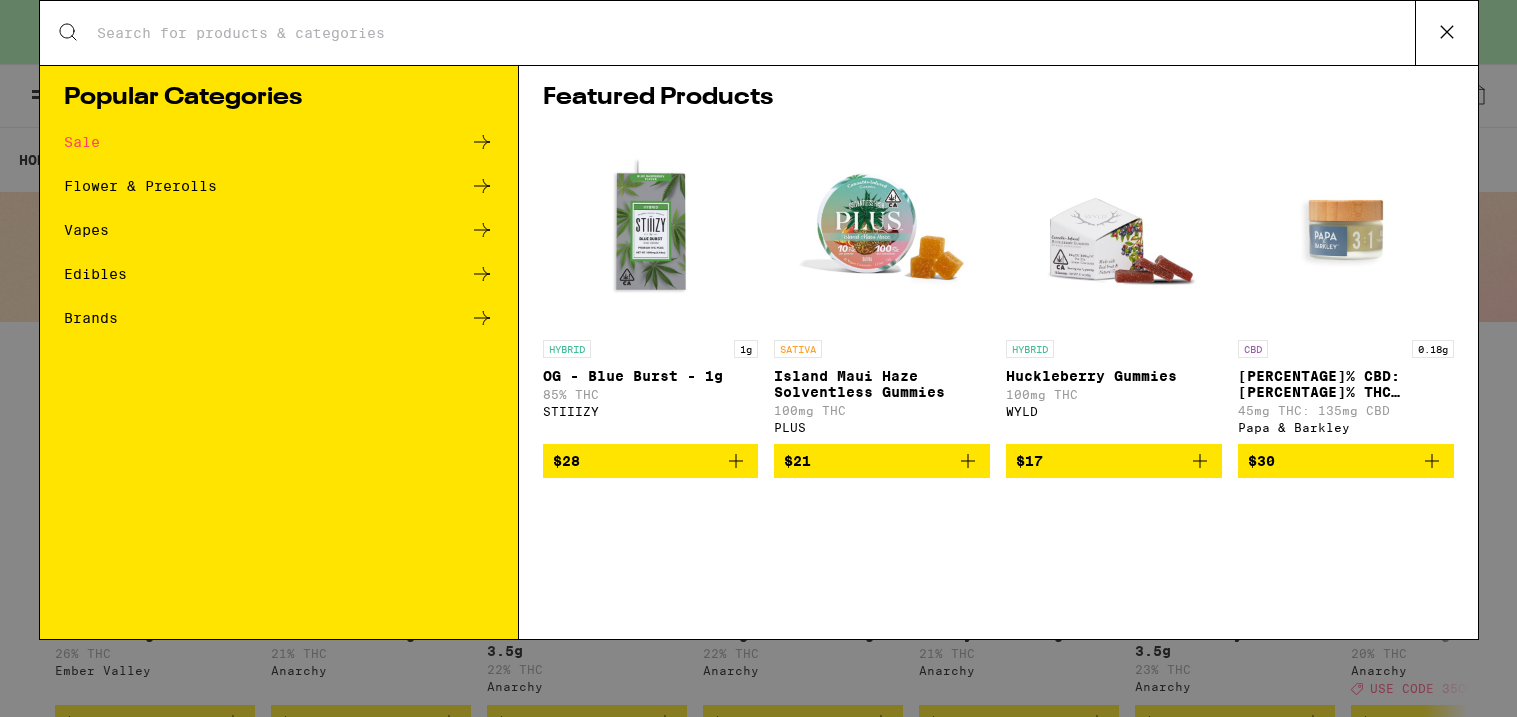 click 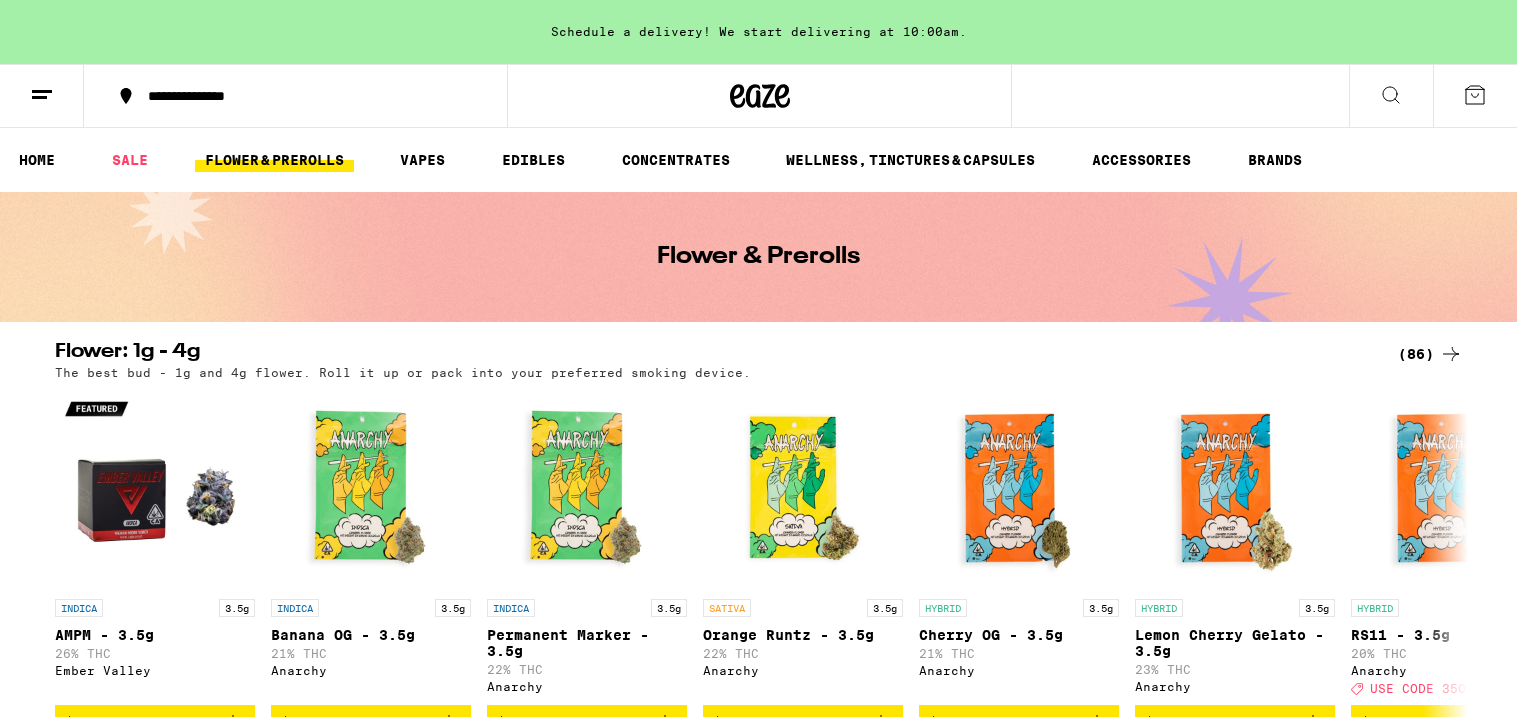 click on "FLOWER & PREROLLS" at bounding box center (274, 160) 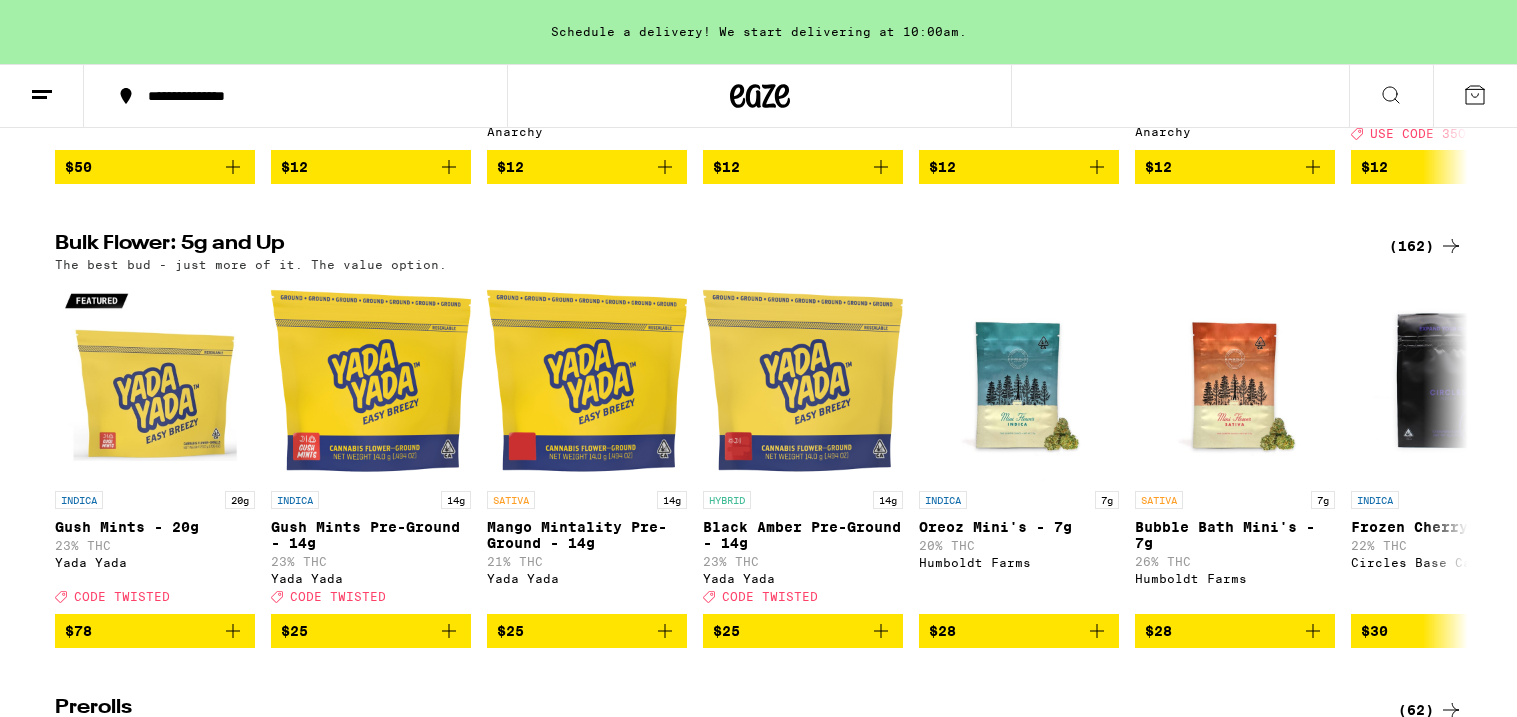 scroll, scrollTop: 575, scrollLeft: 0, axis: vertical 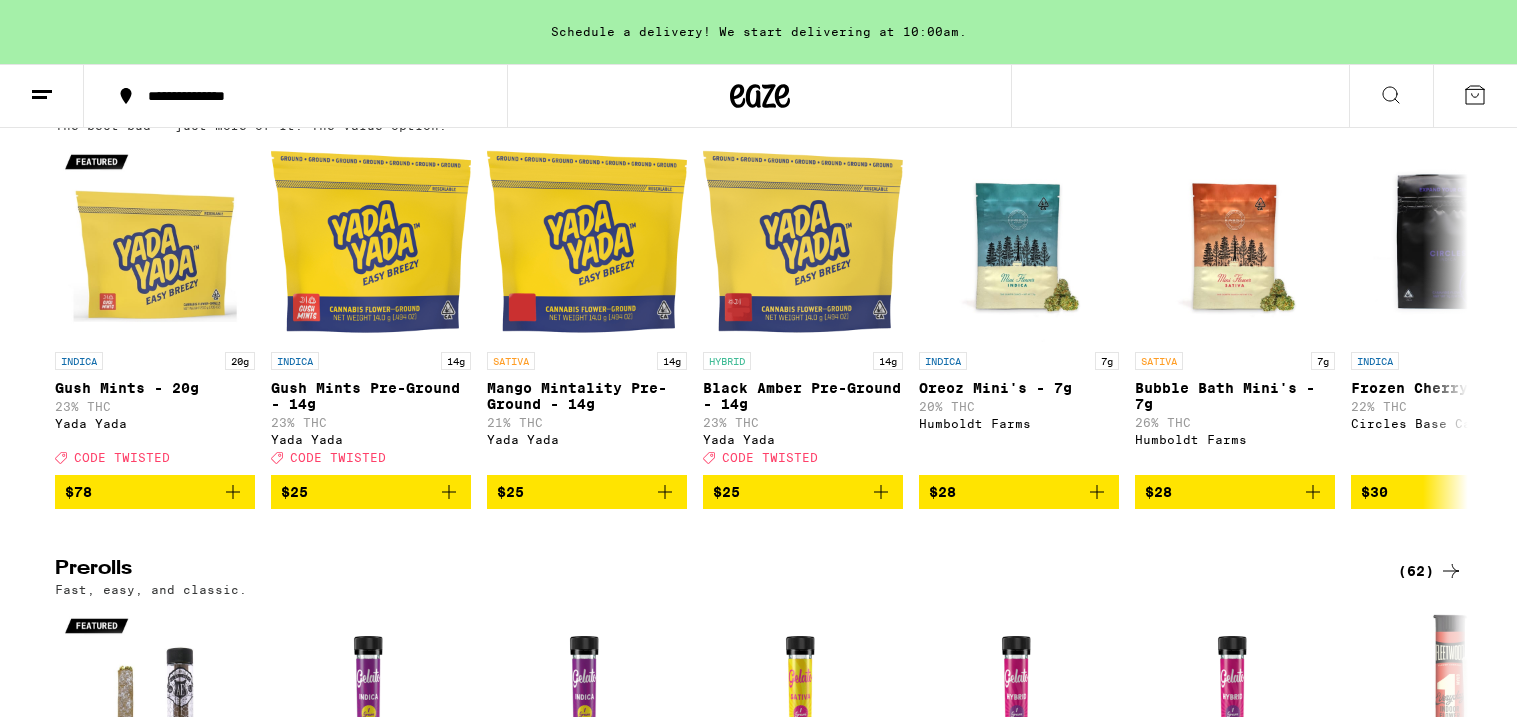 click 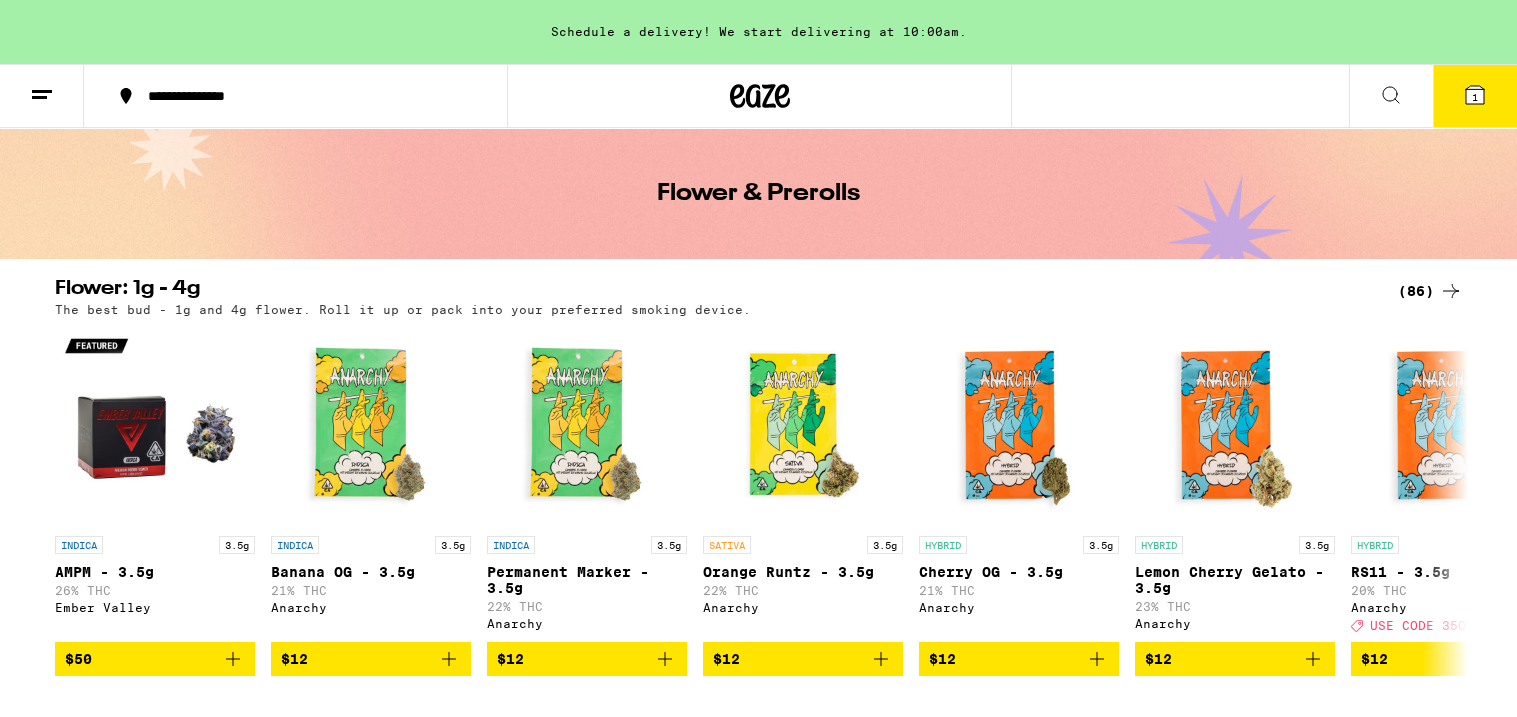 scroll, scrollTop: 0, scrollLeft: 0, axis: both 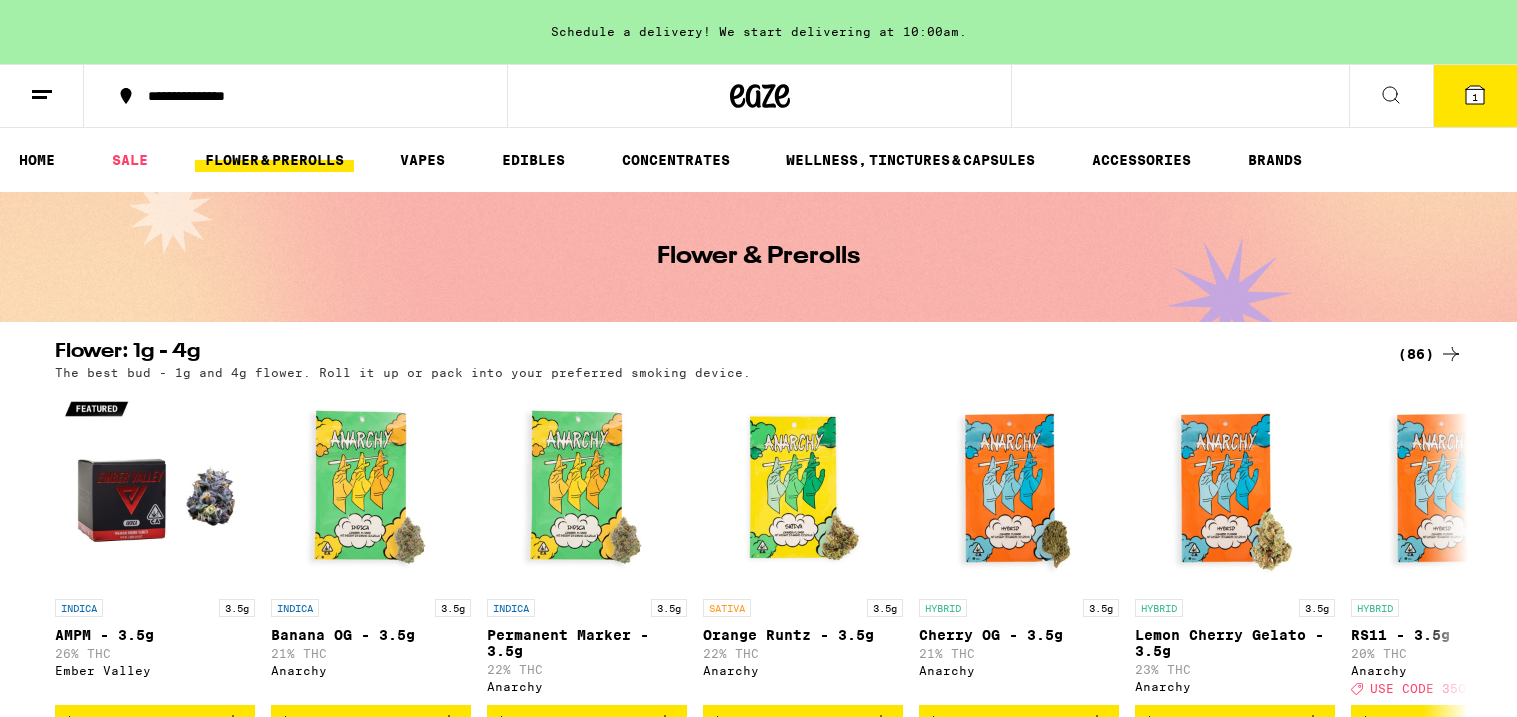 click 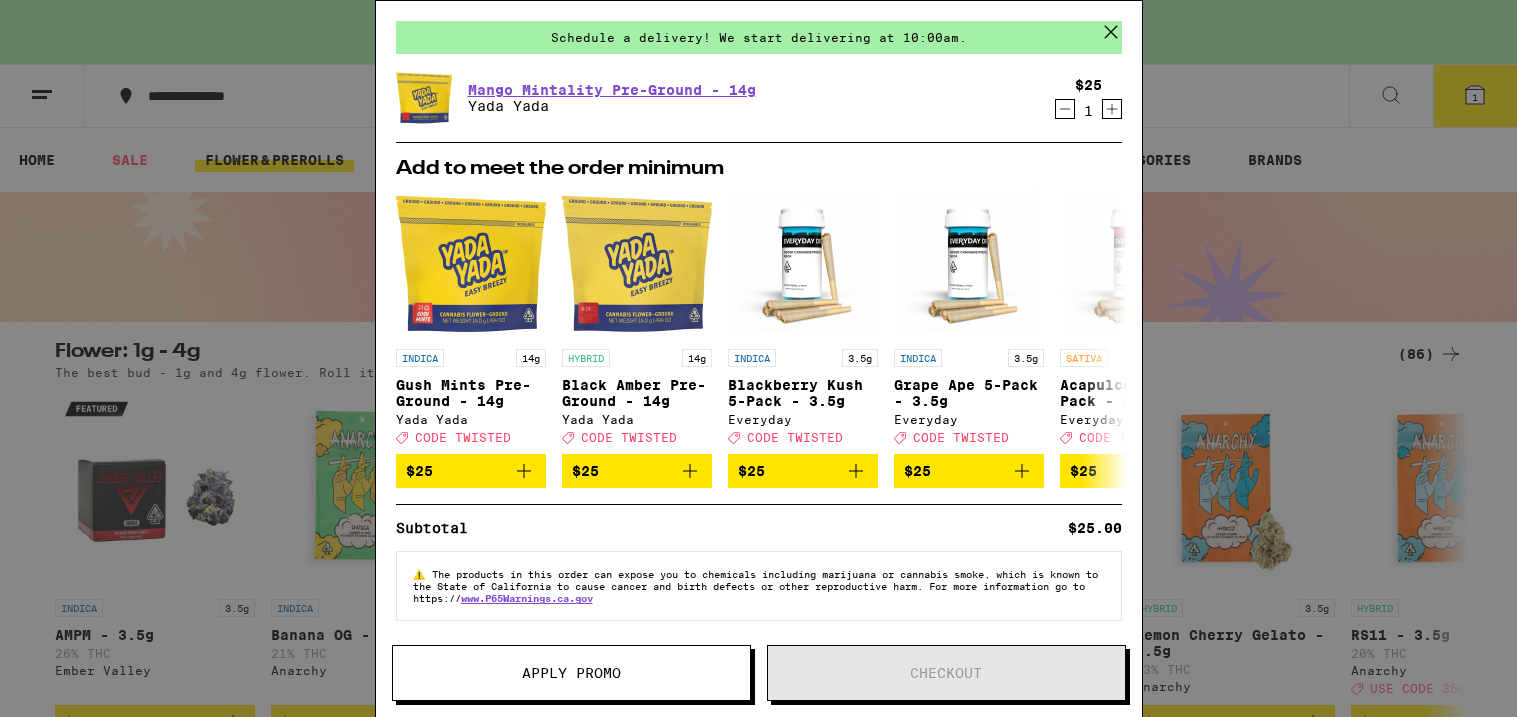 scroll, scrollTop: 78, scrollLeft: 0, axis: vertical 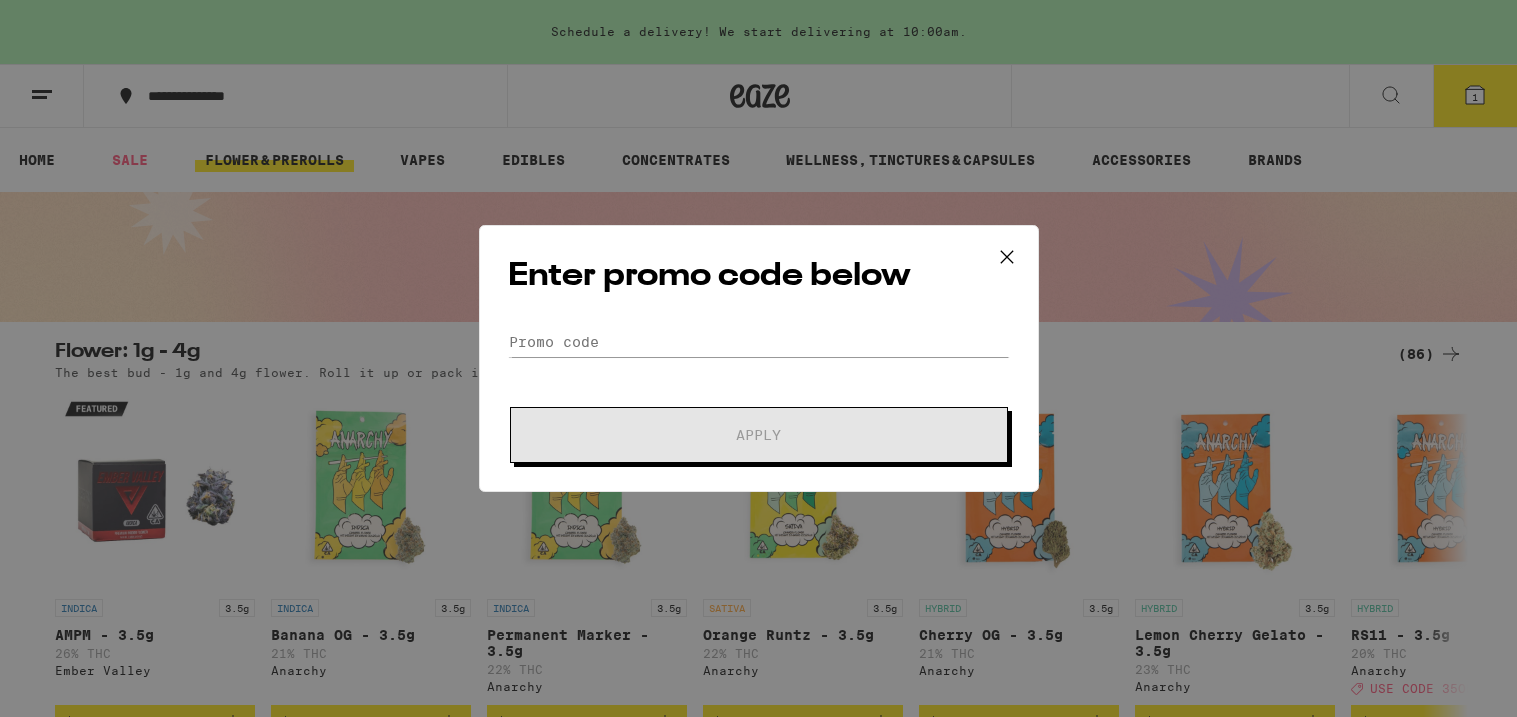 click on "Enter promo code below Promo Code Apply" at bounding box center [758, 358] 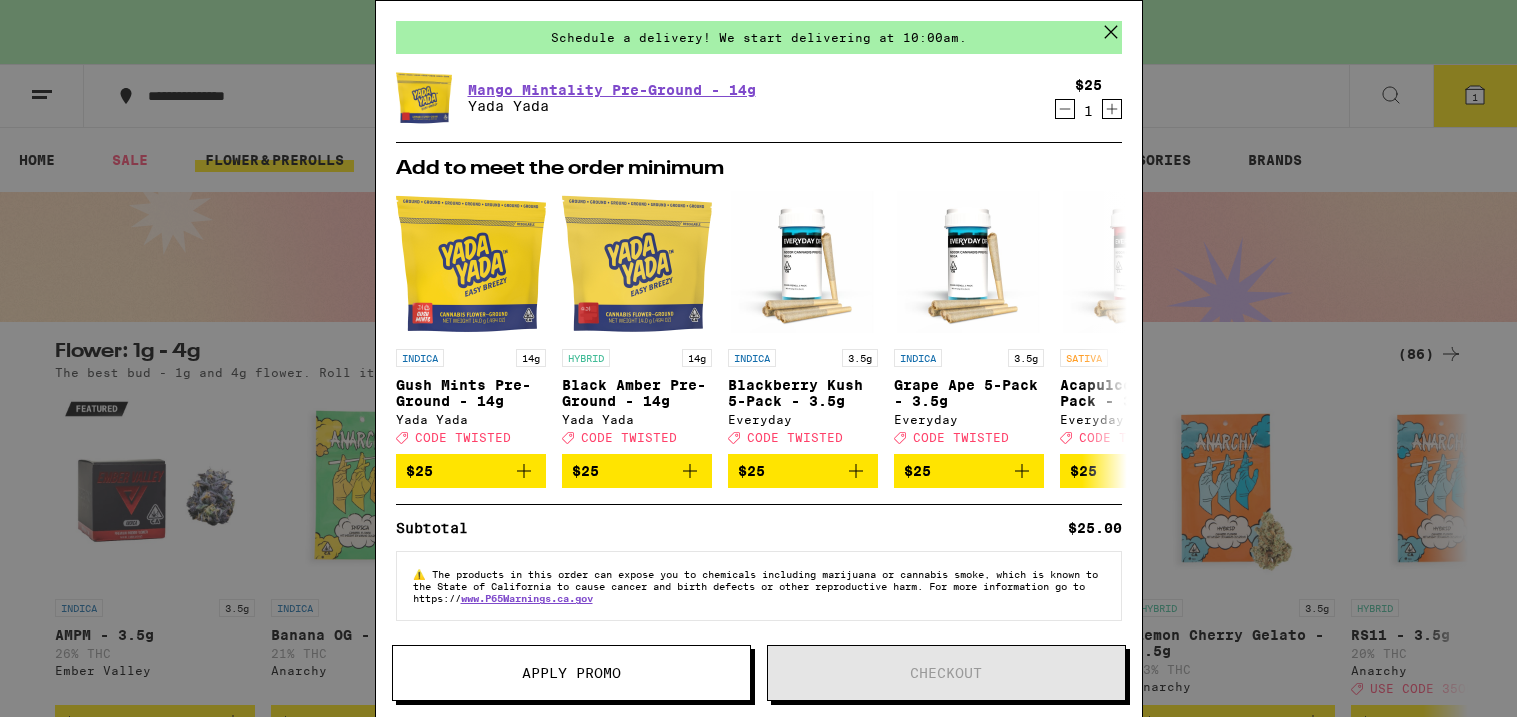 scroll, scrollTop: 78, scrollLeft: 0, axis: vertical 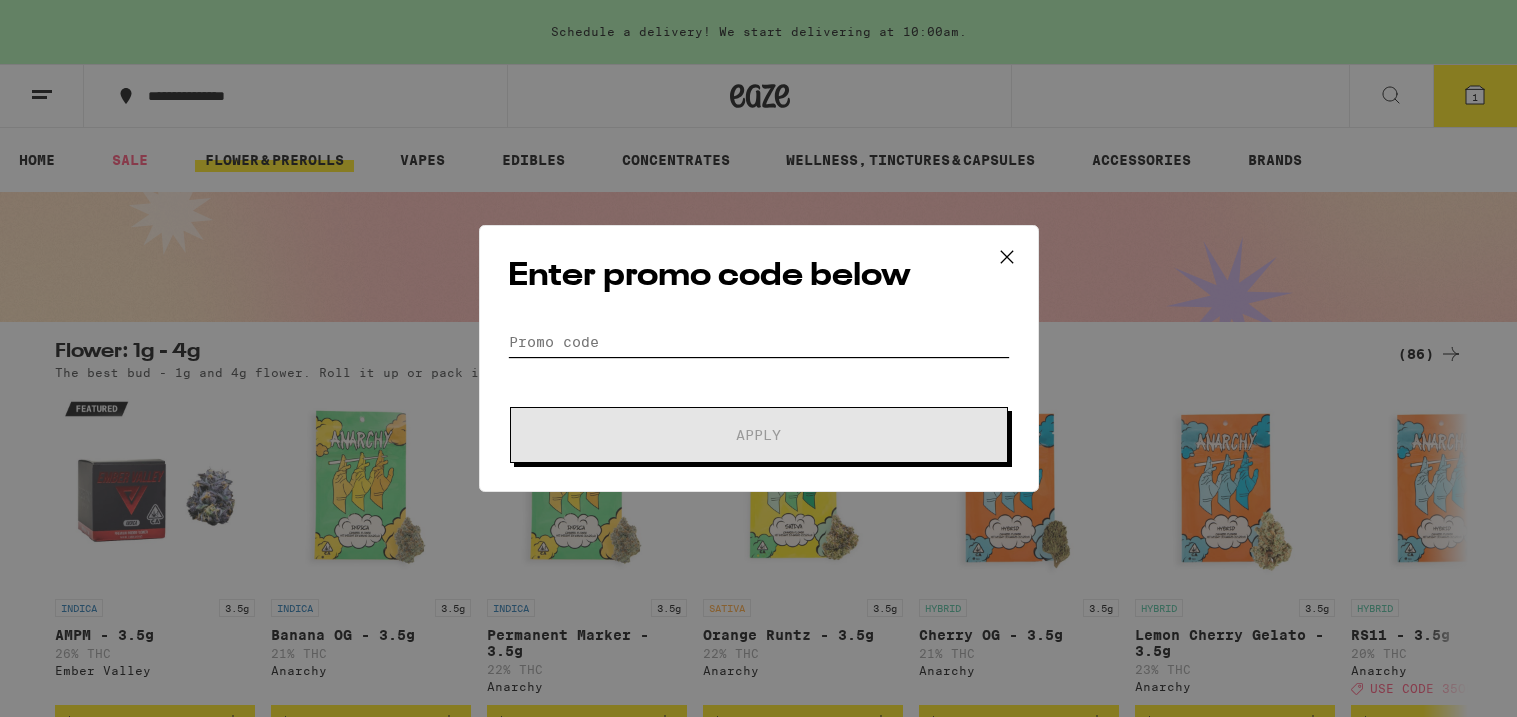 click on "Promo Code" at bounding box center [759, 342] 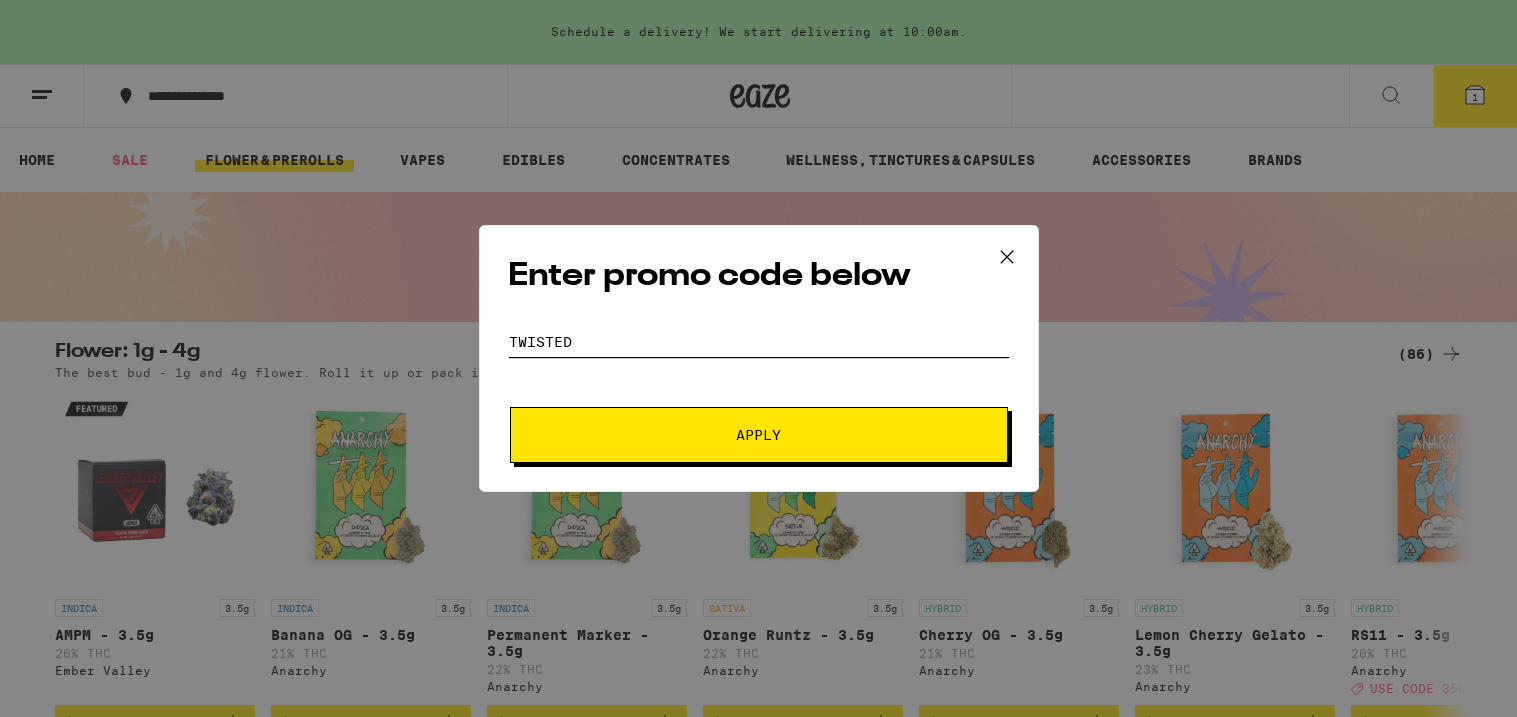 type on "twisted" 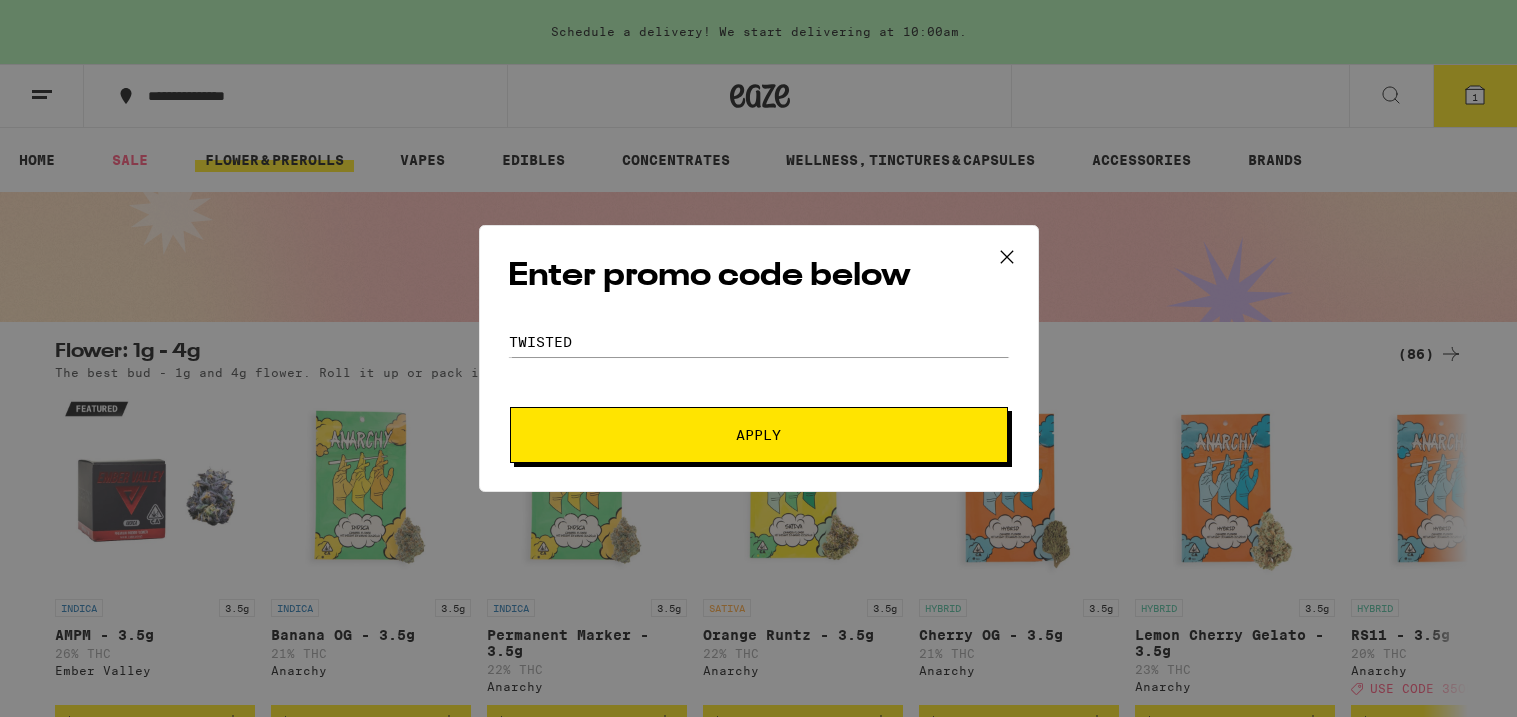 click on "Apply" at bounding box center (759, 435) 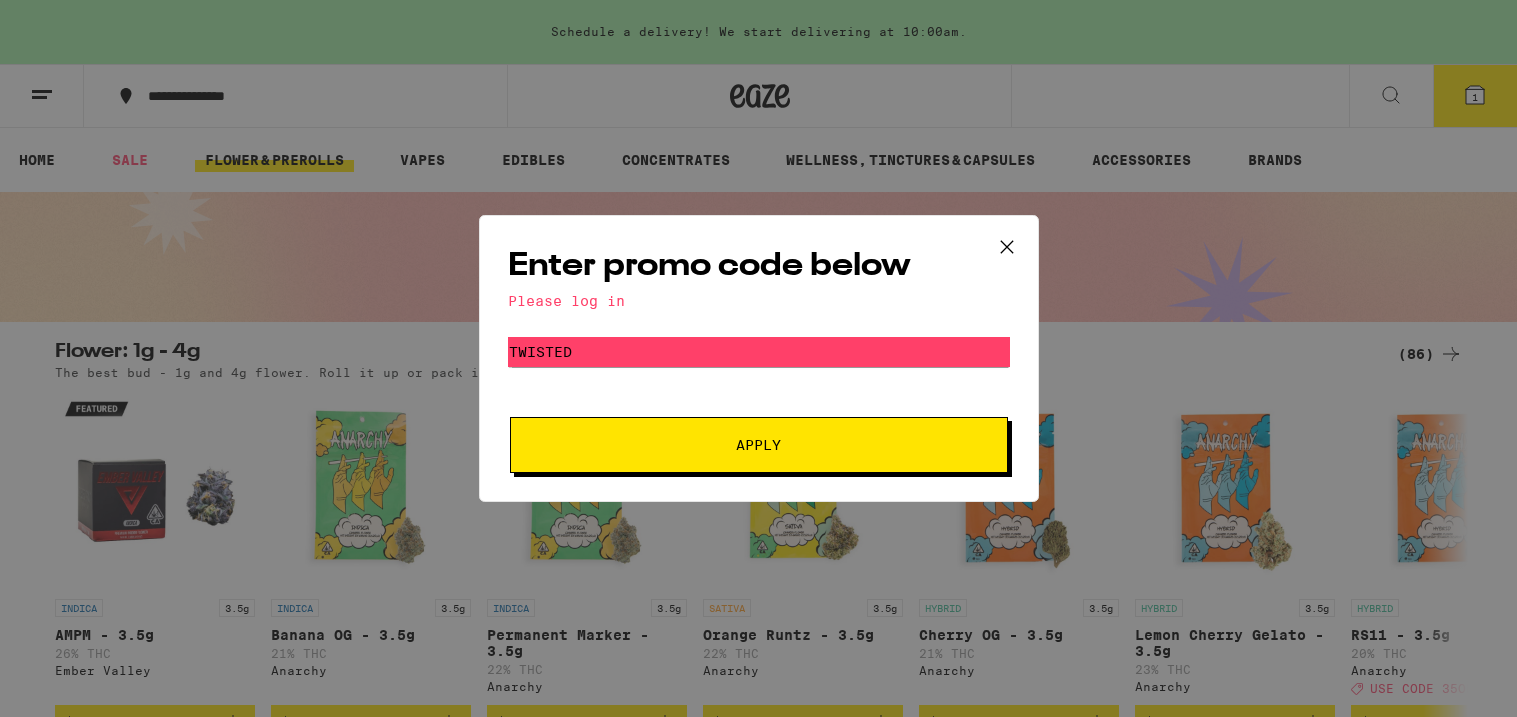 click on "Apply" at bounding box center [759, 445] 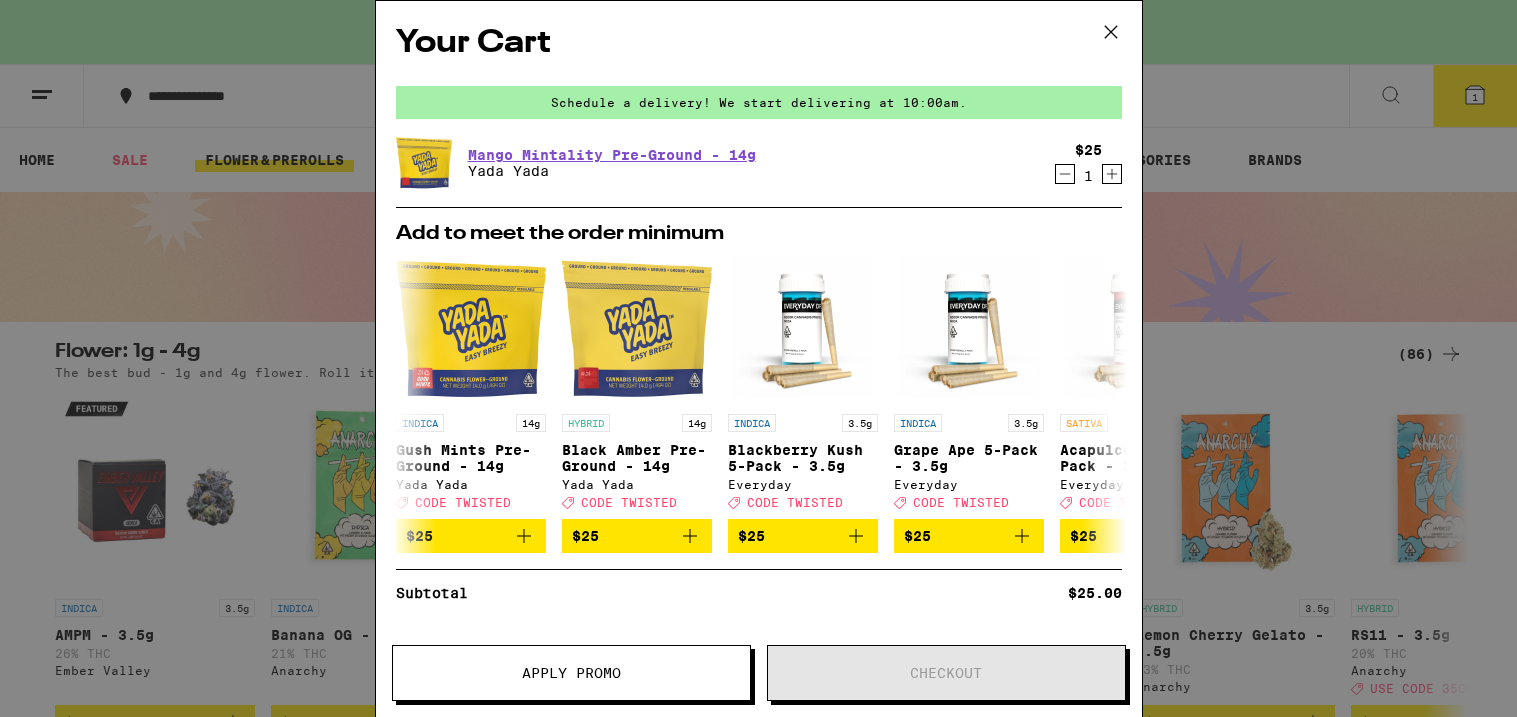 click 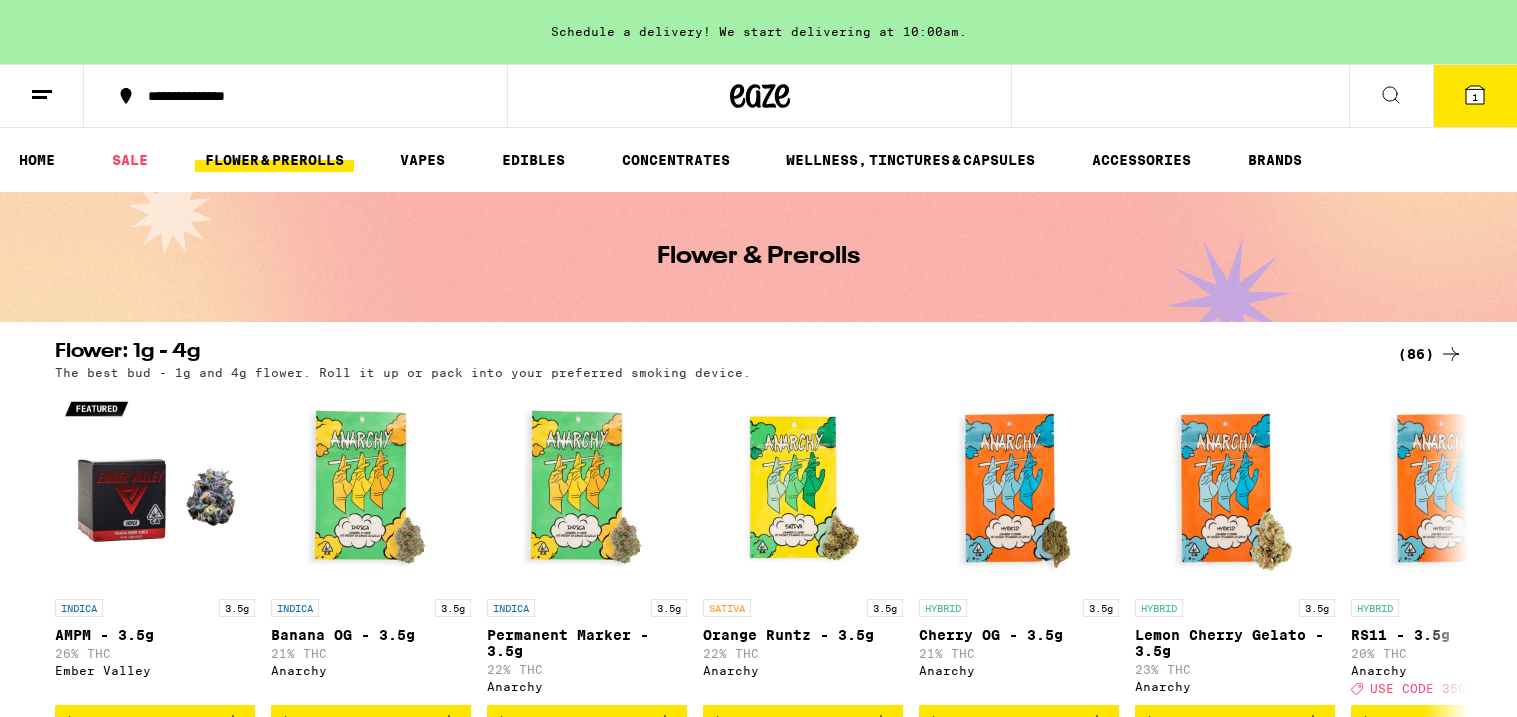 scroll, scrollTop: 0, scrollLeft: 0, axis: both 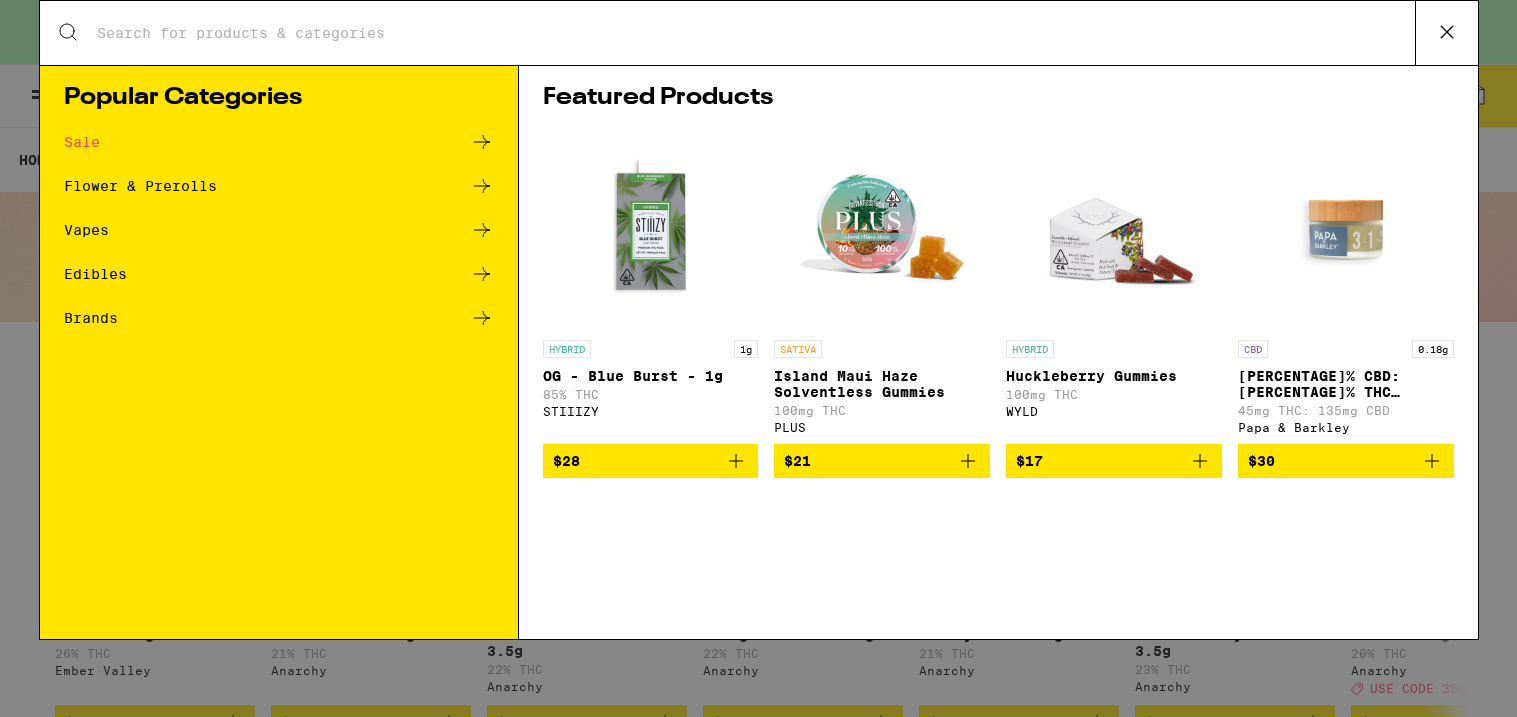 click on "Featured Products HYBRID 1g OG - Blue Burst - 1g 85% THC STIIIZY $28 SATIVA Island Maui Haze Solventless Gummies 100mg THC PLUS $21 HYBRID Huckleberry Gummies 100mg THC WYLD $17 CBD 0.18g 3:1 CBD:THC Releaf Balm (15ml) - 180mg 45mg THC: 135mg CBD Papa & Barkley $30" at bounding box center (998, 352) 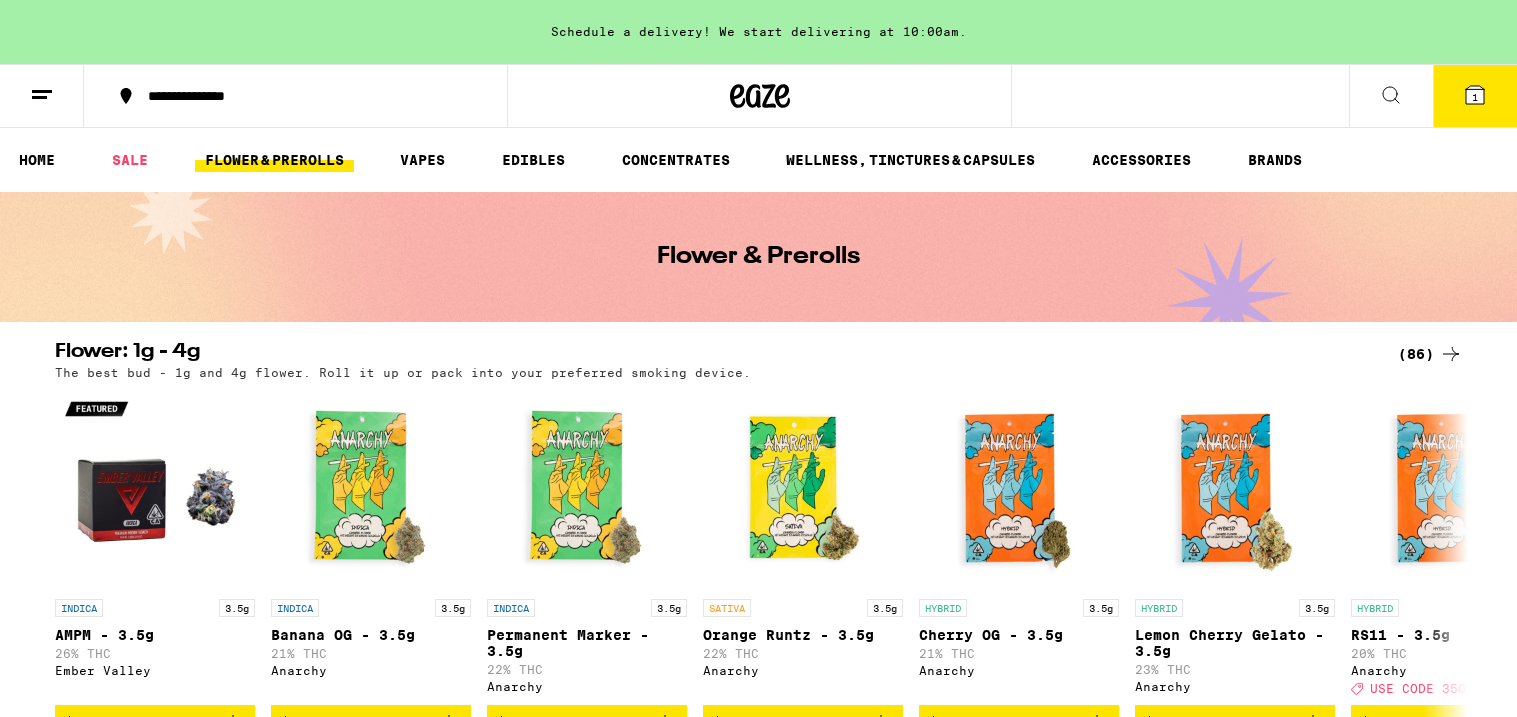 click at bounding box center [42, 96] 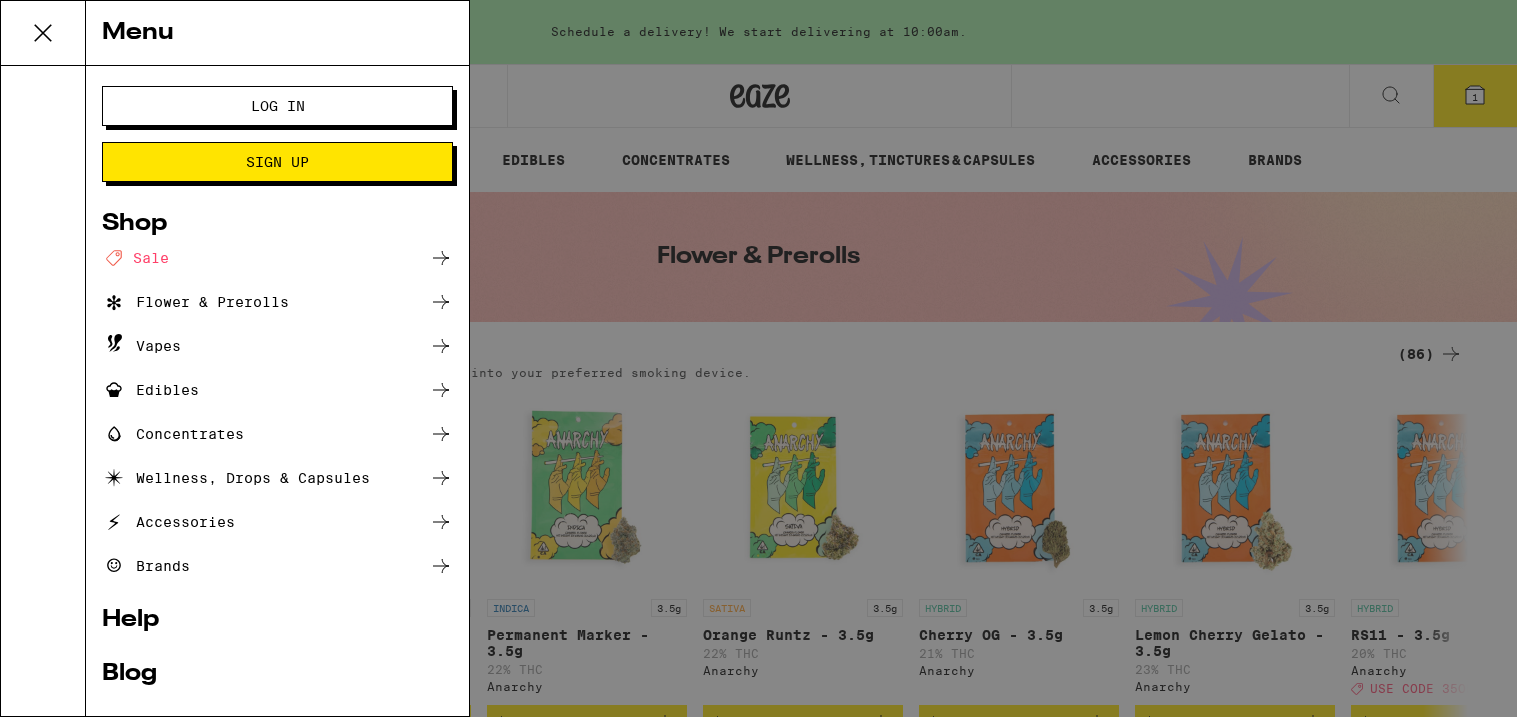 click on "Log In" at bounding box center (277, 106) 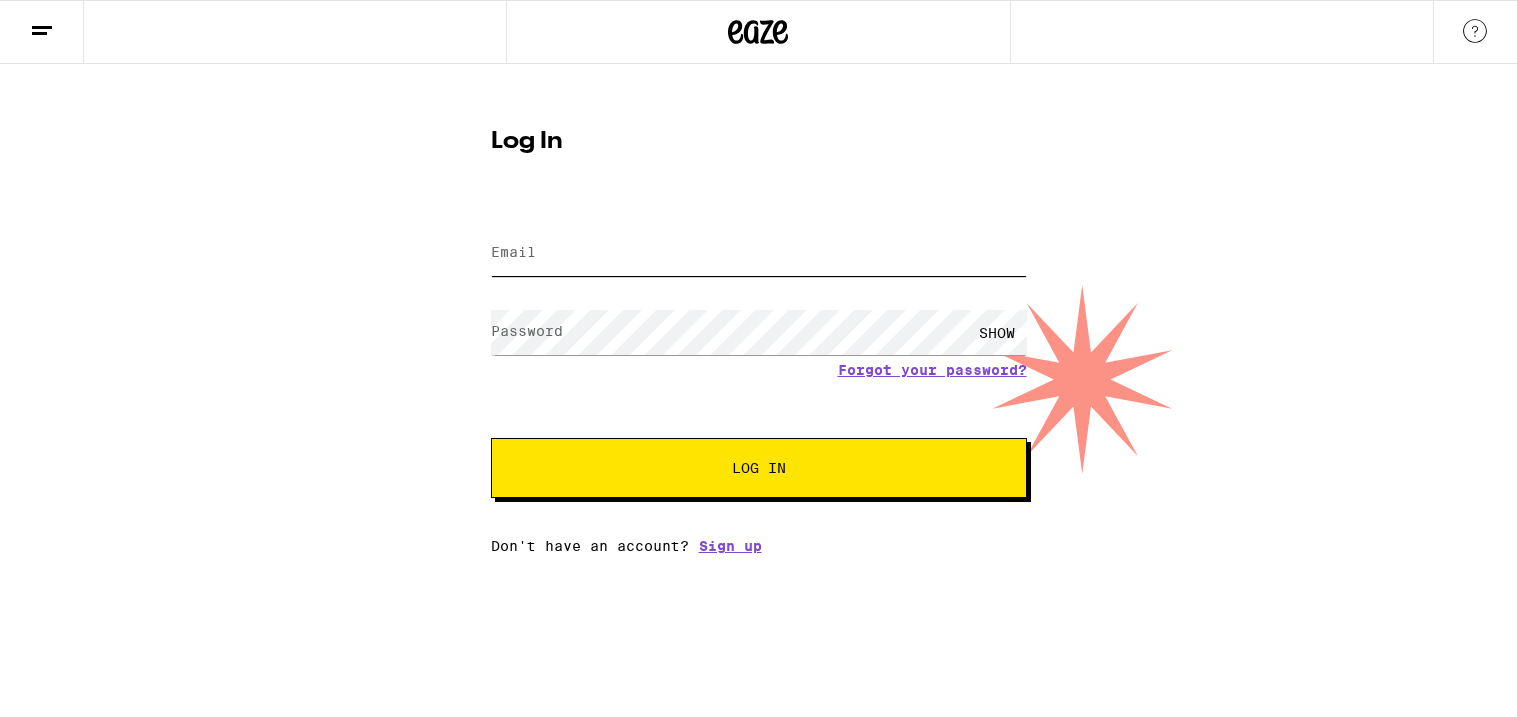 click on "Email" at bounding box center (759, 253) 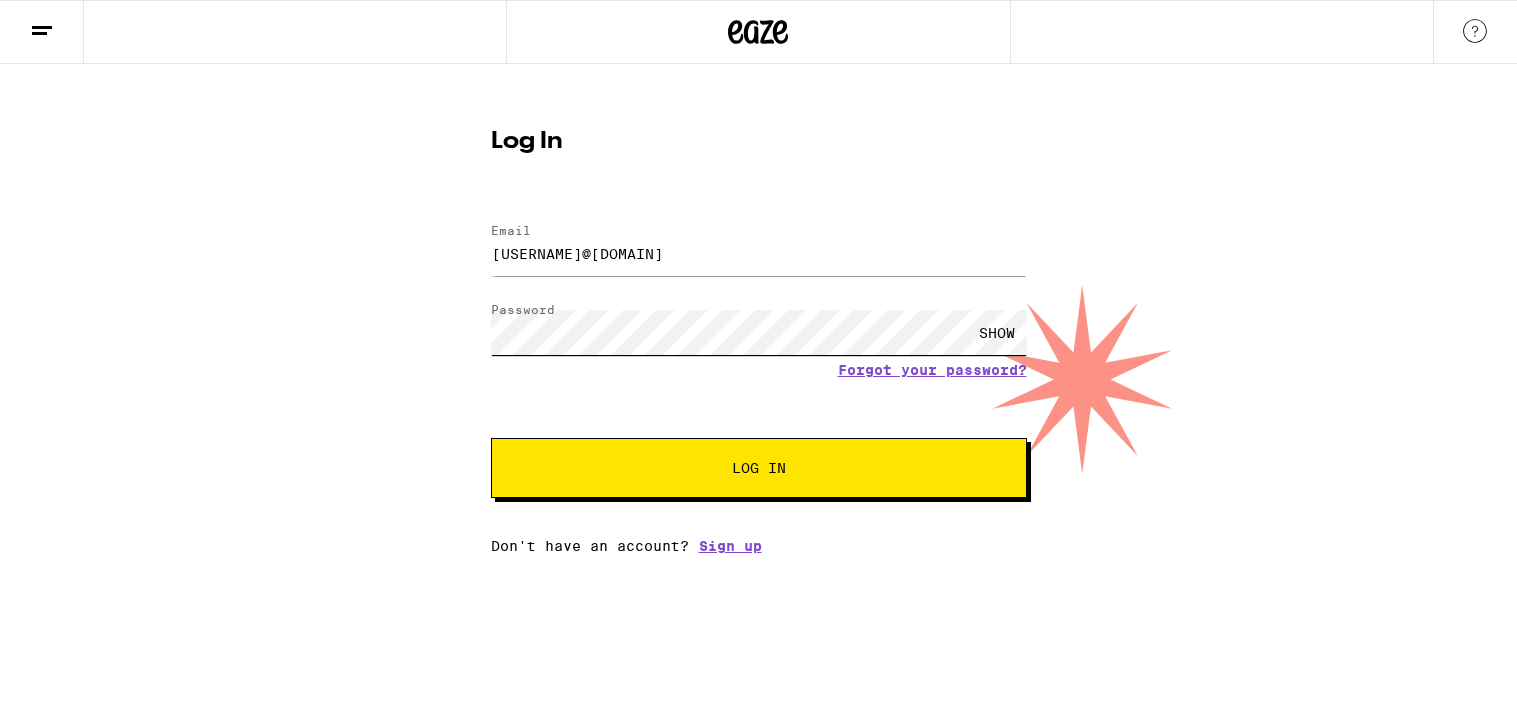 click on "Log In" at bounding box center (759, 468) 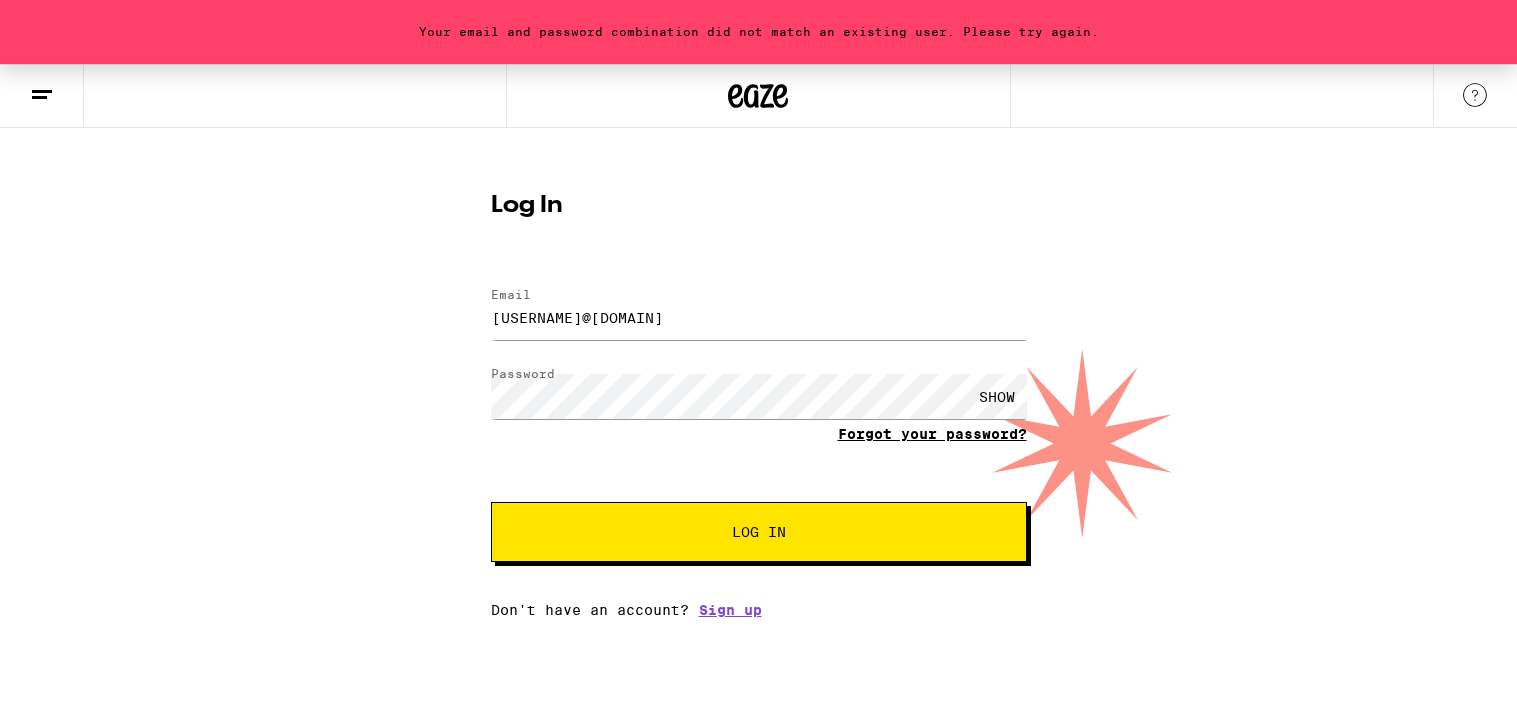 click on "Forgot your password?" at bounding box center (932, 434) 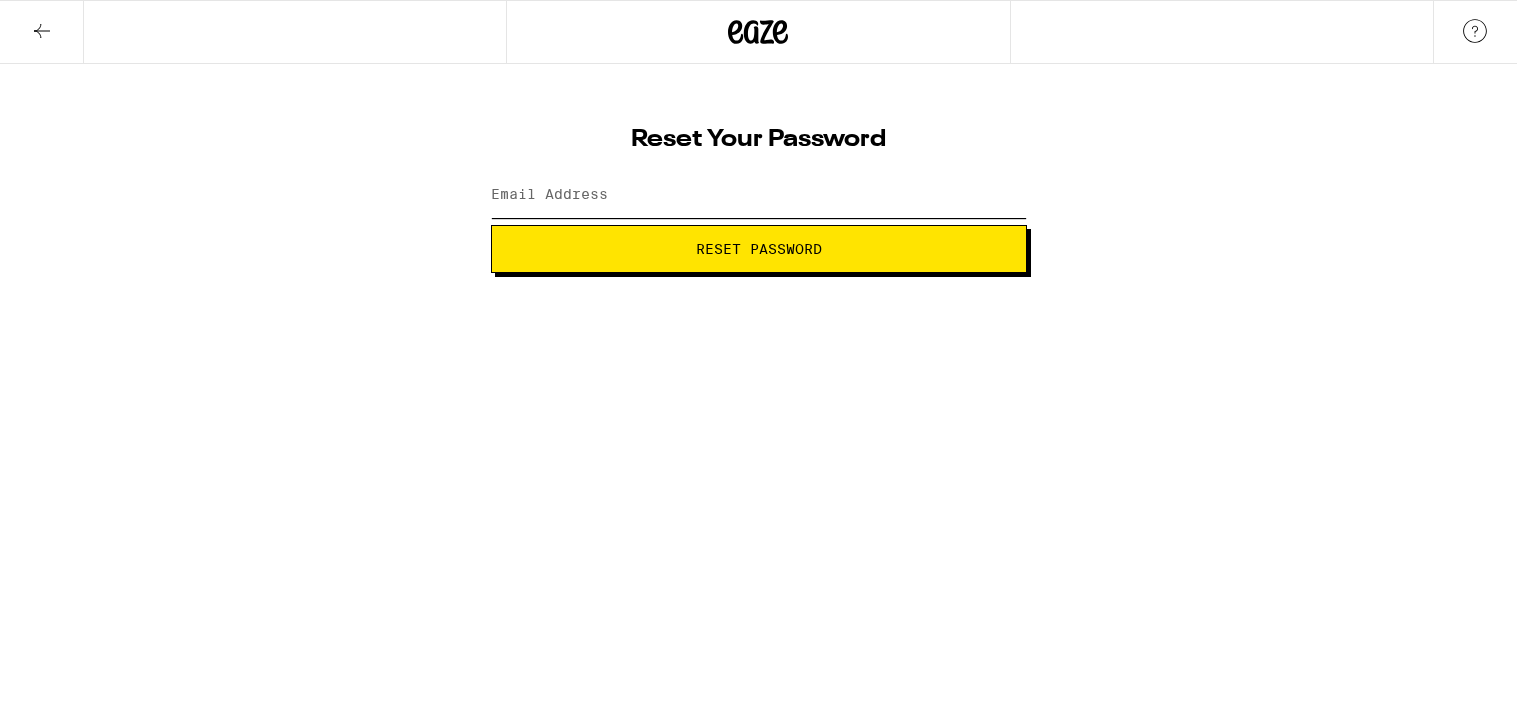 click on "Email Address" at bounding box center (759, 195) 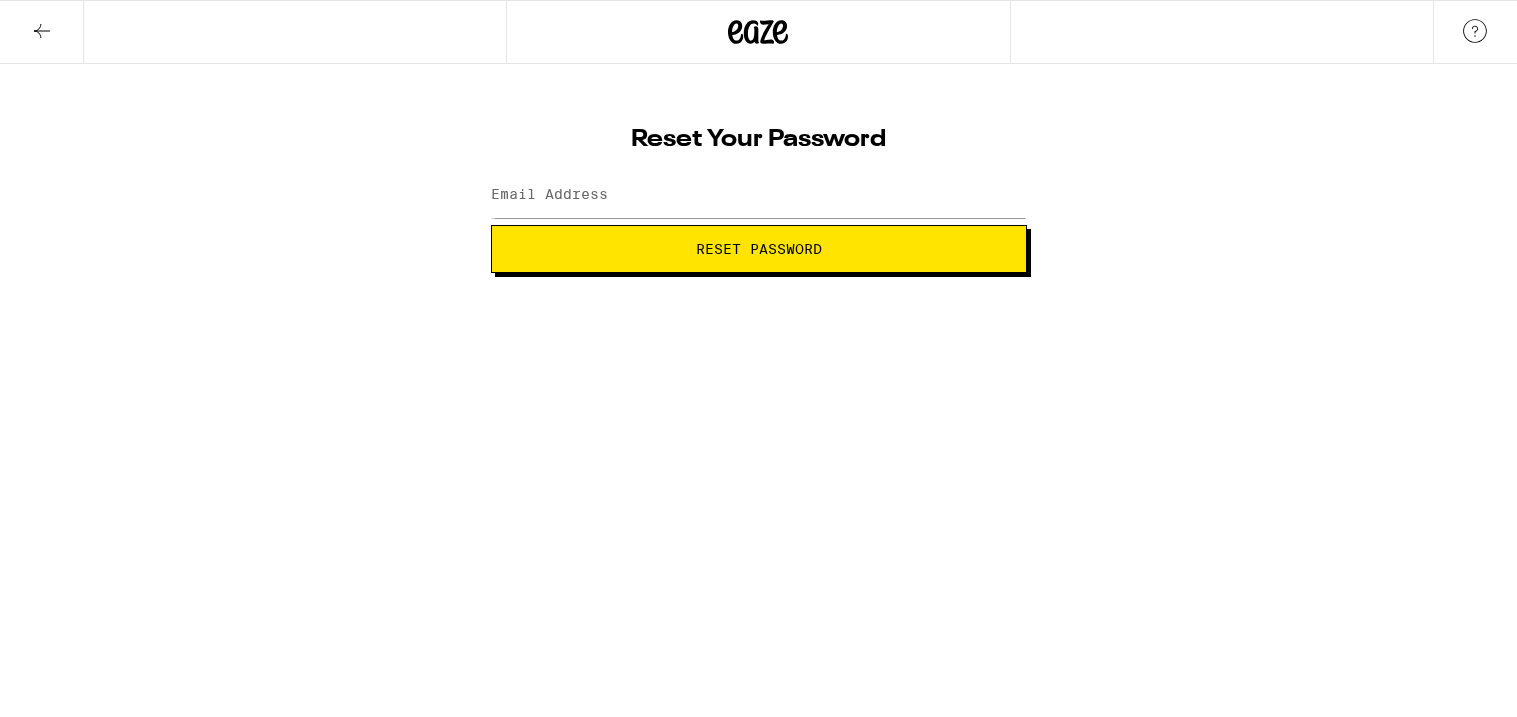 click on "Reset Your Password Email Address Reset Password
Weed Delivery | Buy THC and CBD Edibles, Vapes, and more on Eaze" at bounding box center (758, 136) 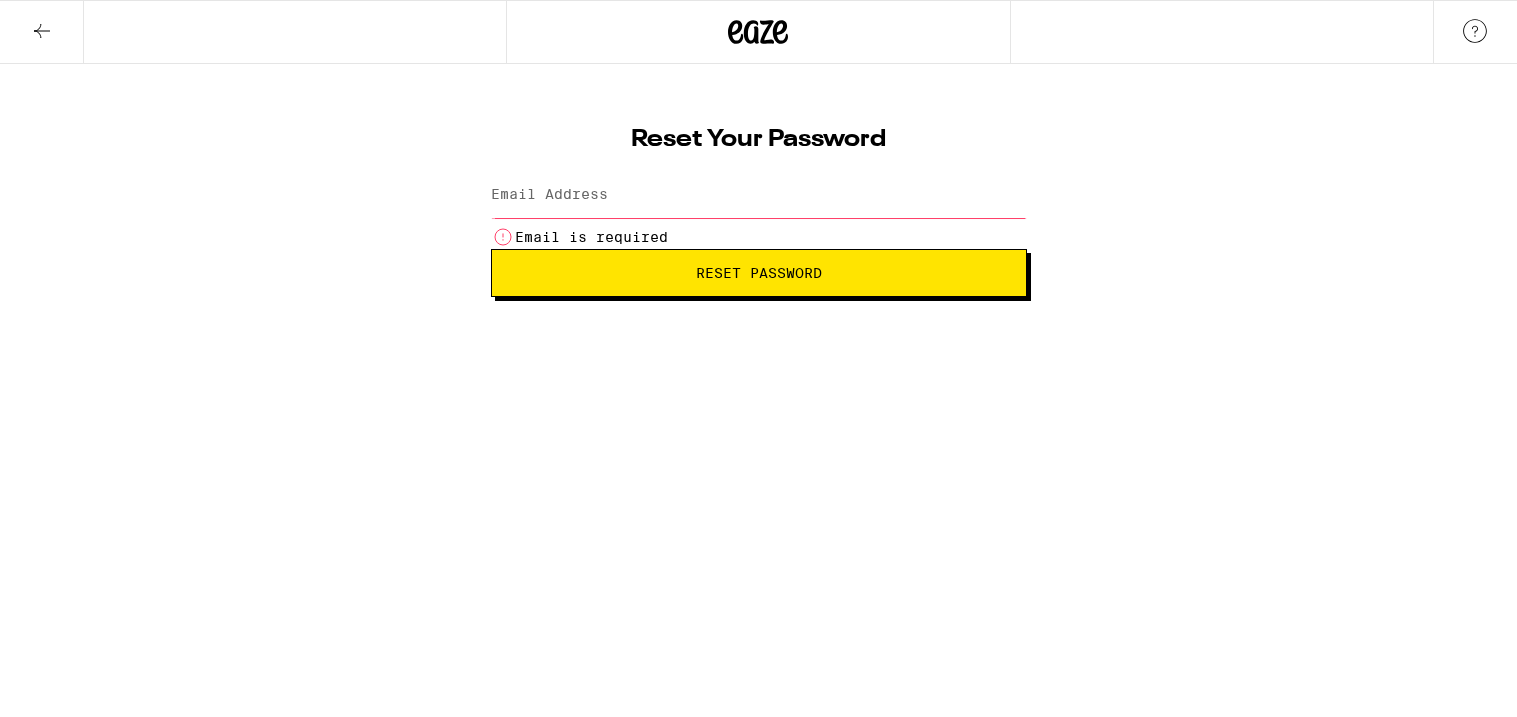 click on "Email Address" at bounding box center (759, 195) 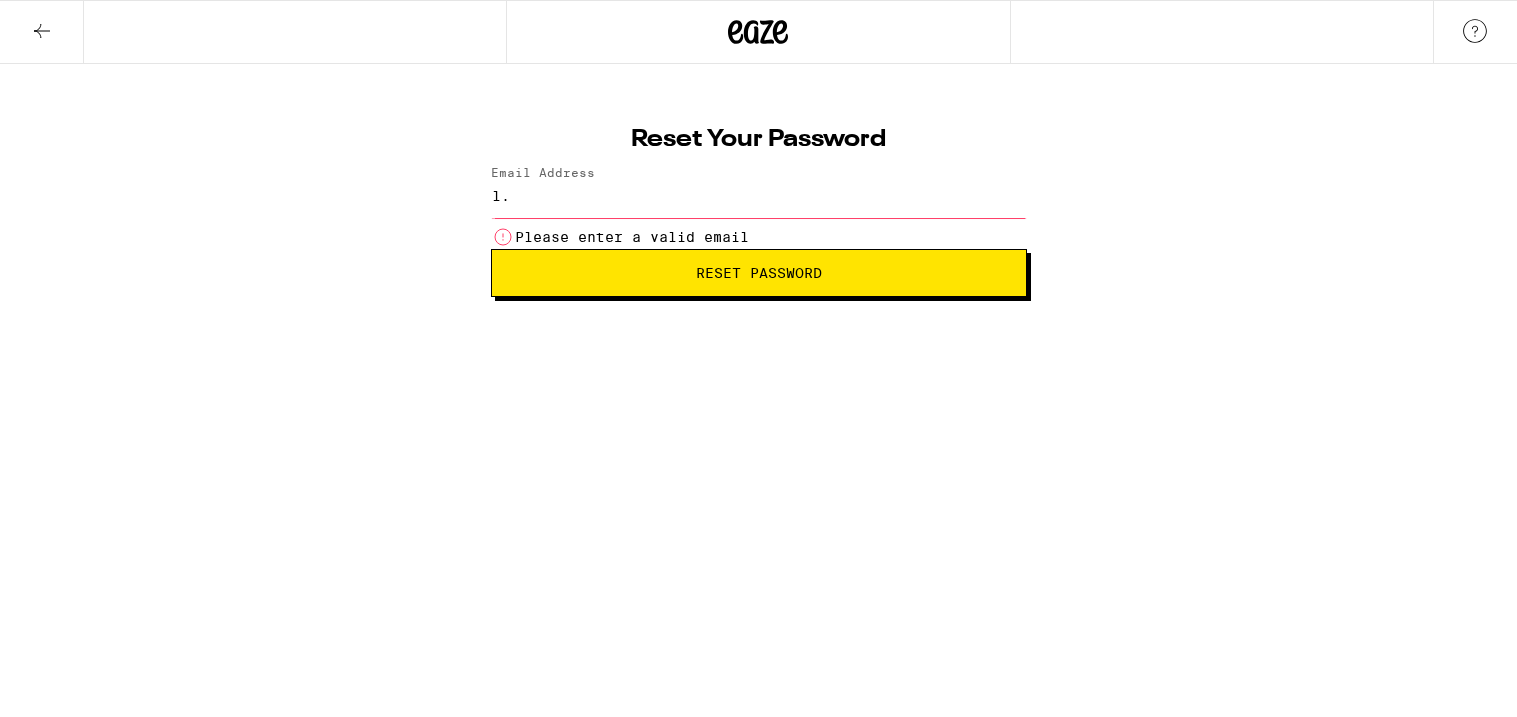 type on "[USERNAME]" 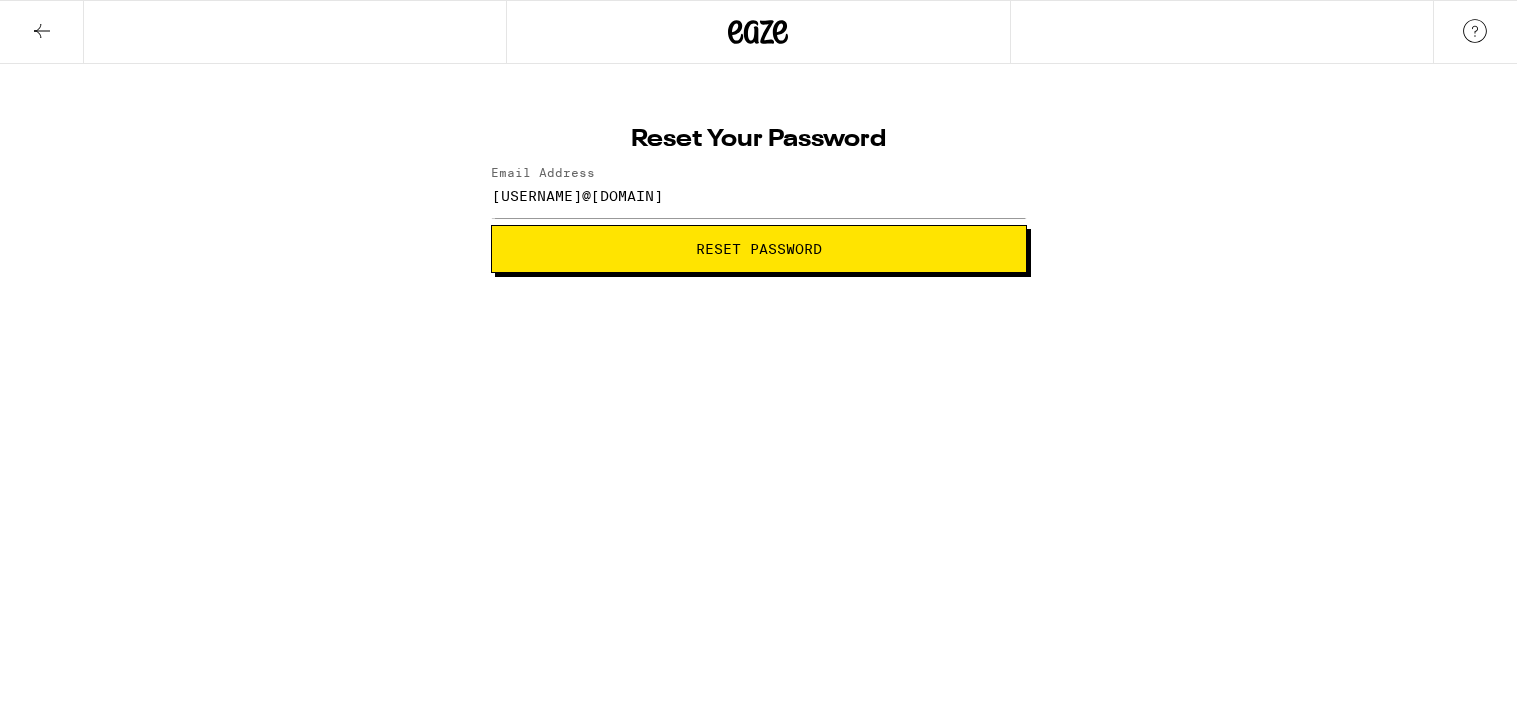 click on "Reset Password" at bounding box center [759, 249] 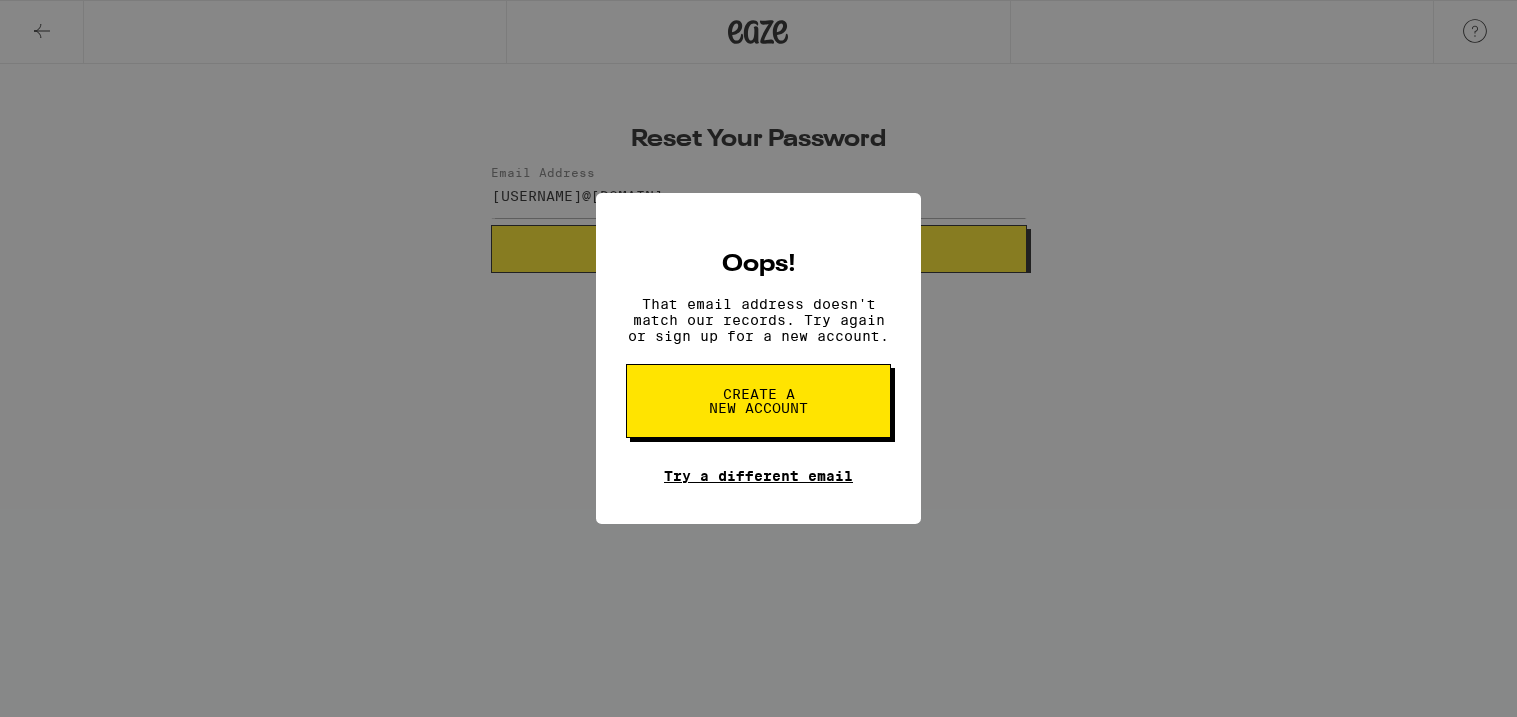 click on "Try a different email" at bounding box center (758, 476) 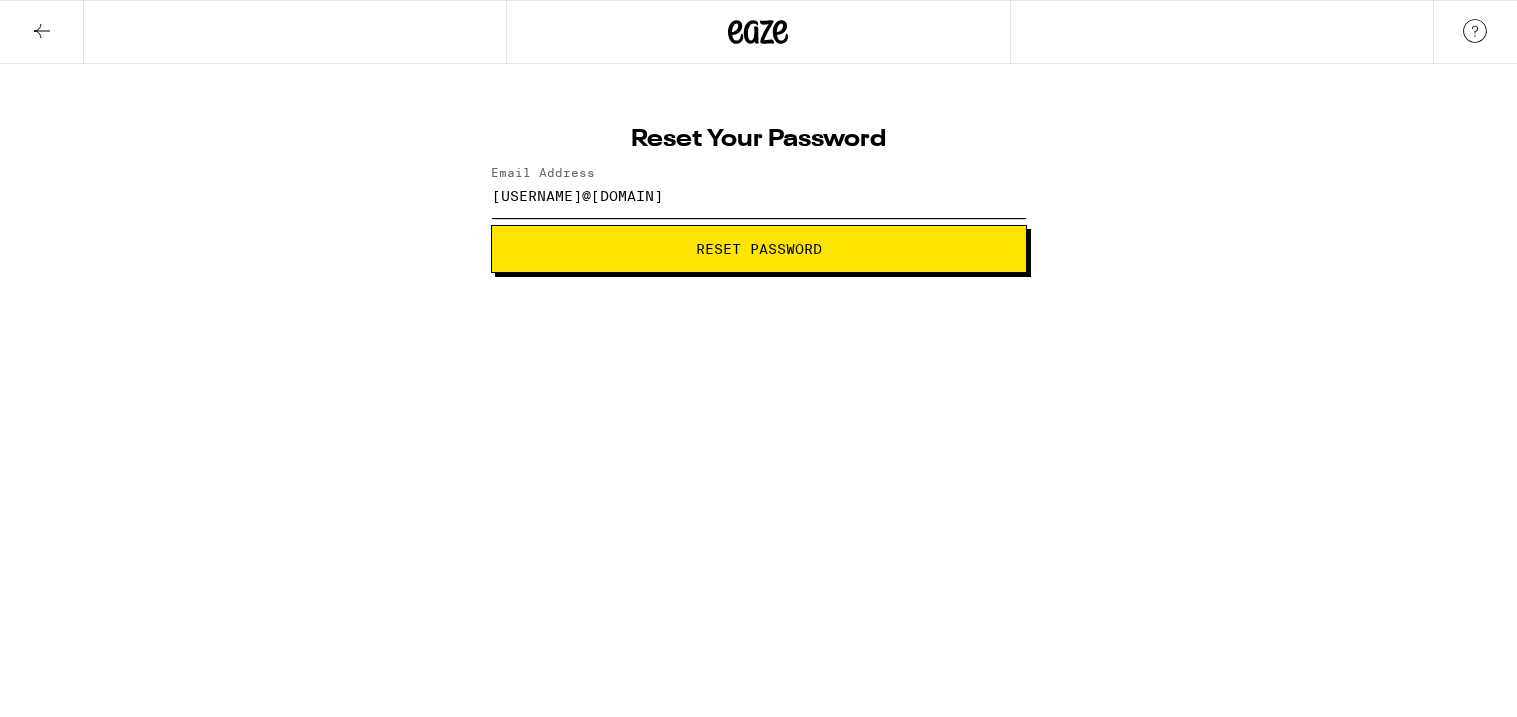 click on "[USERNAME]@[DOMAIN]" at bounding box center (759, 195) 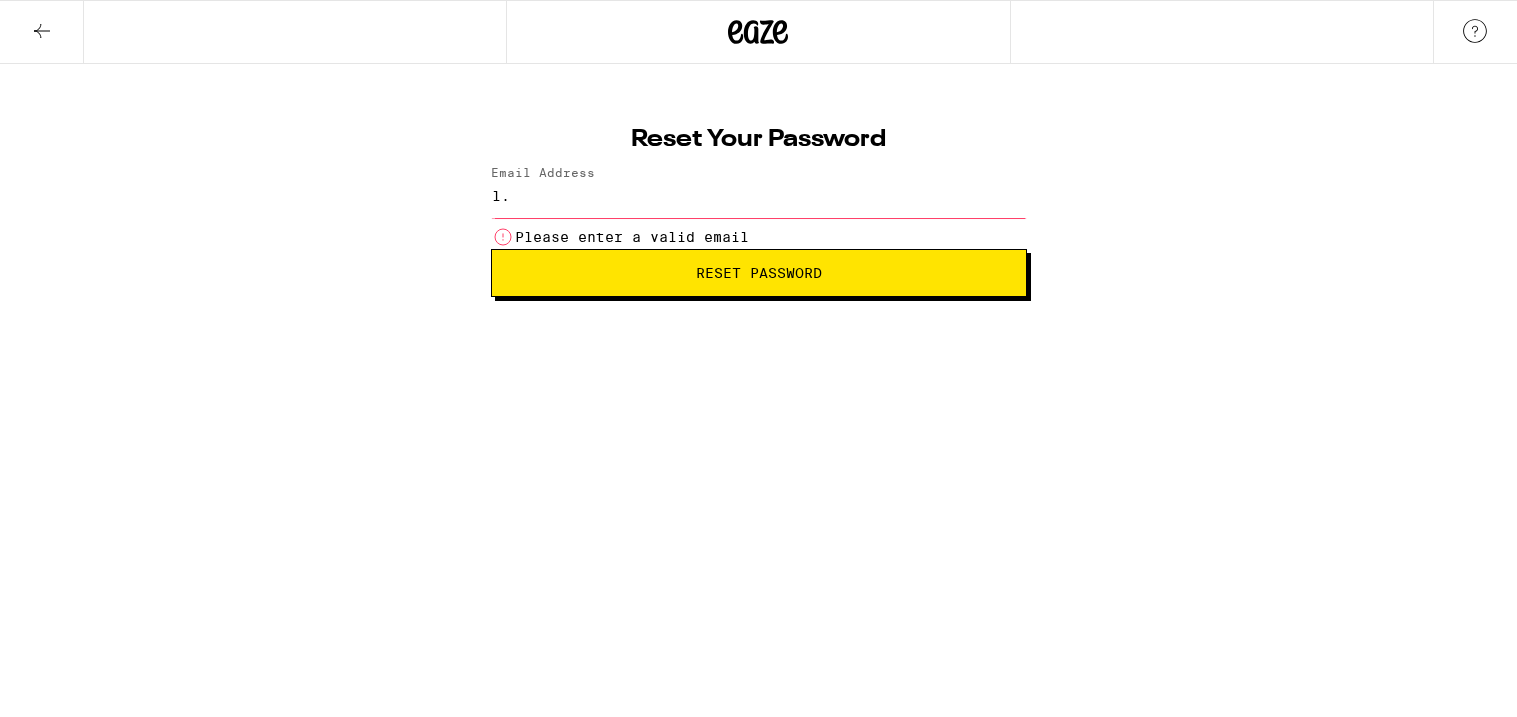 type on "[USERNAME]" 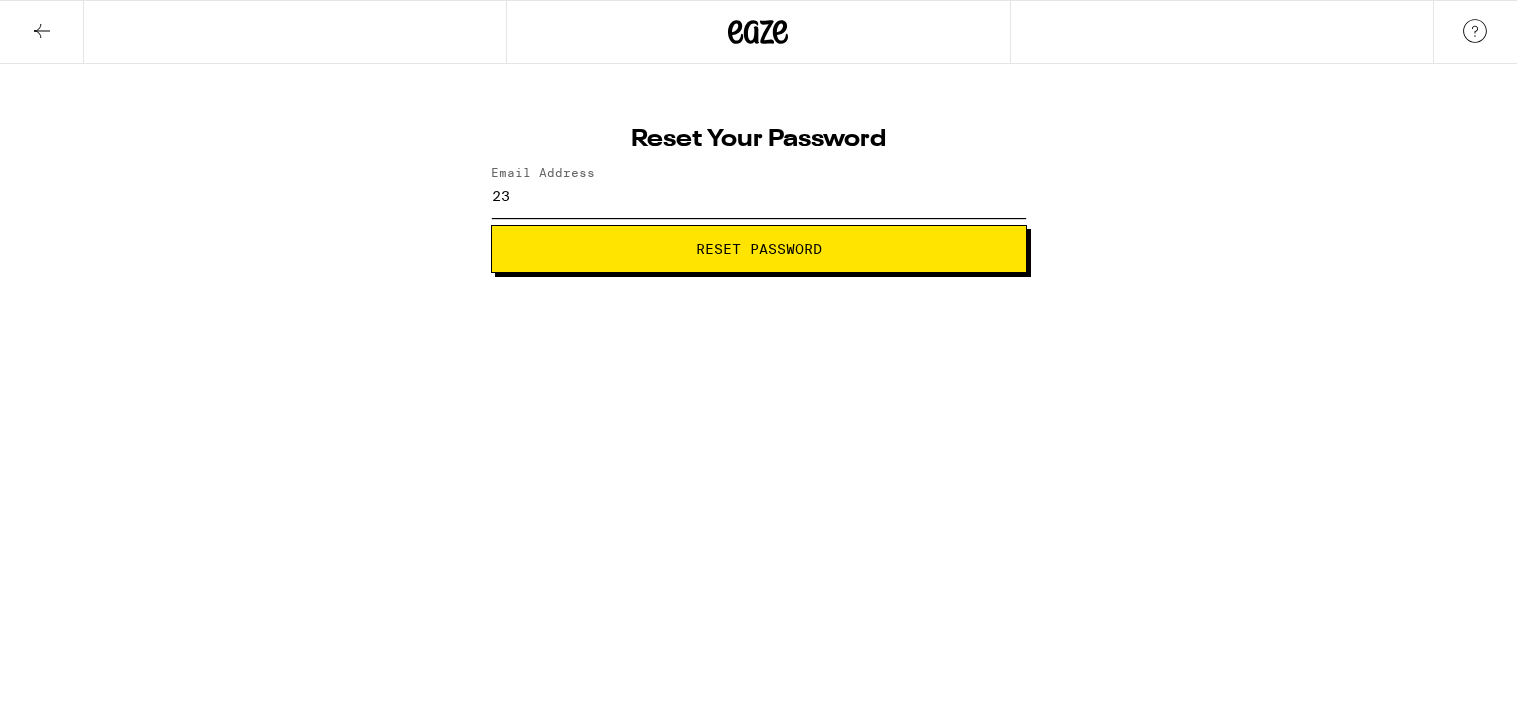 type on "[USERNAME]@[DOMAIN]" 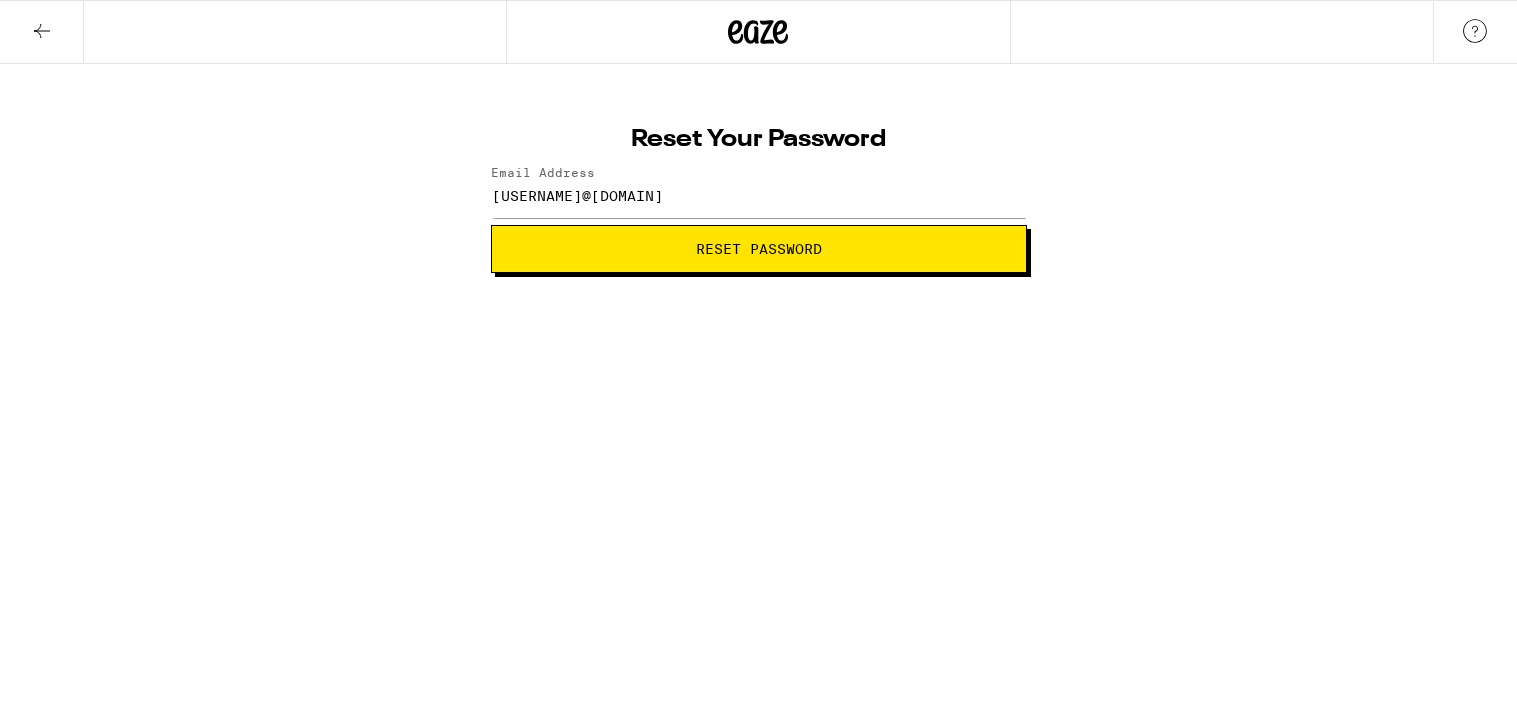 click on "Reset Password" at bounding box center [759, 249] 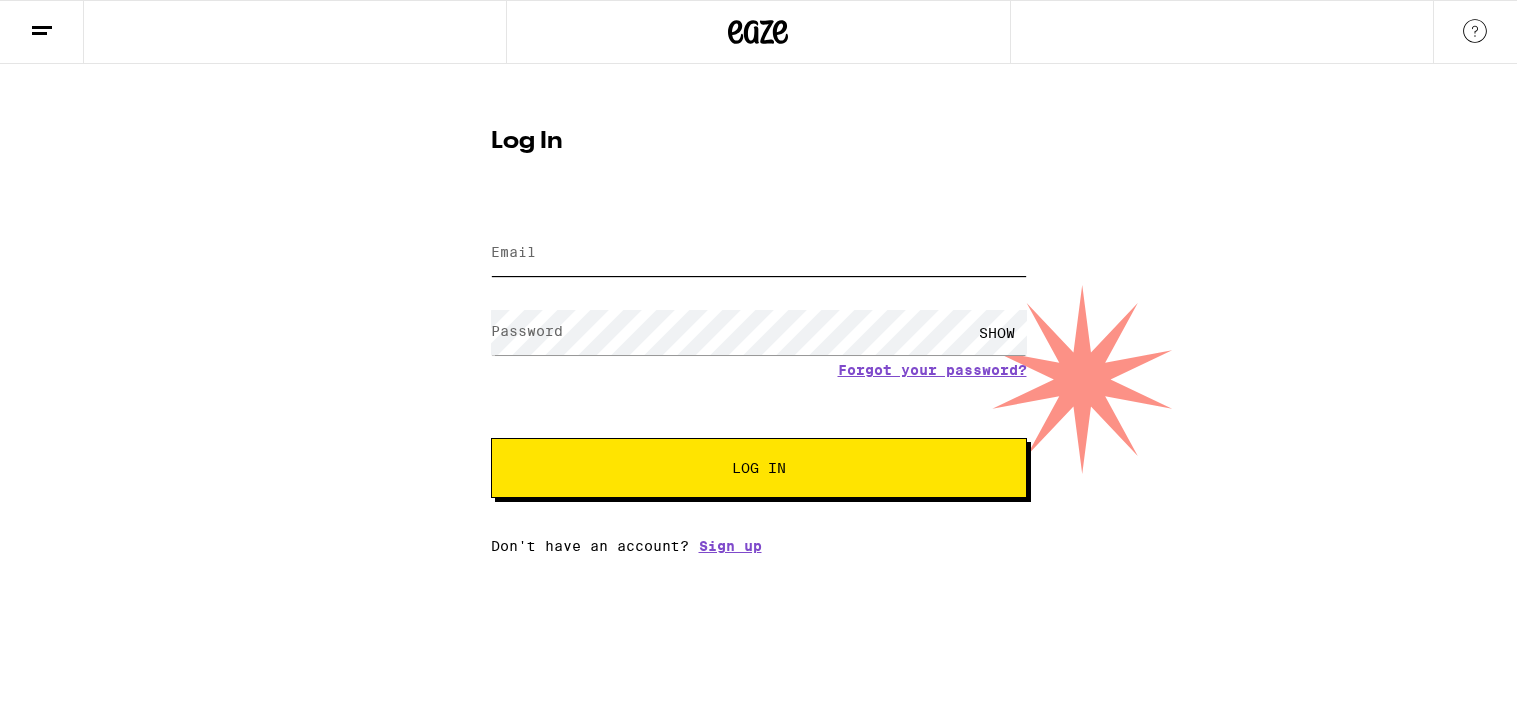 click on "Email" at bounding box center [759, 253] 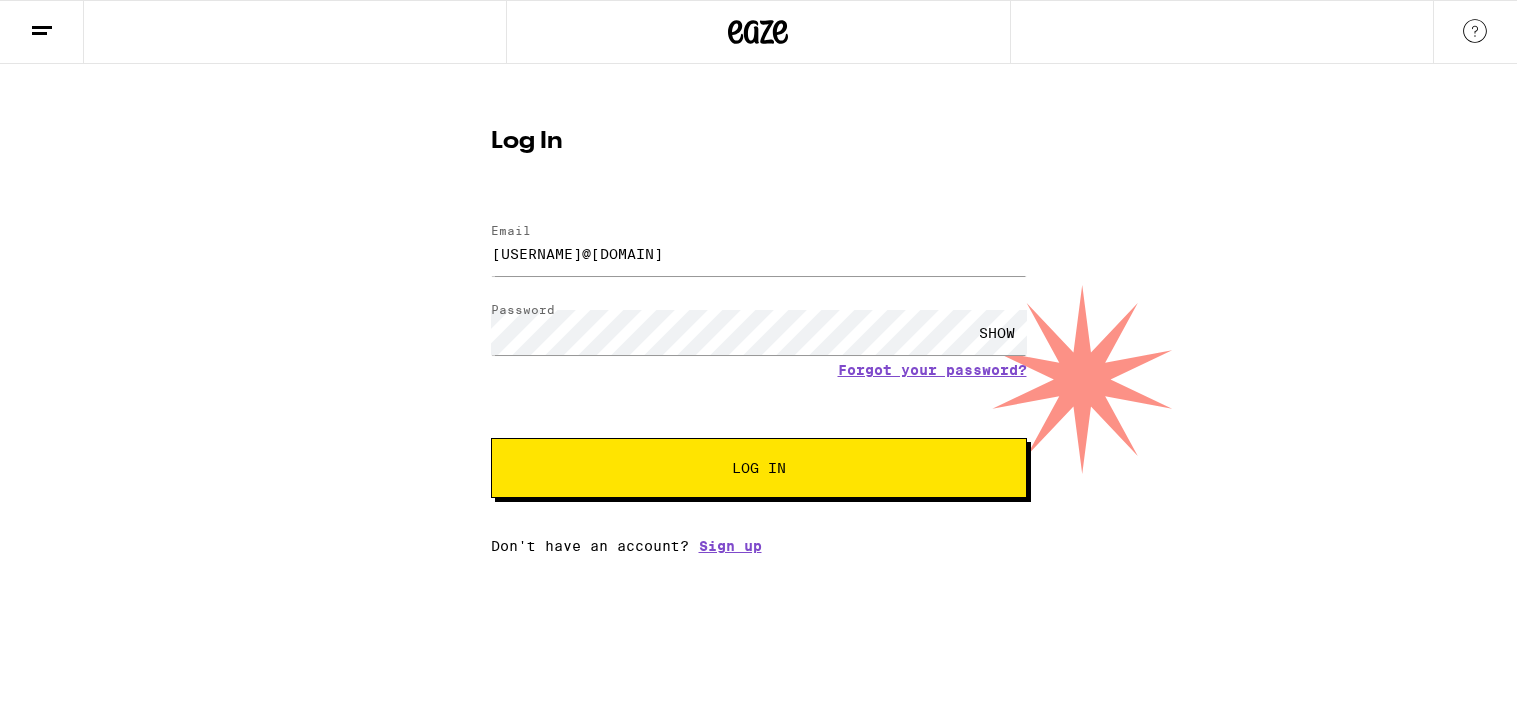 click on "Log In" at bounding box center [759, 468] 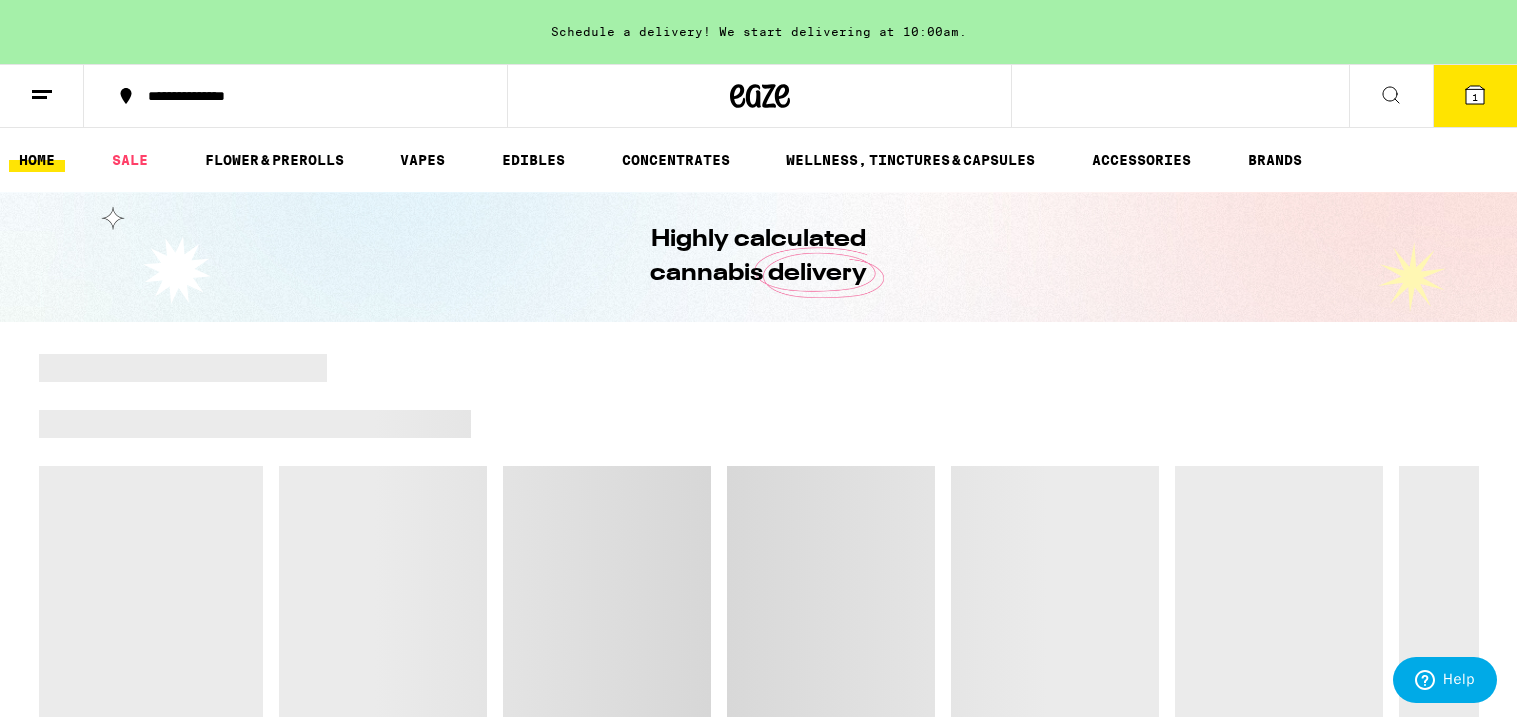 scroll, scrollTop: 0, scrollLeft: 0, axis: both 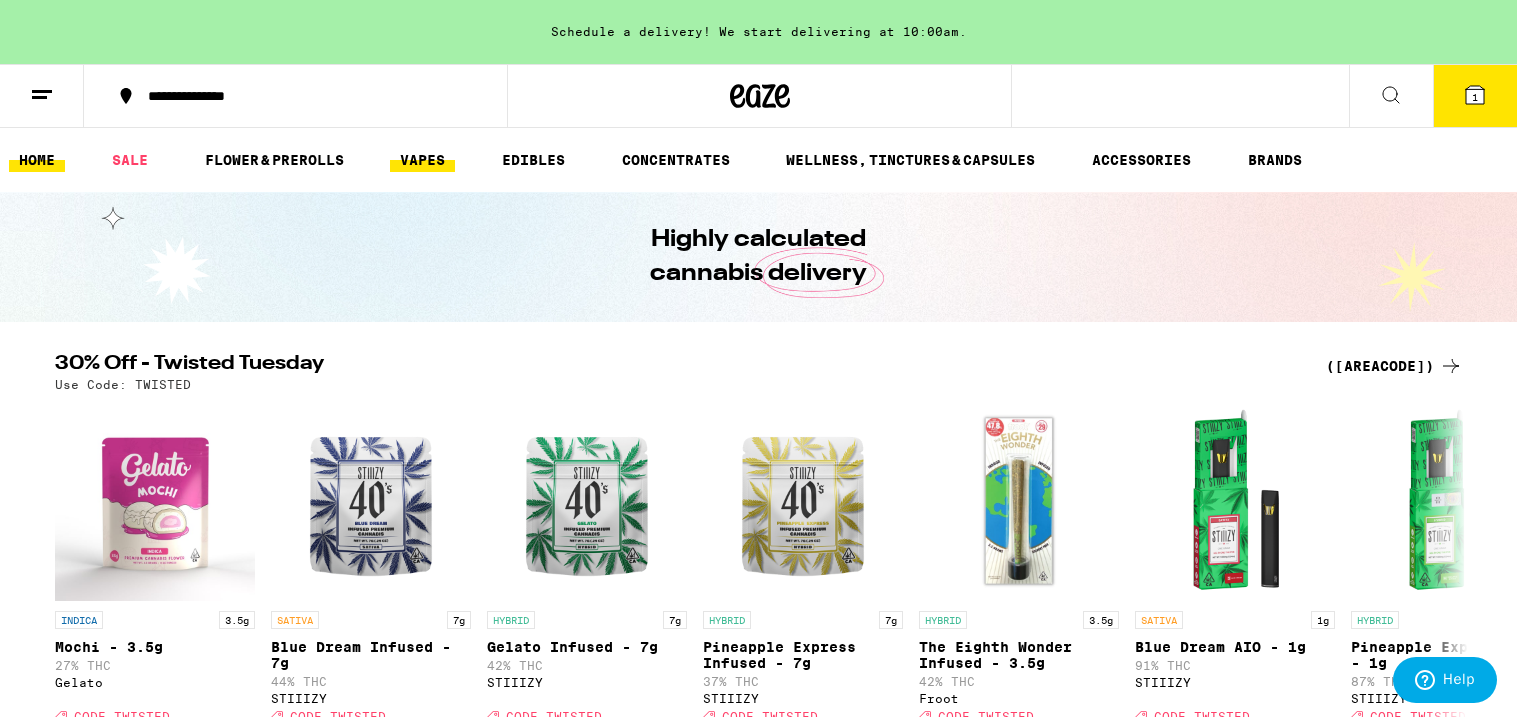 click on "VAPES" at bounding box center (422, 160) 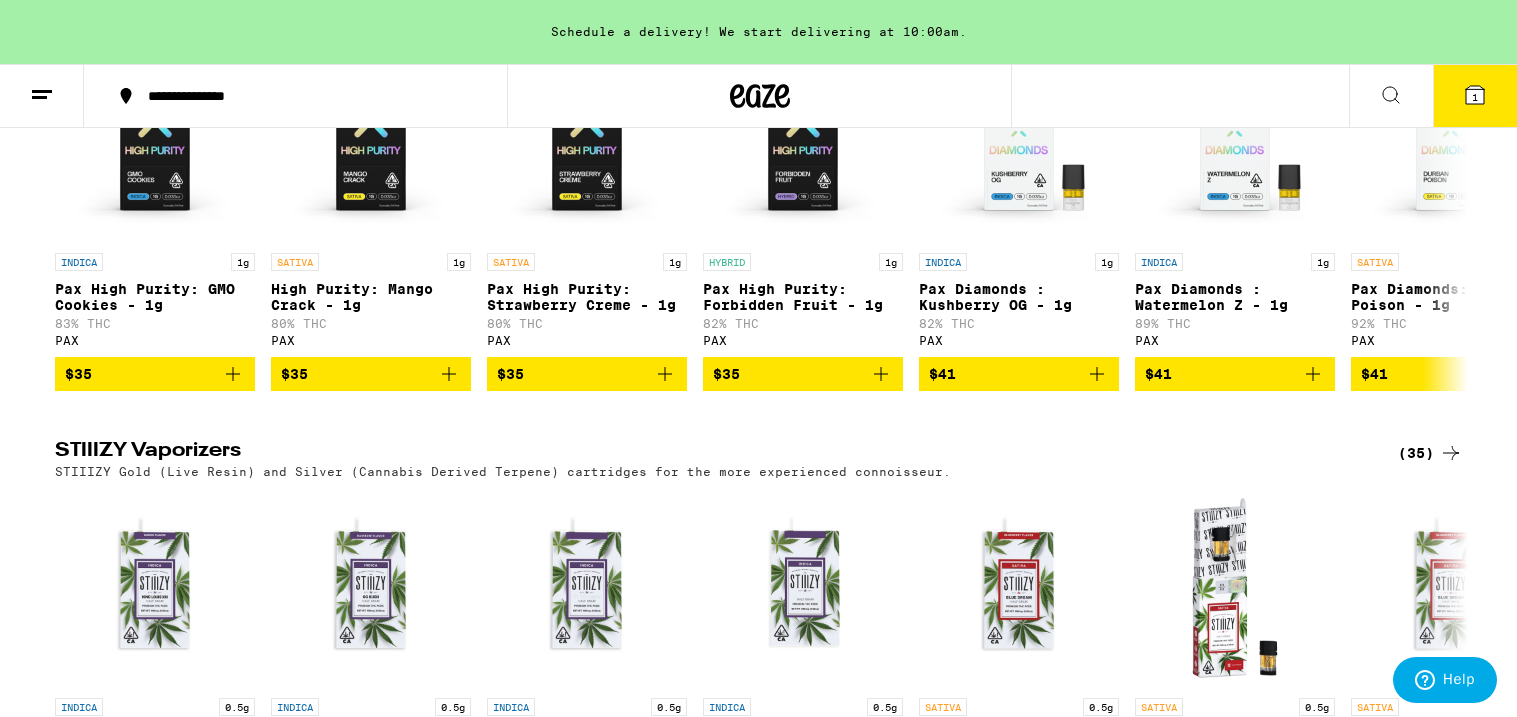 scroll, scrollTop: 1241, scrollLeft: 0, axis: vertical 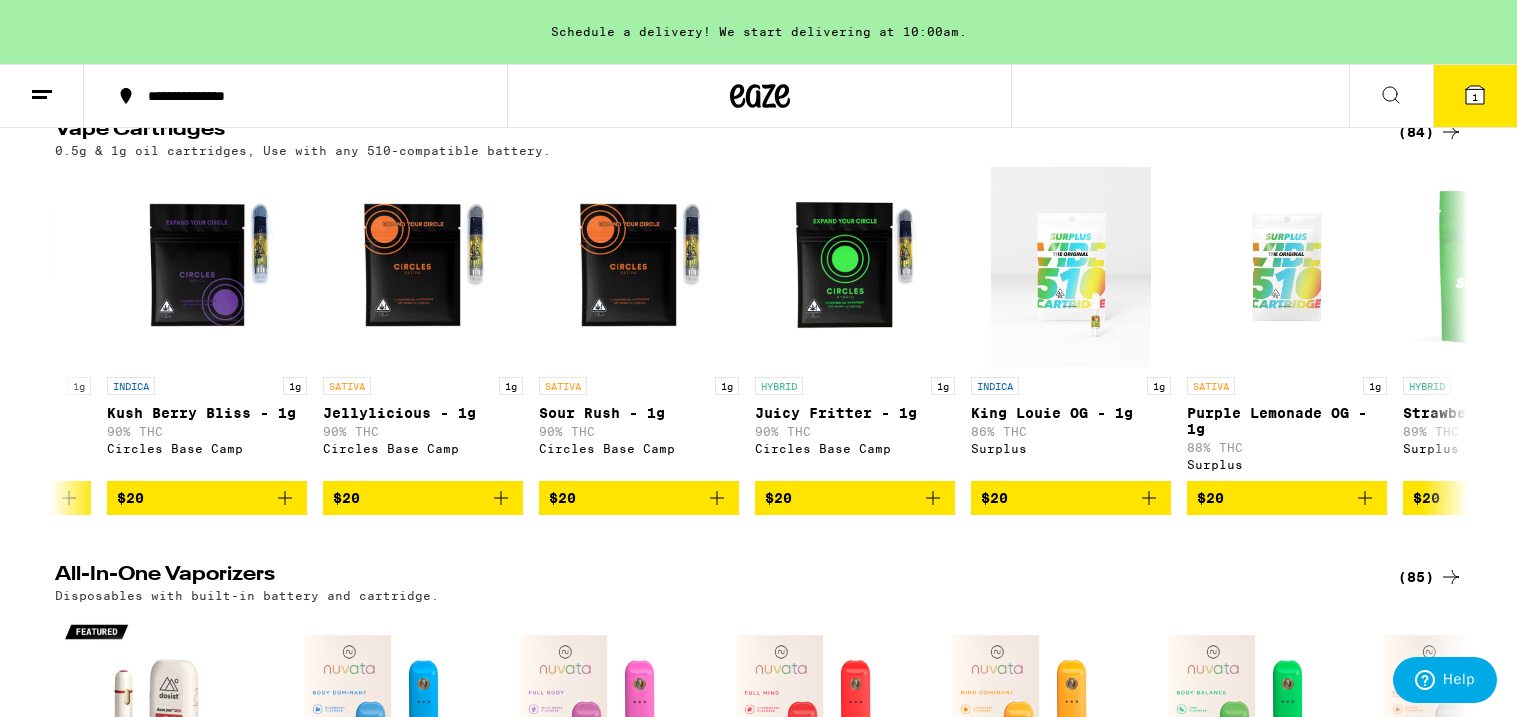 click 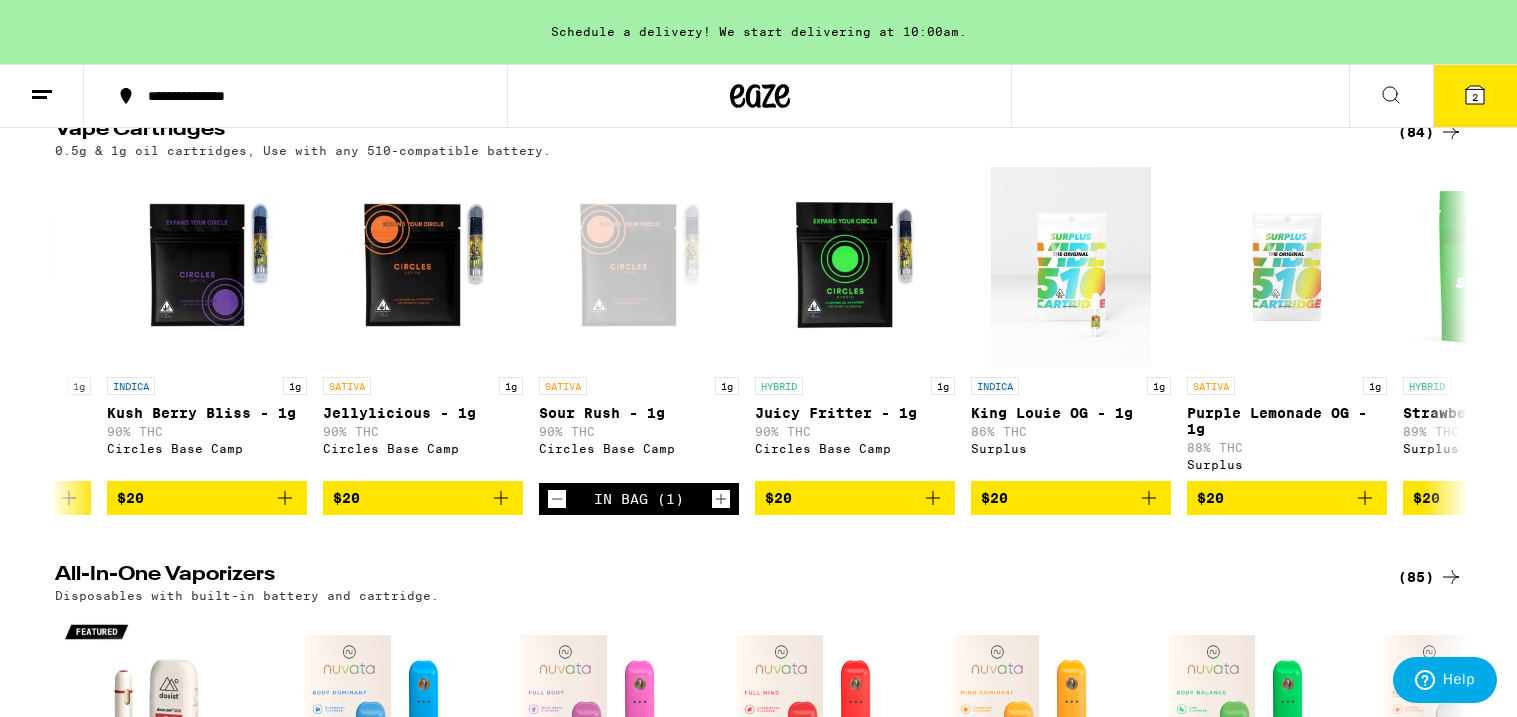 click 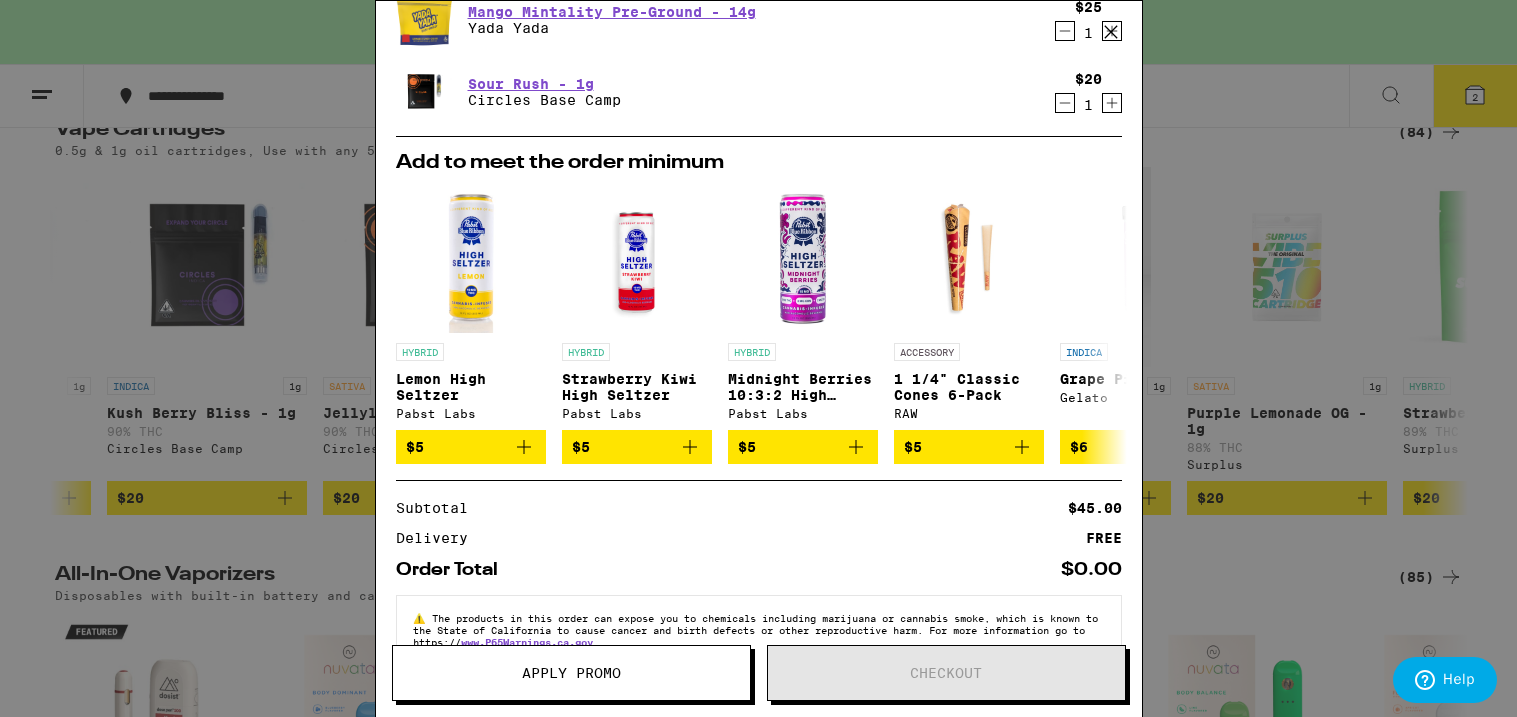 scroll, scrollTop: 197, scrollLeft: 0, axis: vertical 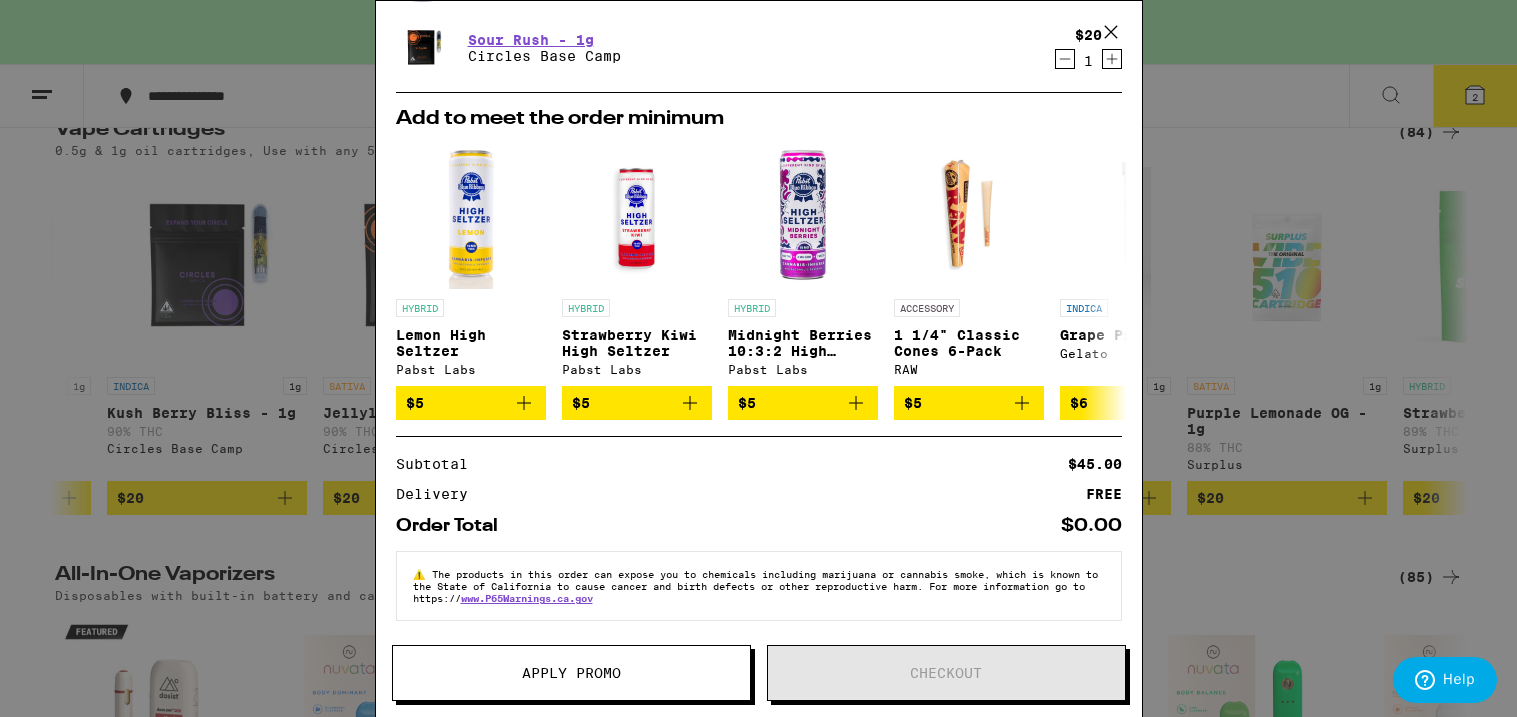 click on "Apply Promo" at bounding box center (571, 673) 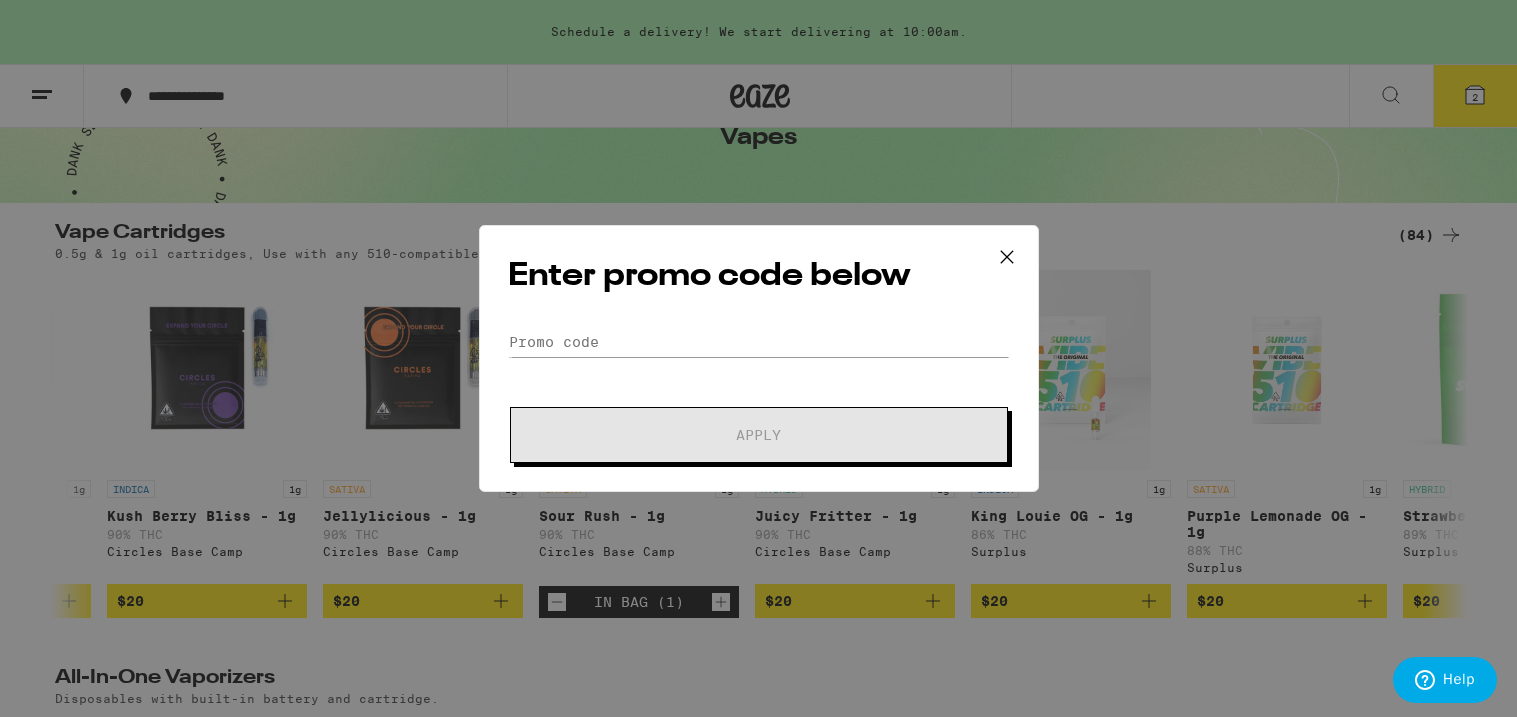 scroll, scrollTop: 118, scrollLeft: 0, axis: vertical 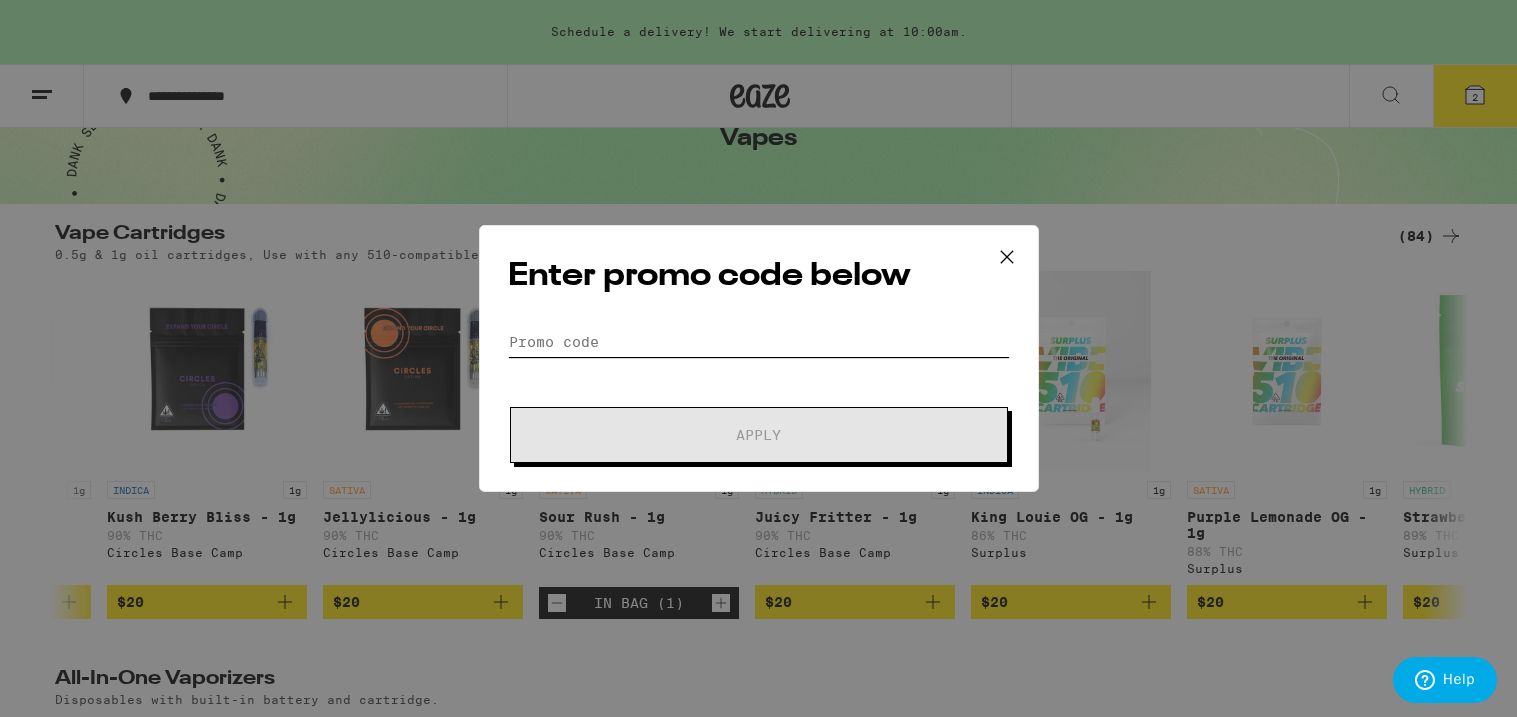 click on "Promo Code" at bounding box center [759, 342] 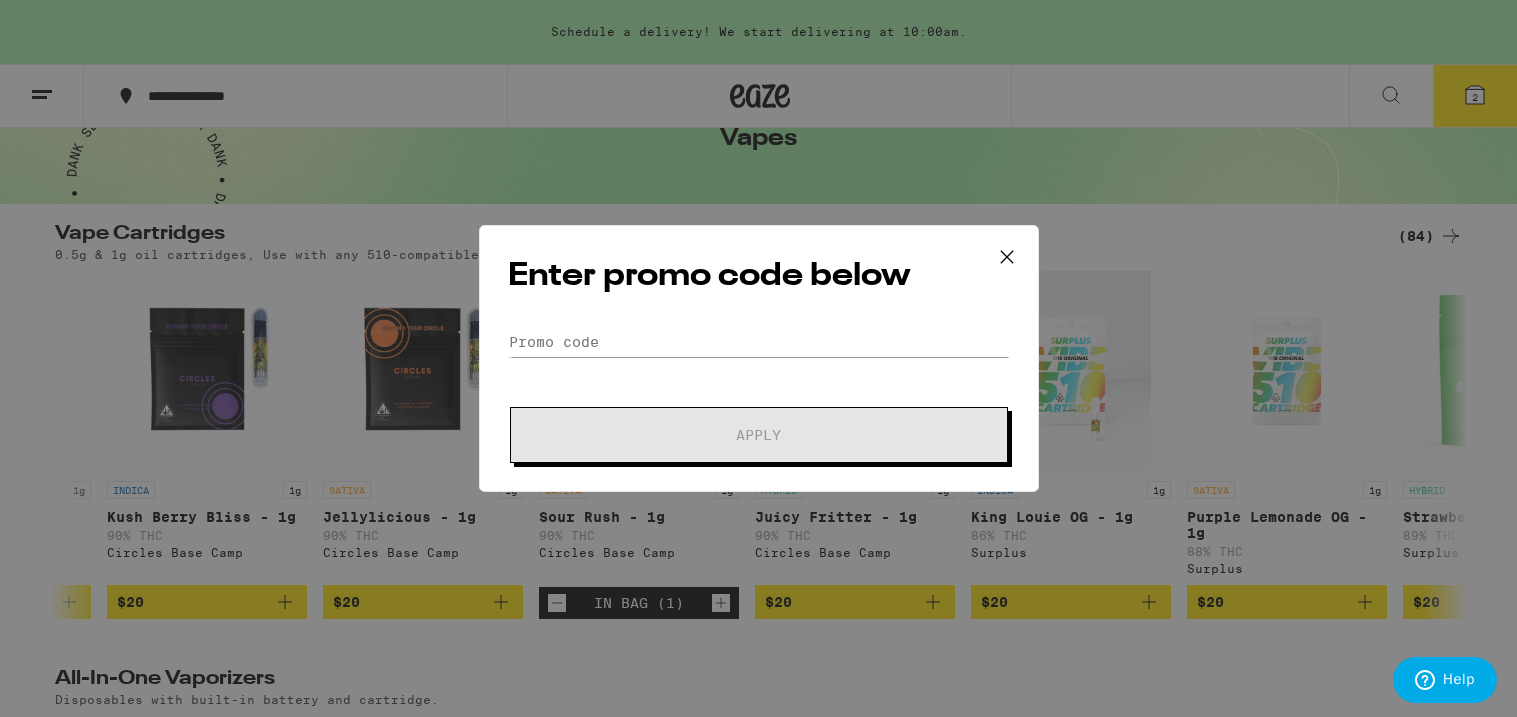 click 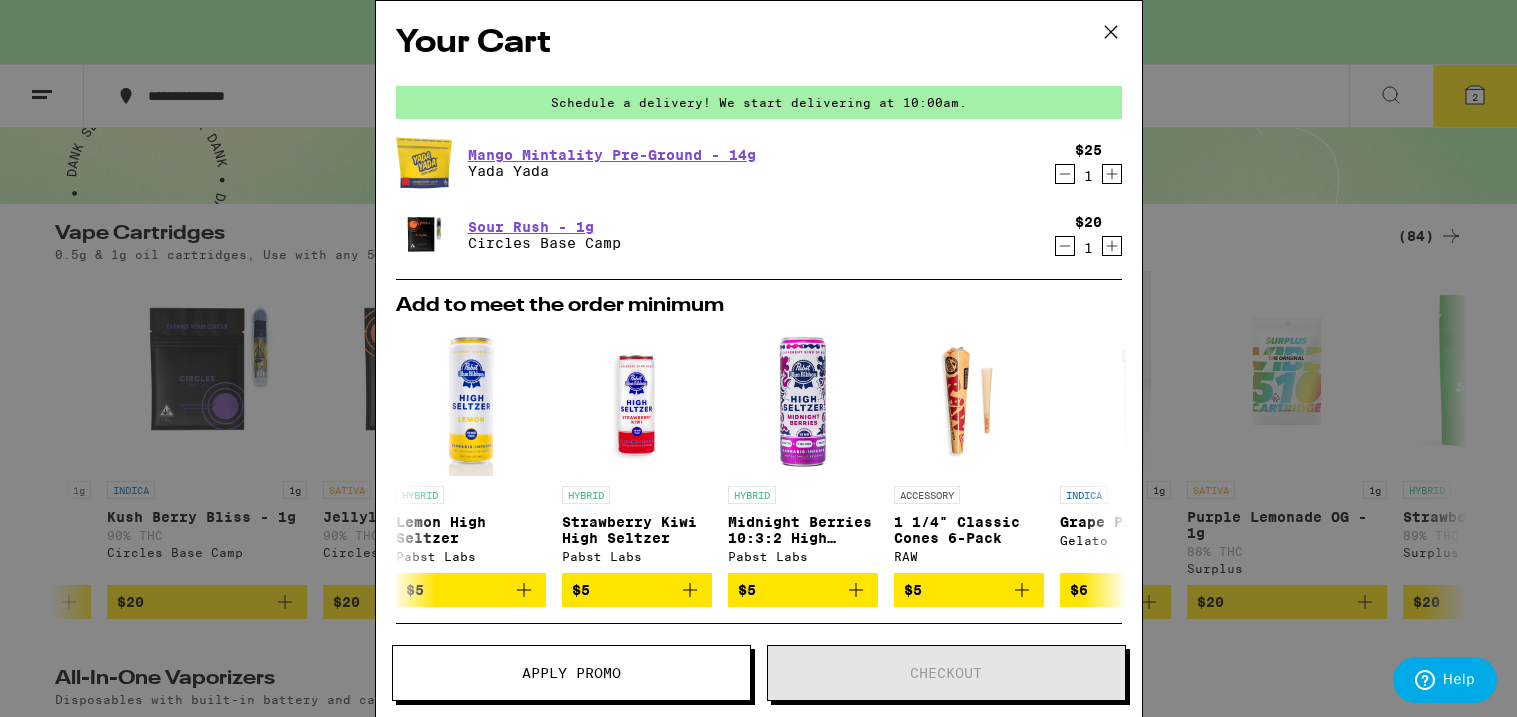 scroll, scrollTop: 222, scrollLeft: 0, axis: vertical 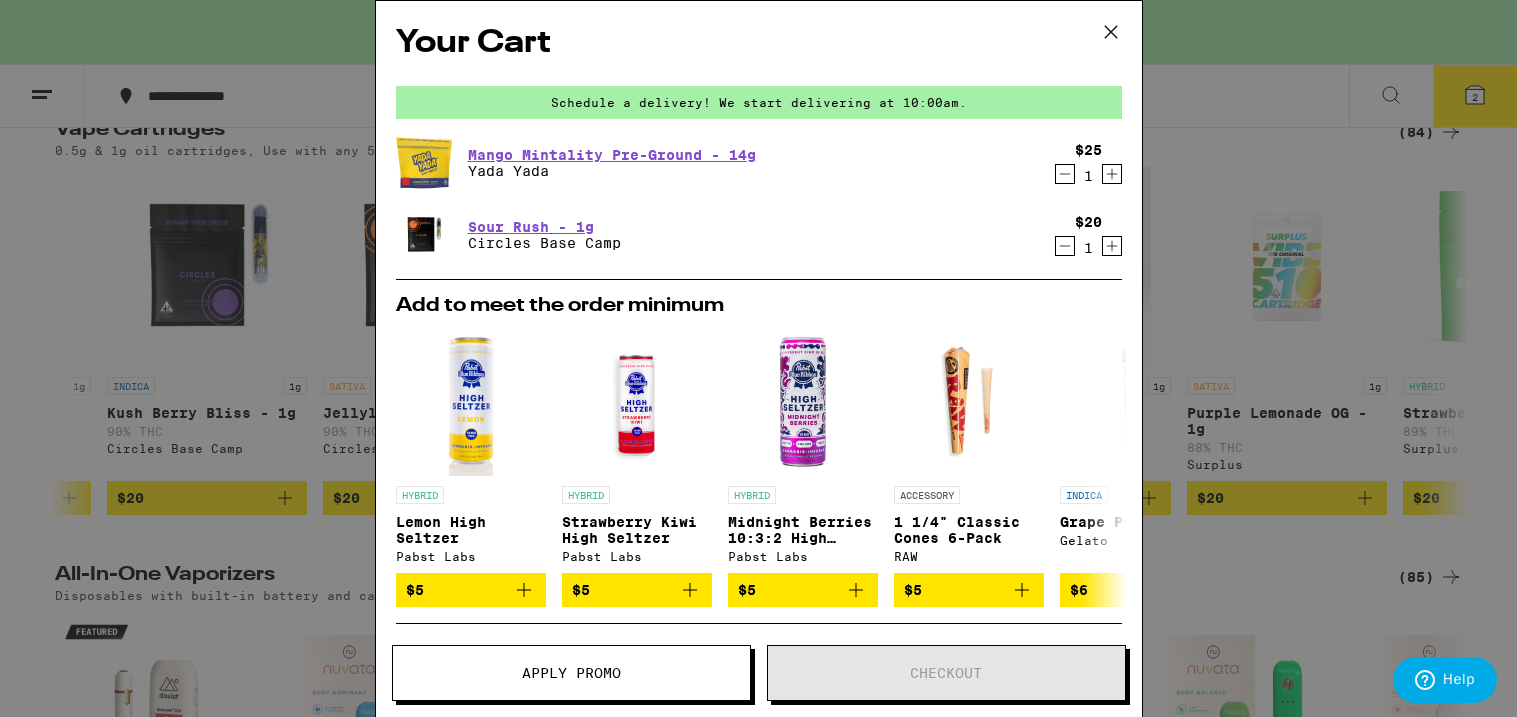 click 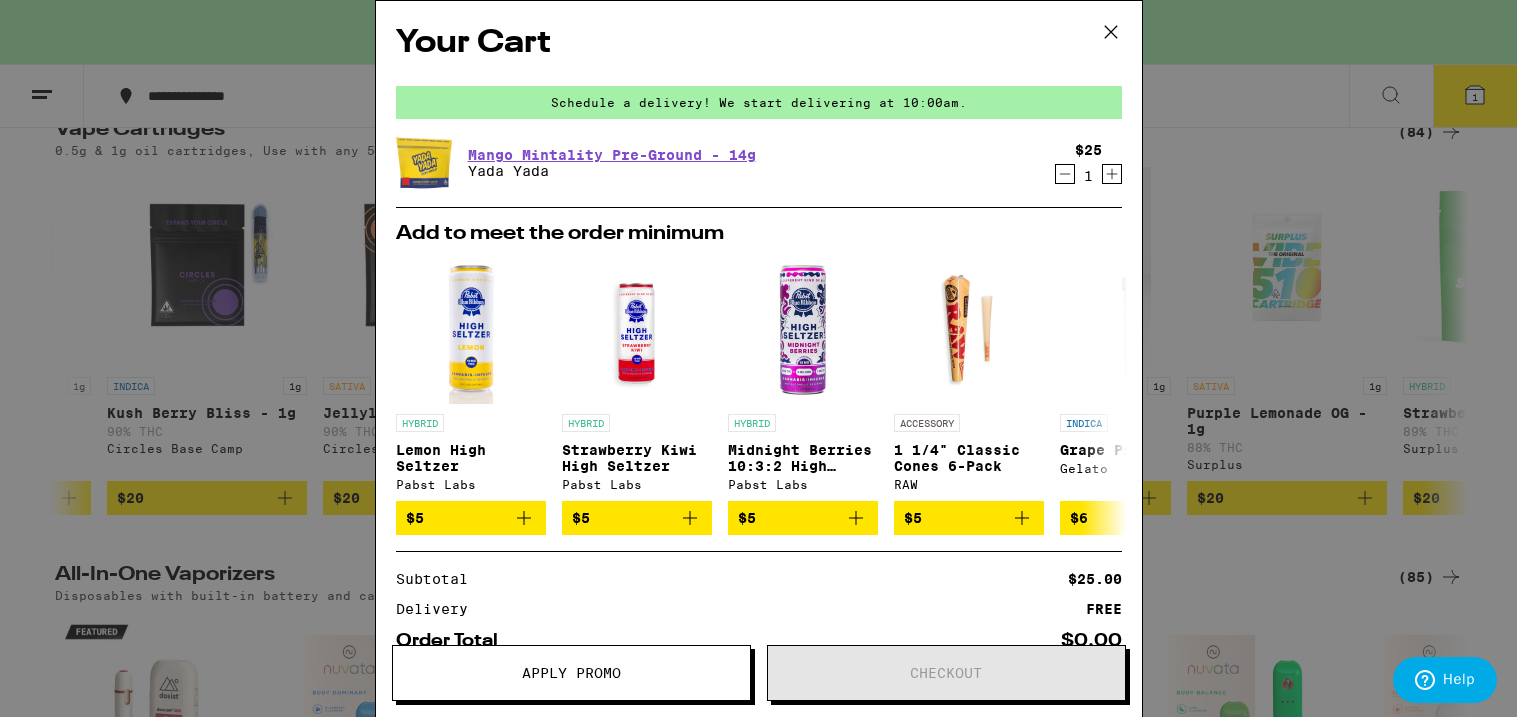 click 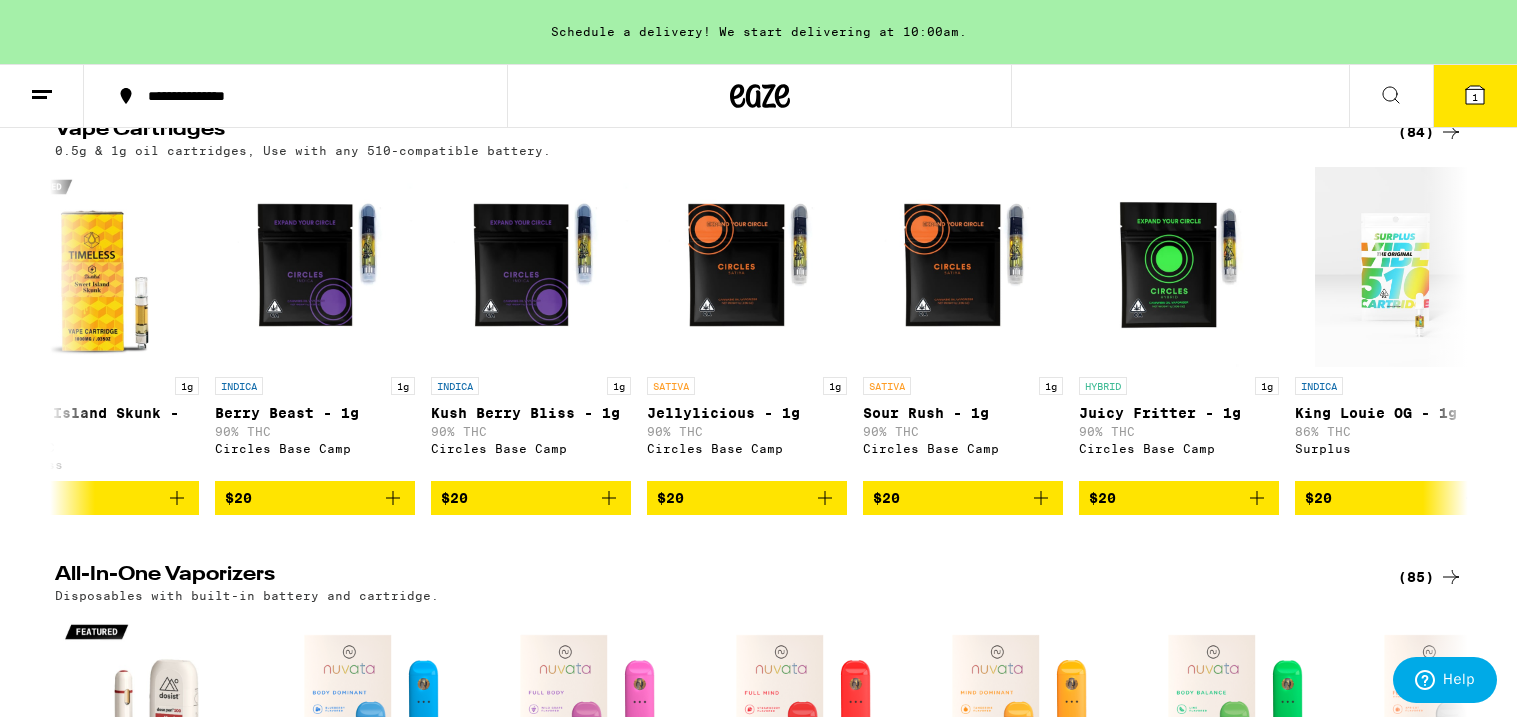 scroll, scrollTop: 0, scrollLeft: 0, axis: both 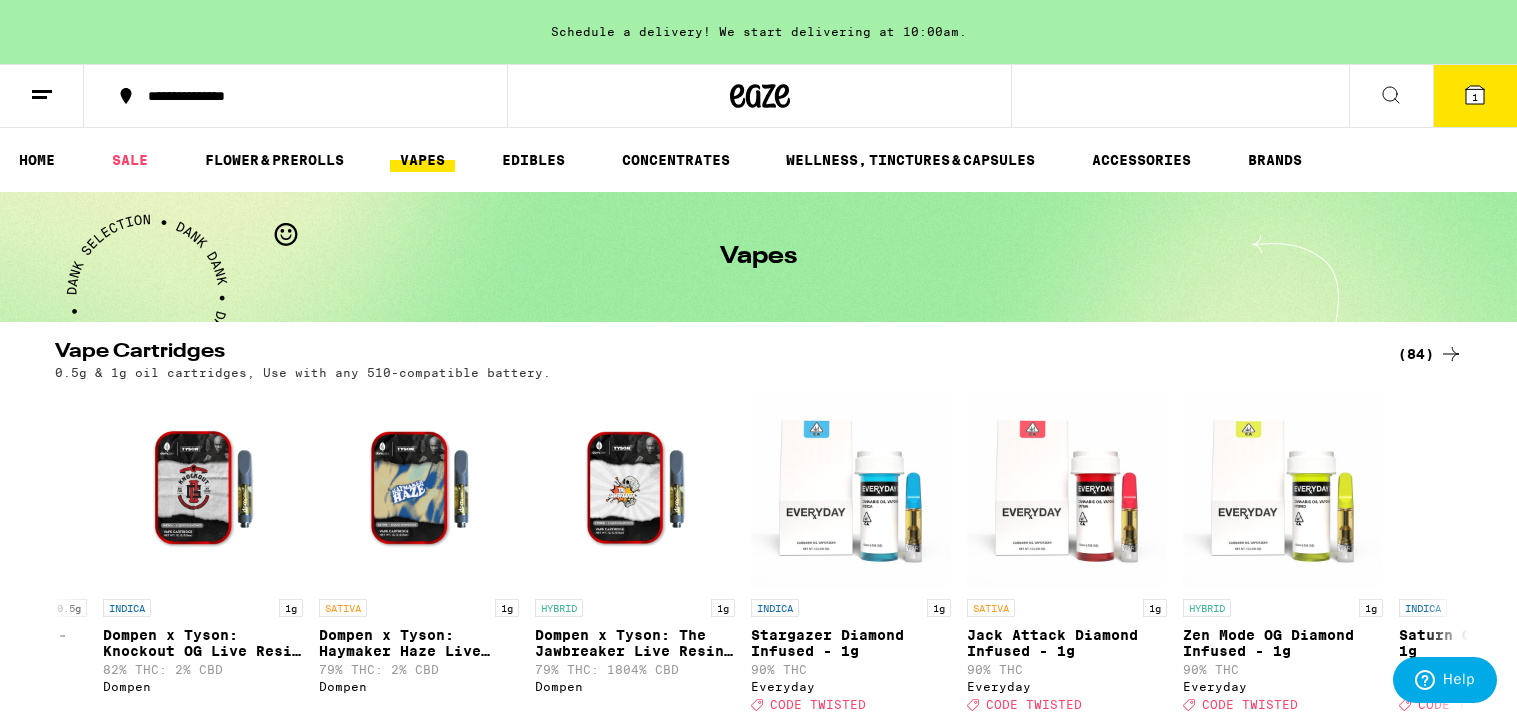 click on "1" at bounding box center (1475, 96) 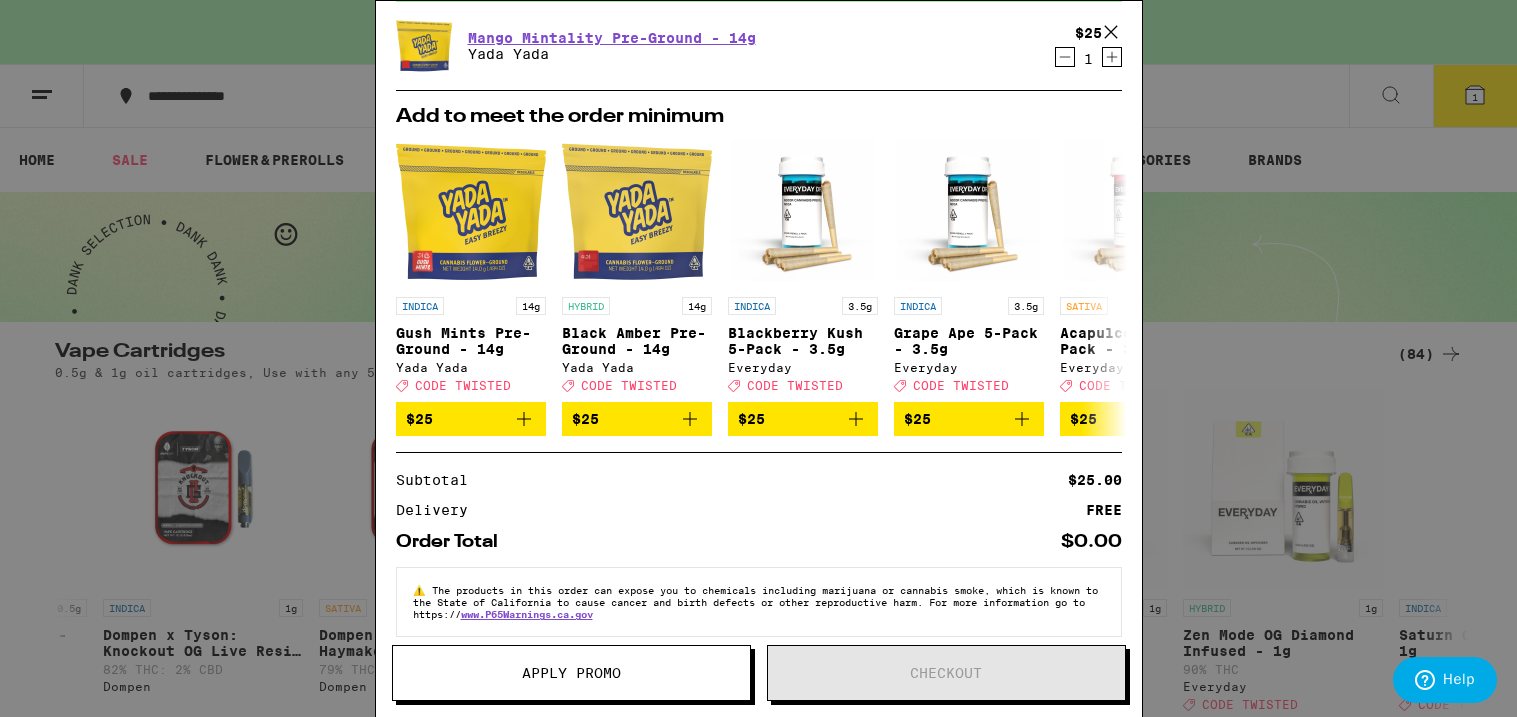 scroll, scrollTop: 146, scrollLeft: 0, axis: vertical 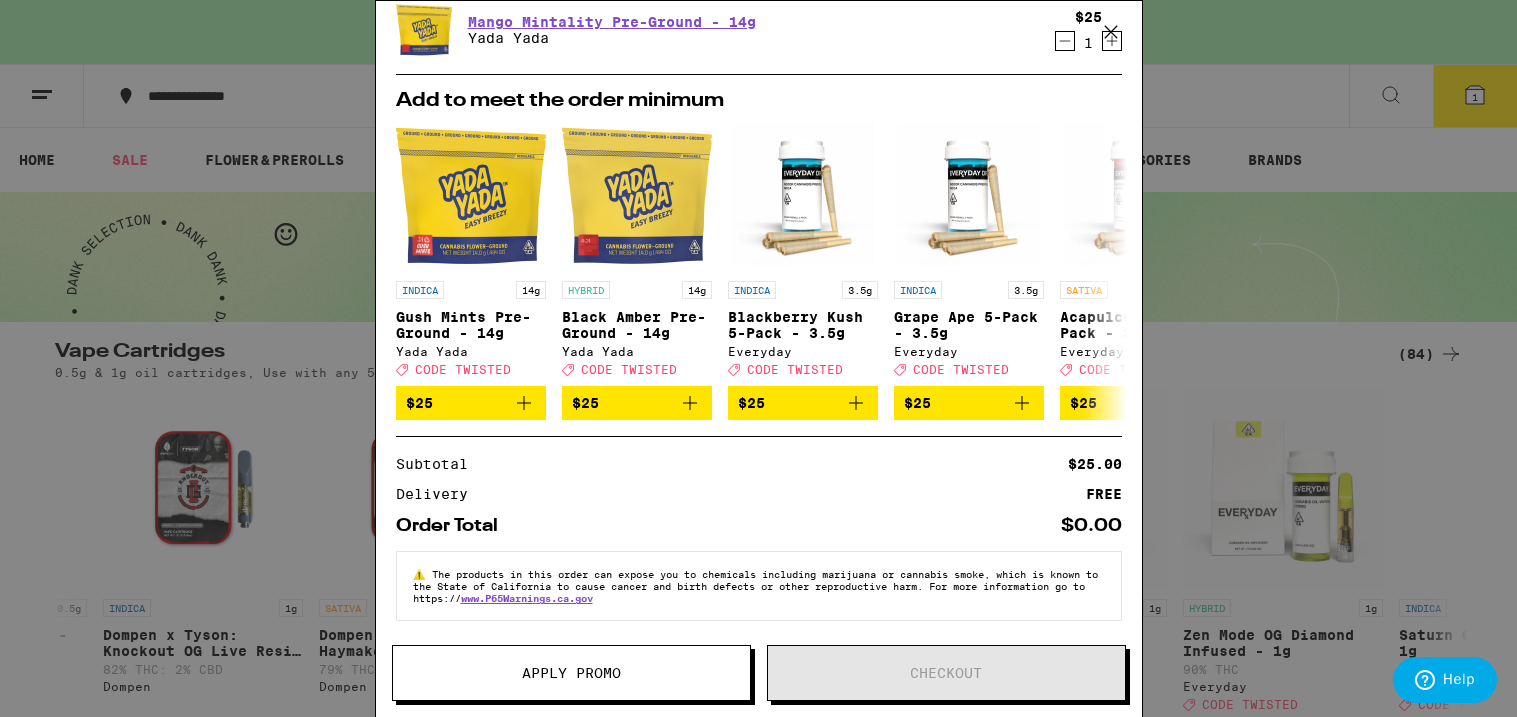 click on "Apply Promo" at bounding box center (571, 673) 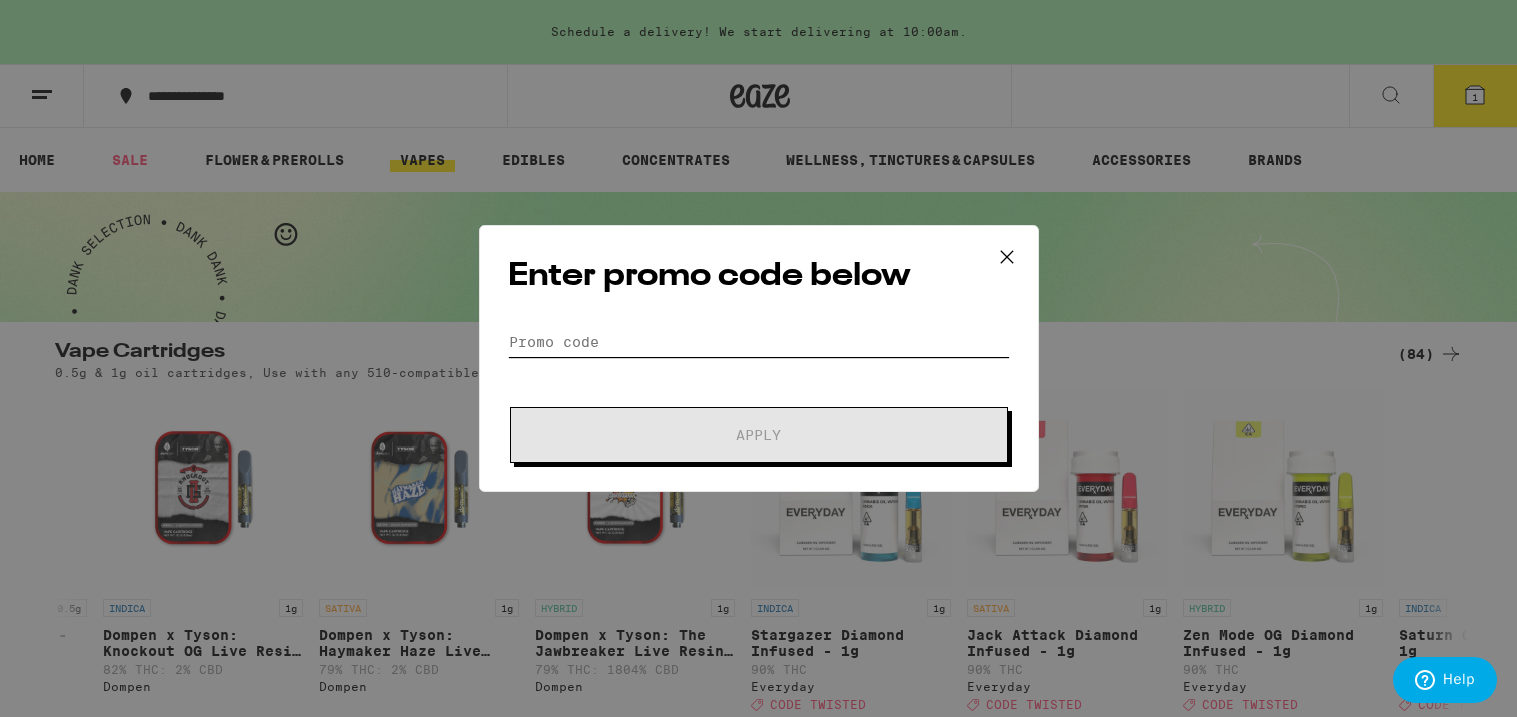 click on "Promo Code" at bounding box center [759, 342] 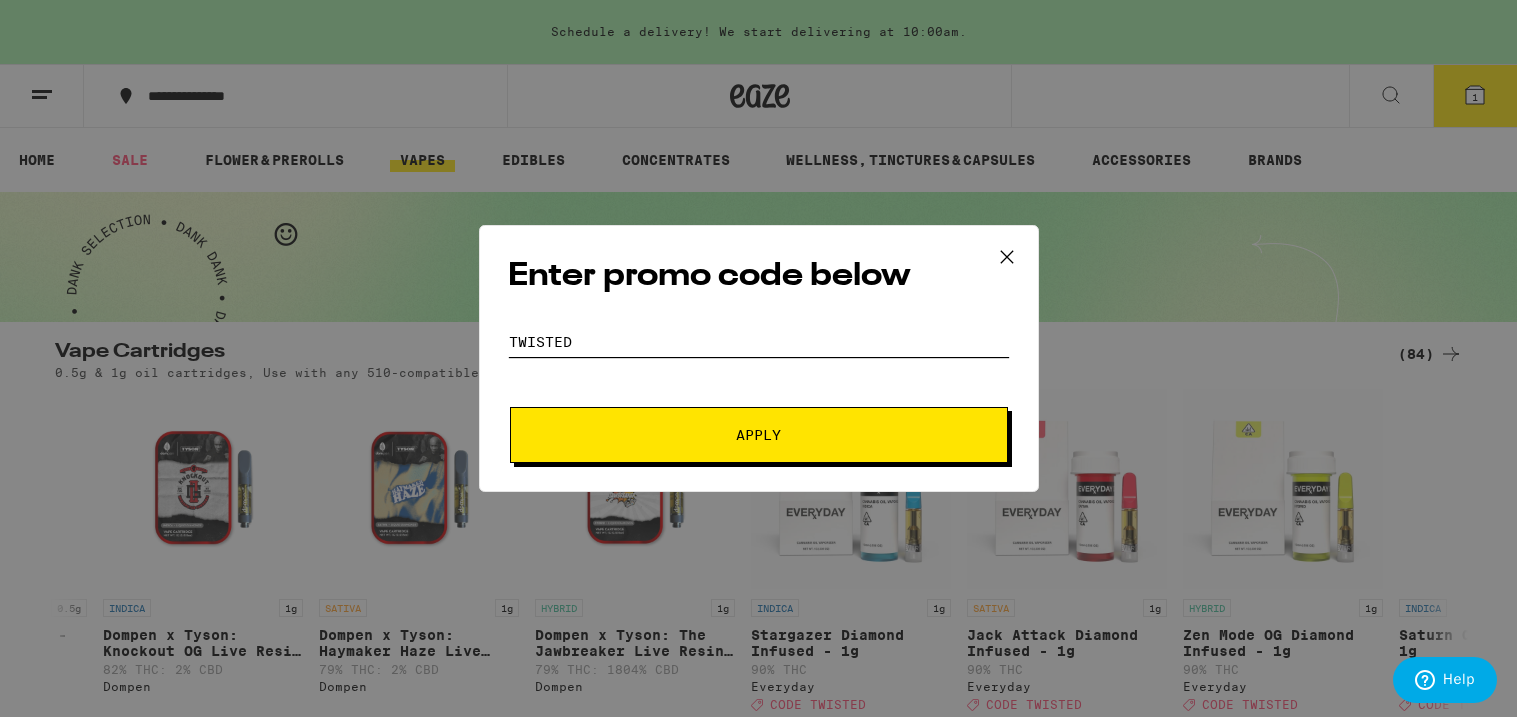 type on "twisted" 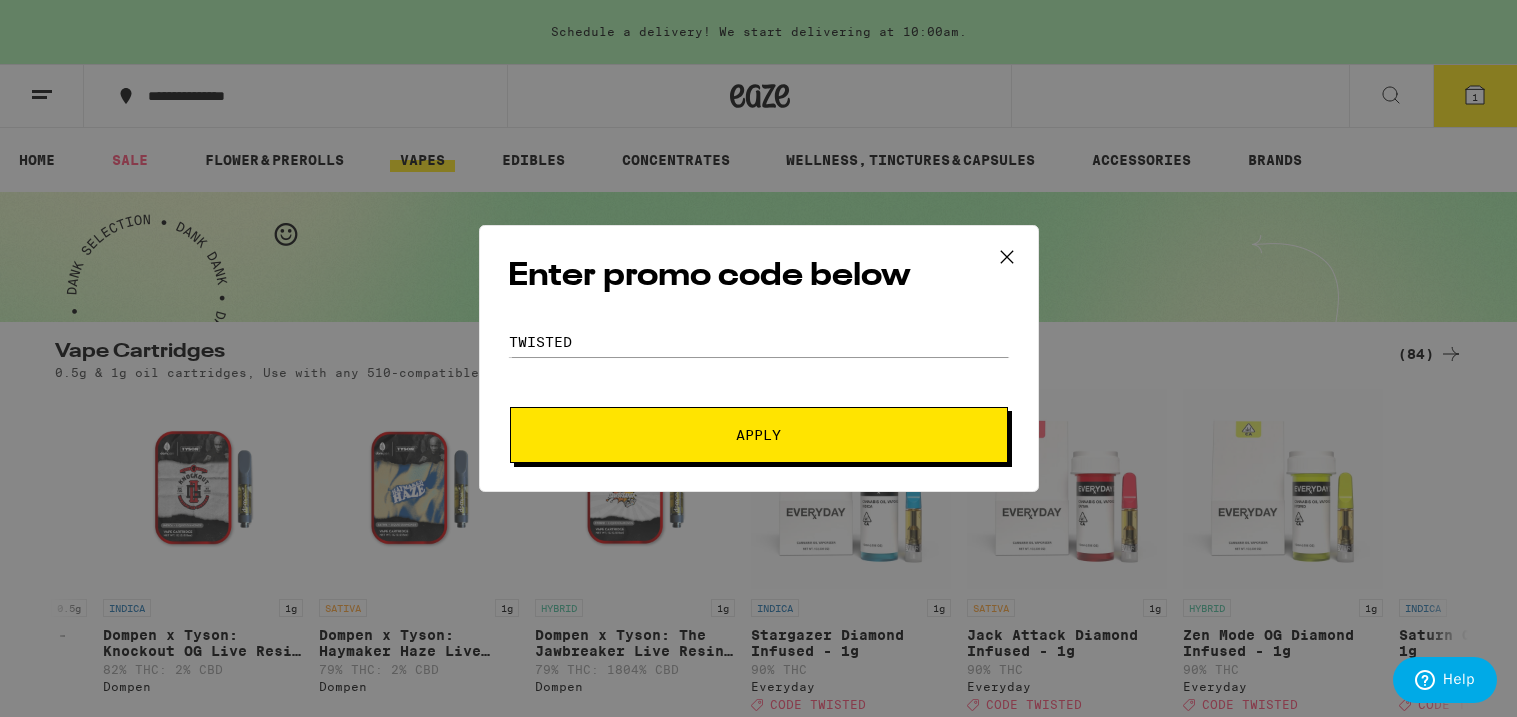 click on "Apply" at bounding box center (759, 435) 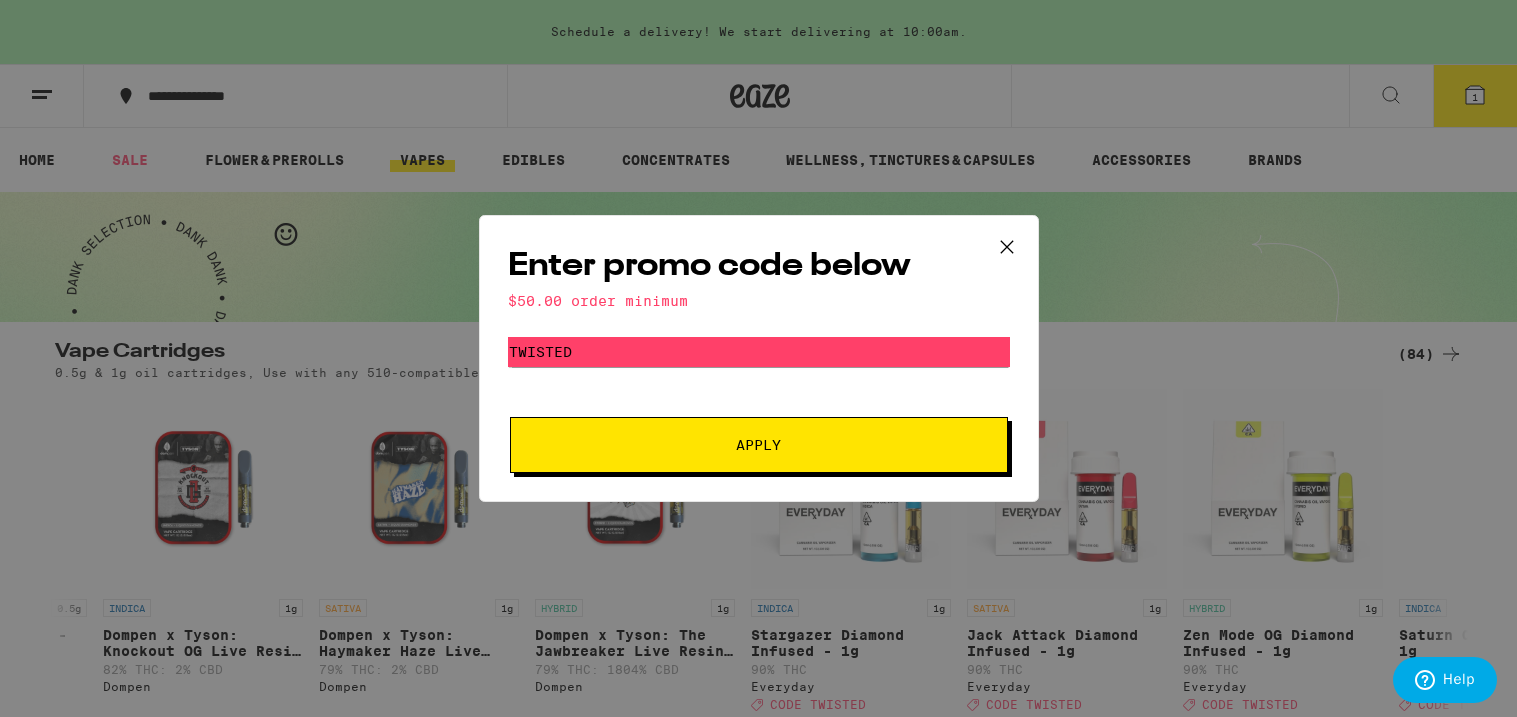 click 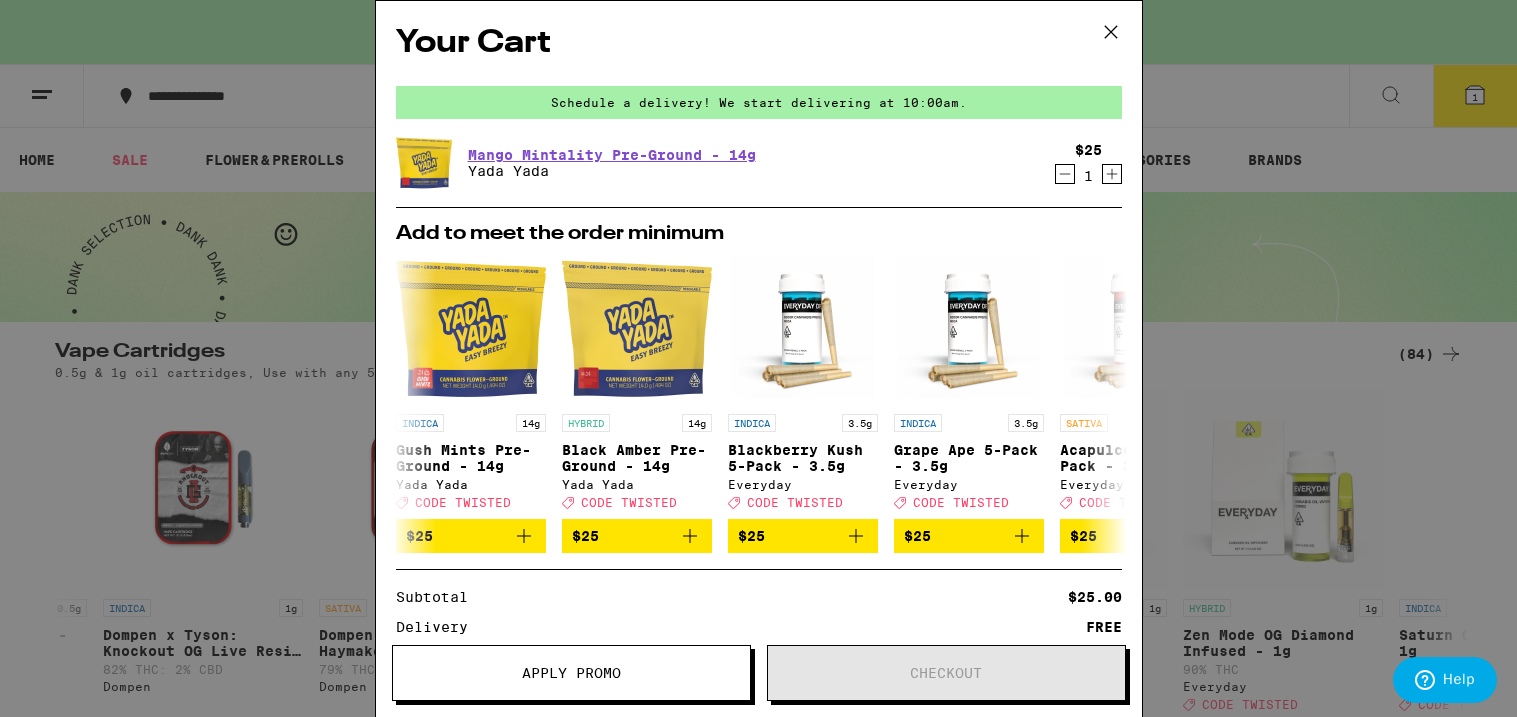click on "Your Cart Schedule a delivery! We start delivering at 10:00am. Mango Mintality Pre-Ground - 14g Yada Yada $25 1 Add to meet the order minimum INDICA 14g Gush Mints Pre-Ground - 14g Yada Yada Deal Created with Sketch. CODE TWISTED $25 HYBRID 14g Black Amber Pre-Ground - 14g Yada Yada Deal Created with Sketch. CODE TWISTED $25 INDICA 3.5g Blackberry Kush 5-Pack - 3.5g Everyday Deal Created with Sketch. CODE TWISTED $25 INDICA 3.5g Grape Ape 5-Pack - 3.5g Everyday Deal Created with Sketch. CODE TWISTED $25 SATIVA 3.5g Acapulco Gold 5-Pack - 3.5g Everyday Deal Created with Sketch. CODE TWISTED $25 HYBRID 3.5g Chemberry 5-Pack - 3.5g Everyday Deal Created with Sketch. CODE TWISTED $25 HYBRID 3.5g OG Glue - 3.5g Dime Bag Deal Created with Sketch. USE CODE 35OFF $24 HYBRID Groove Minis Nano Chocolate Bites Kanha Deal Created with Sketch. USE CODE 35OFF $24 HYBRID Blood Orange Cardamom 6-Pack Cann Deal Created with Sketch. CODE TWISTED $24 HYBRID Blood Orange Cardamom Hi Boy 4-Pack Cann Deal Created with Sketch. $24" at bounding box center (758, 358) 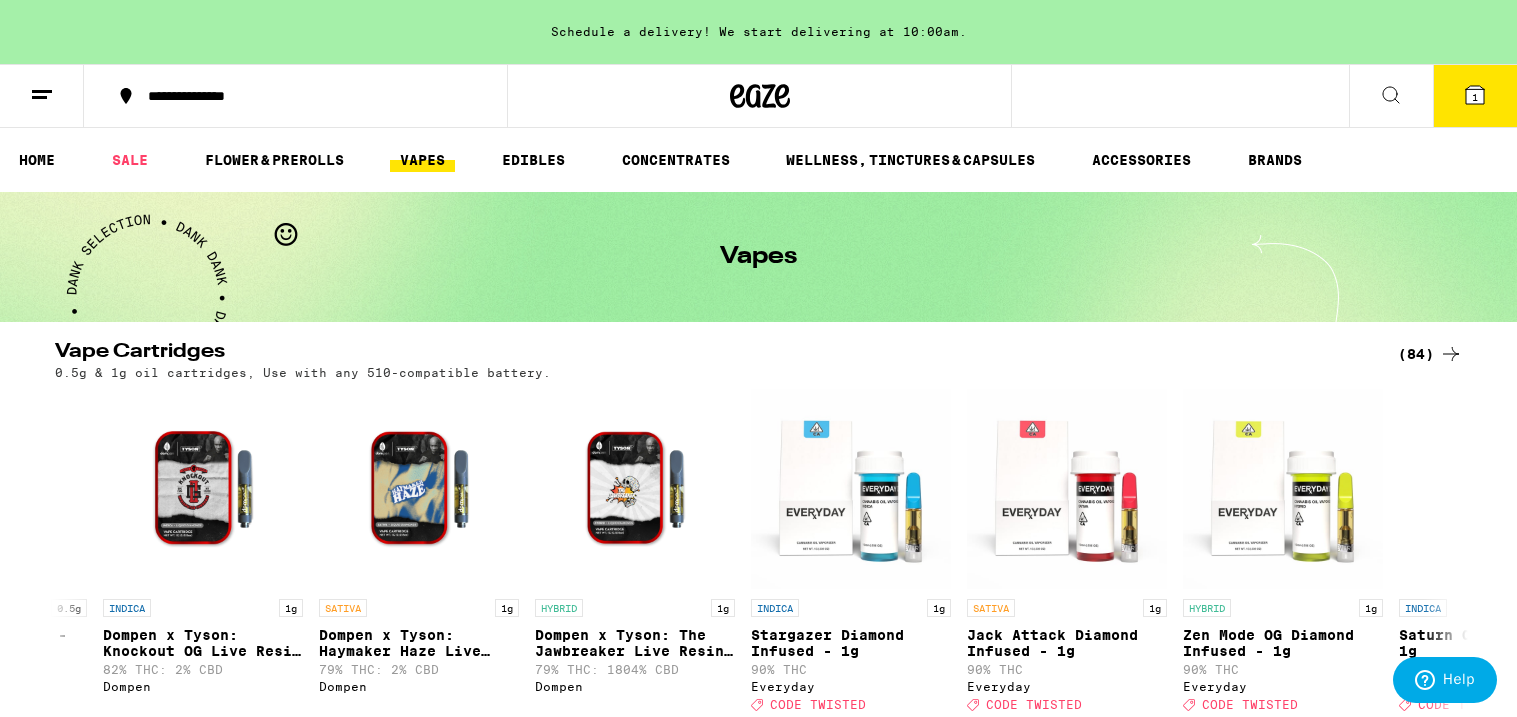 click 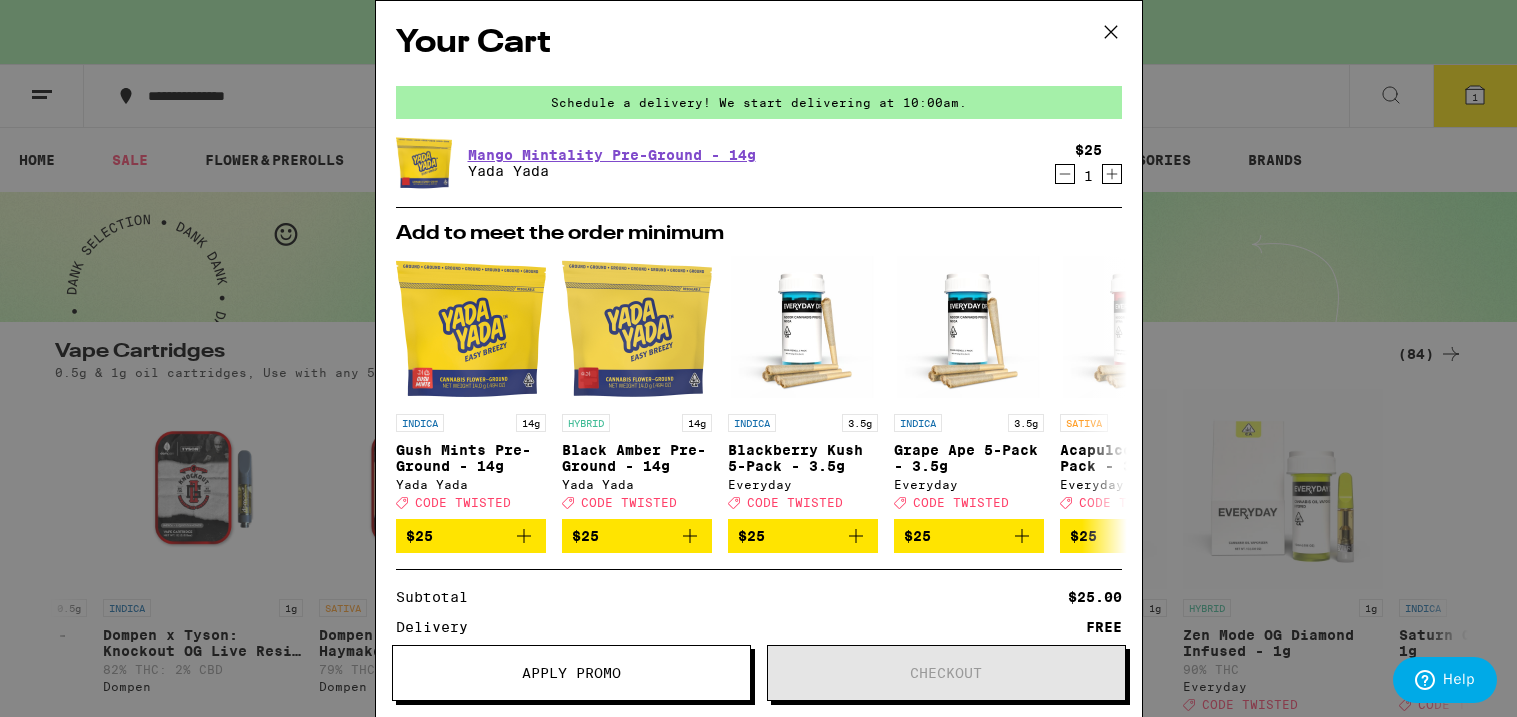 click 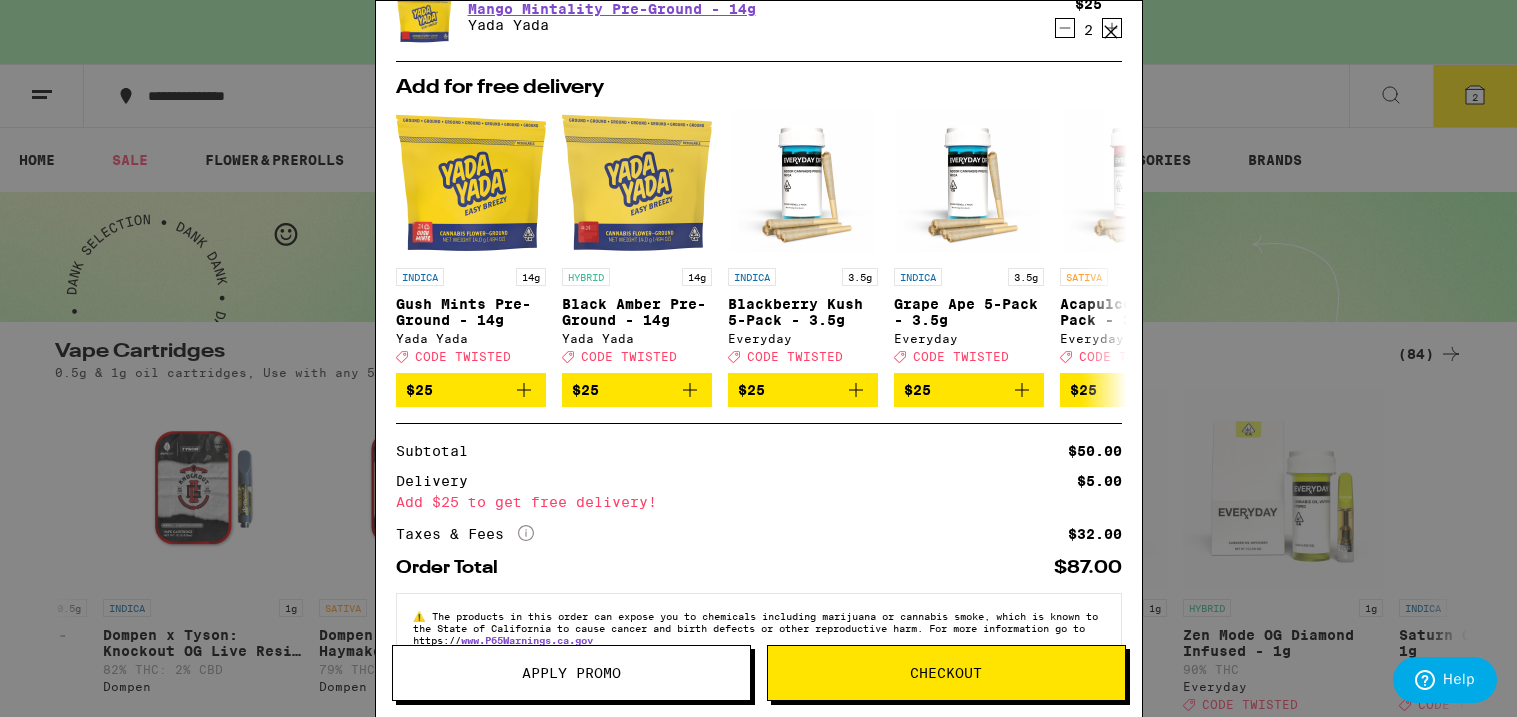 scroll, scrollTop: 203, scrollLeft: 0, axis: vertical 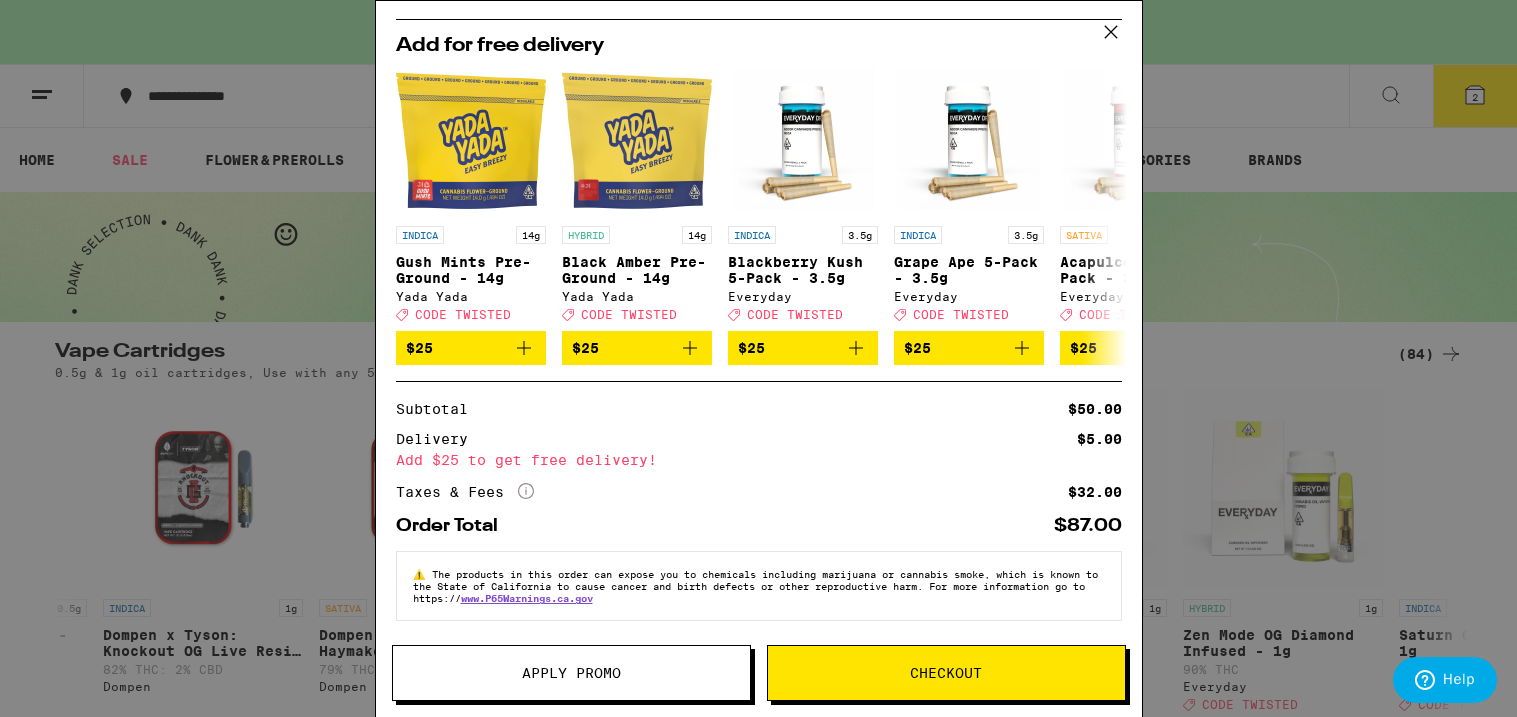 click on "Apply Promo" at bounding box center [571, 673] 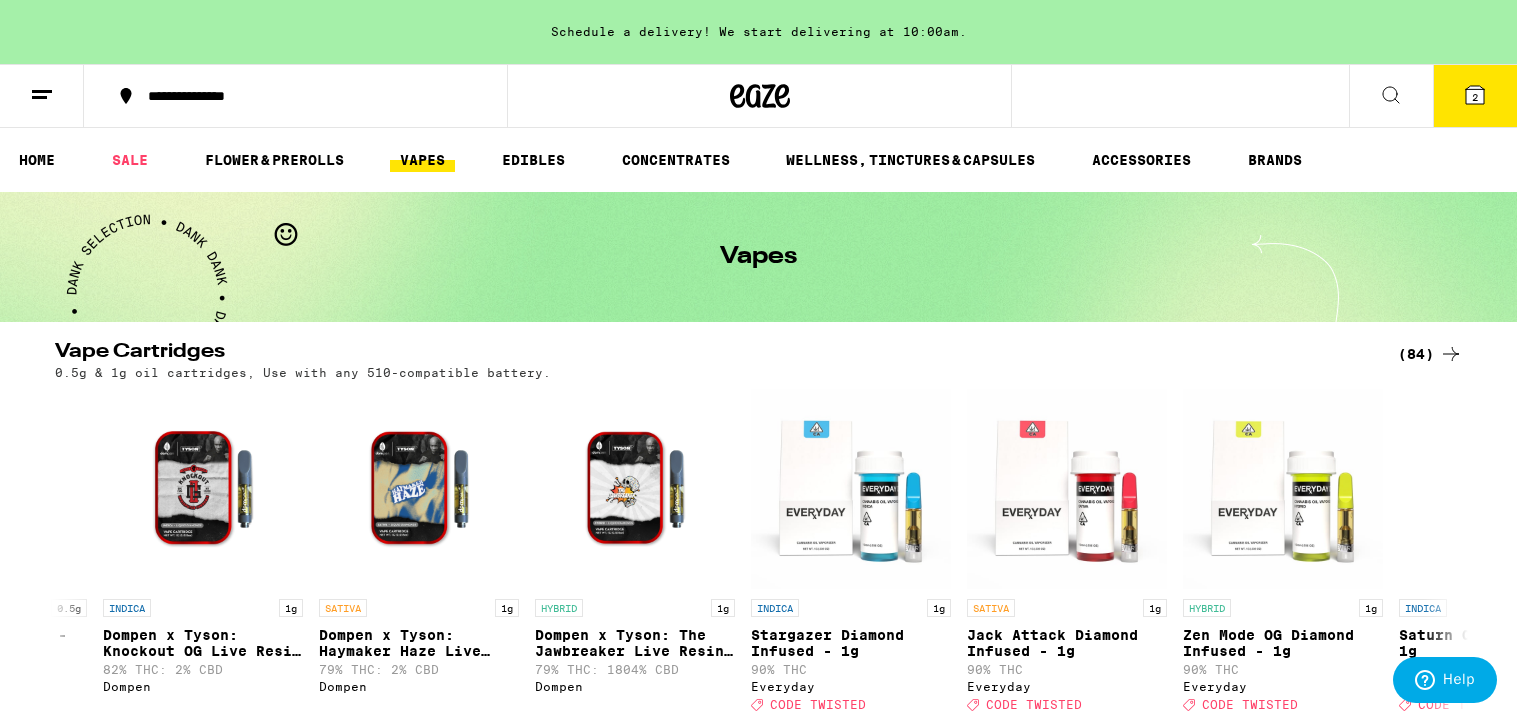 scroll, scrollTop: 0, scrollLeft: 0, axis: both 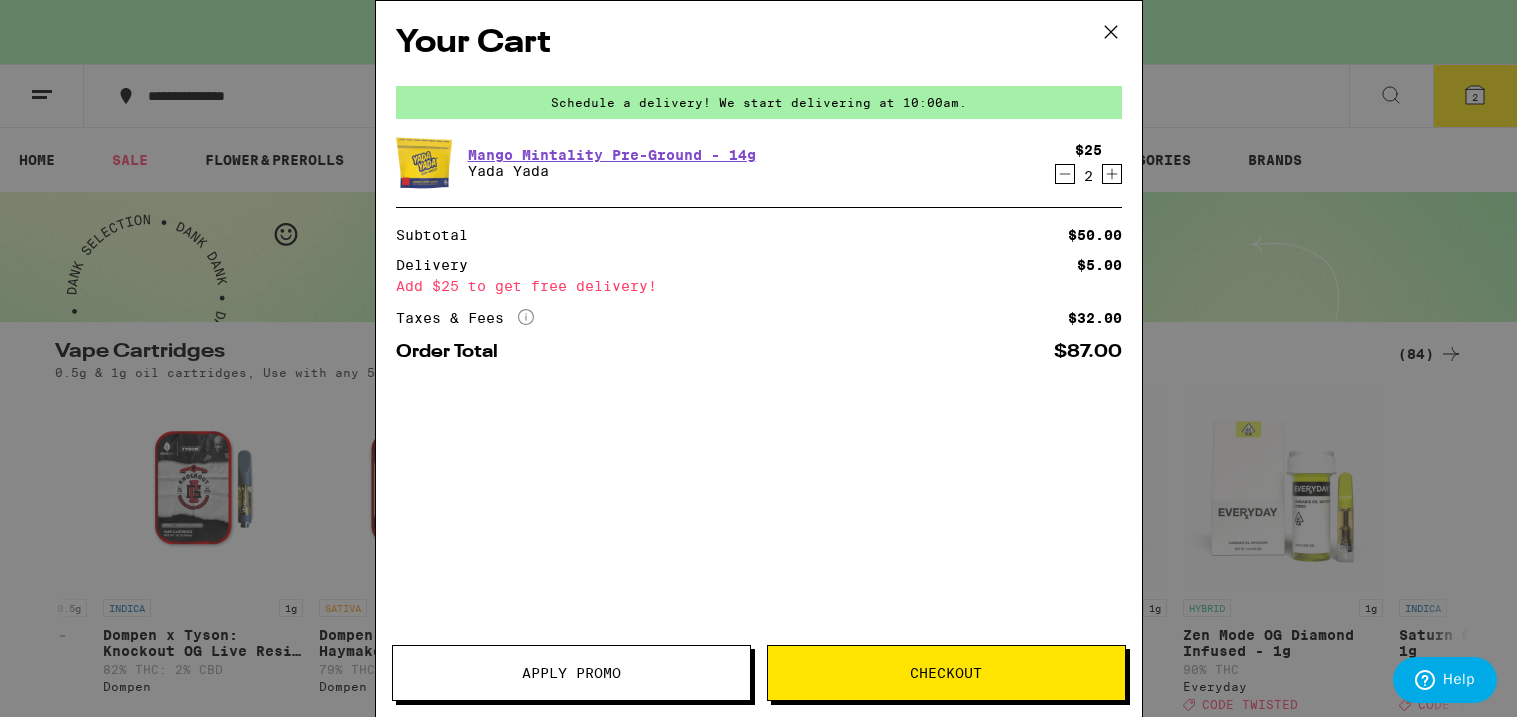 click on "Your Cart Schedule a delivery! We start delivering at 10:00am. Mango Mintality Pre-Ground - 14g Yada Yada $25 2 Subtotal $50.00 Delivery $5.00 Add $25 to get free delivery! Taxes & Fees More Info $32.00 Order Total $87.00 Apply Promo Checkout" at bounding box center [758, 358] 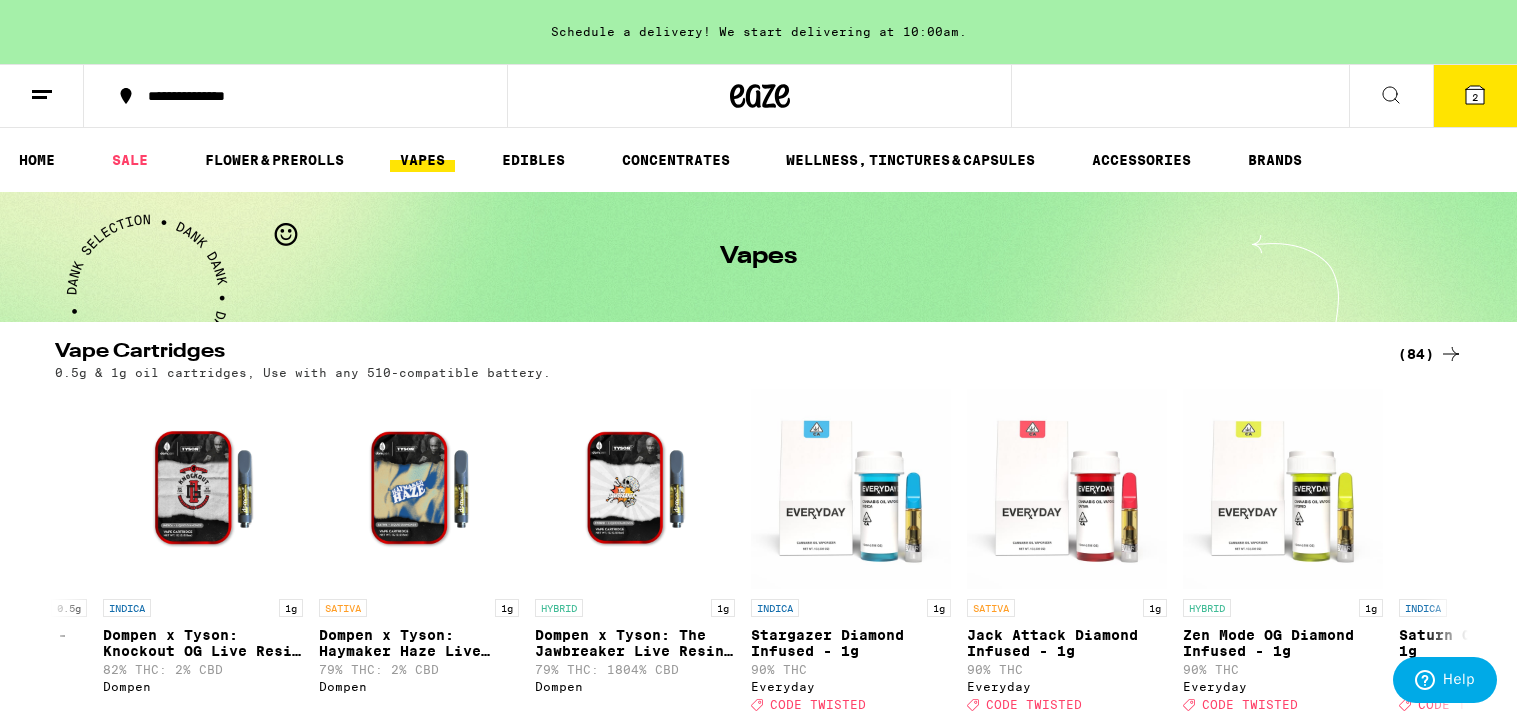 click on "2" at bounding box center (1475, 96) 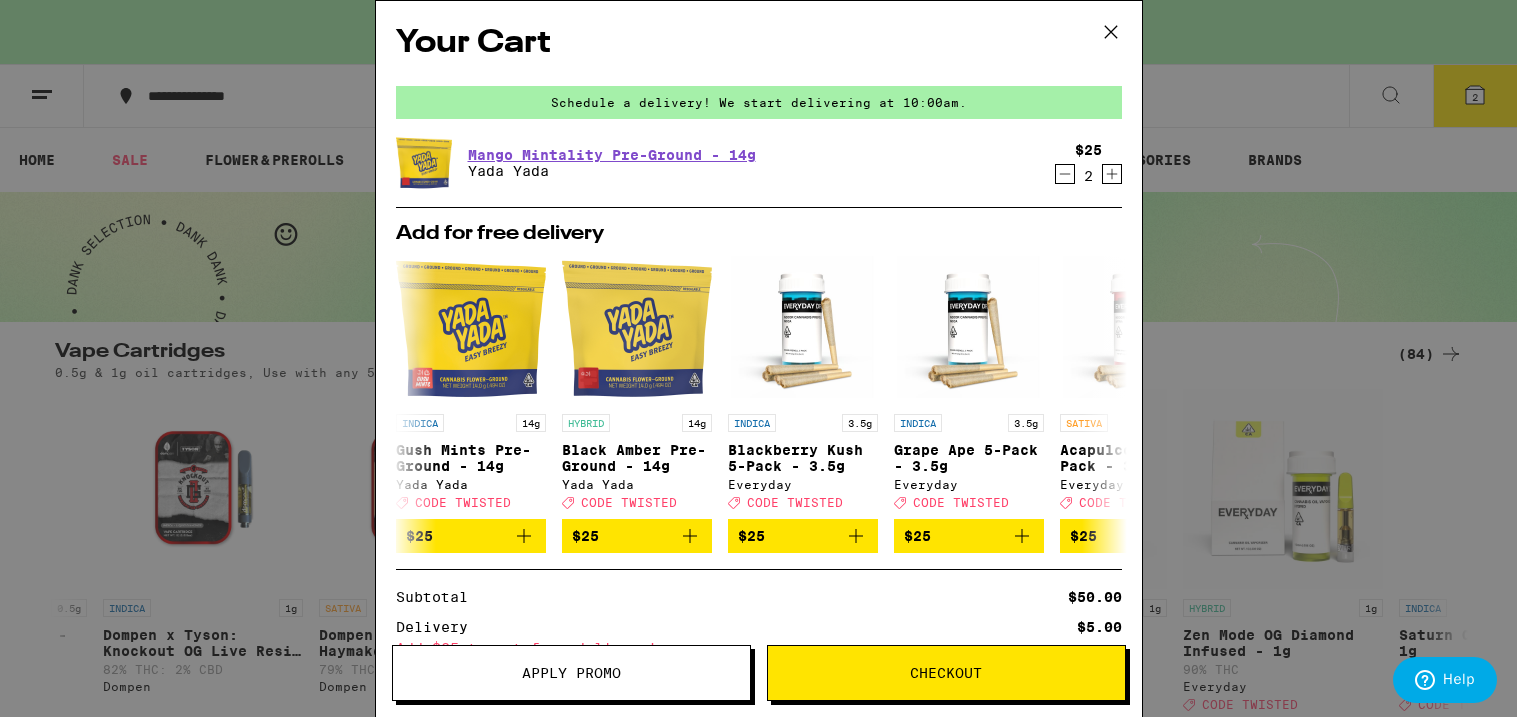 click on "Apply Promo" at bounding box center (571, 673) 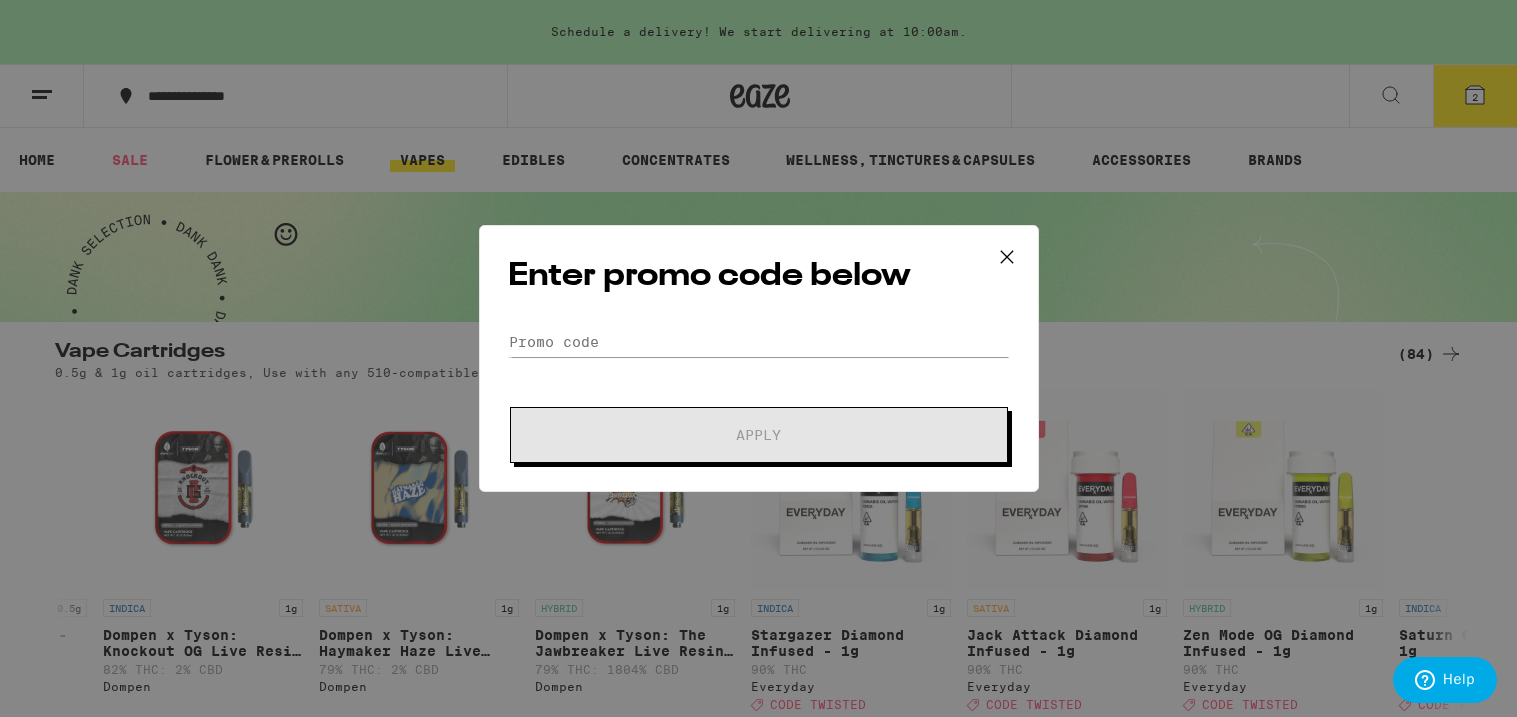 click on "Enter promo code below Promo Code Apply" at bounding box center (758, 358) 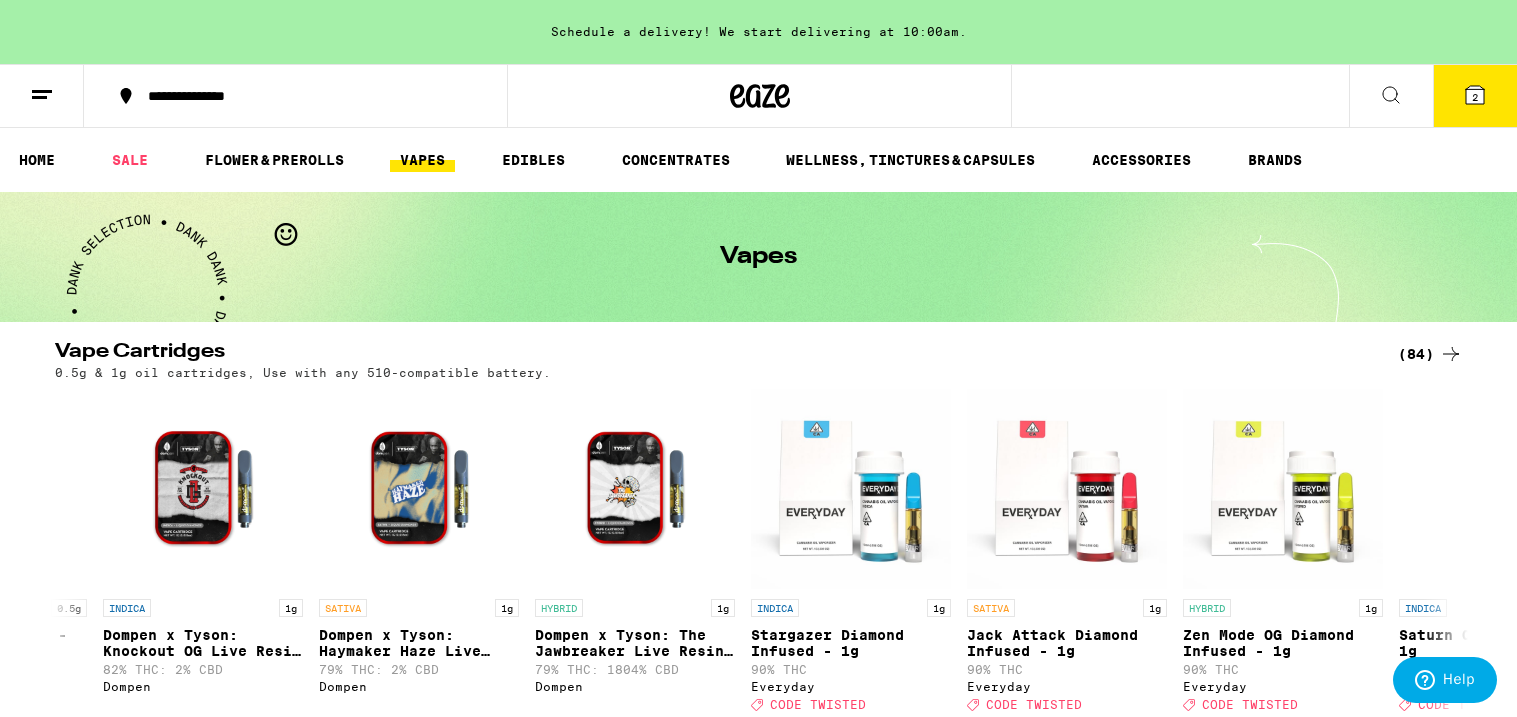 click on "2" at bounding box center [1475, 97] 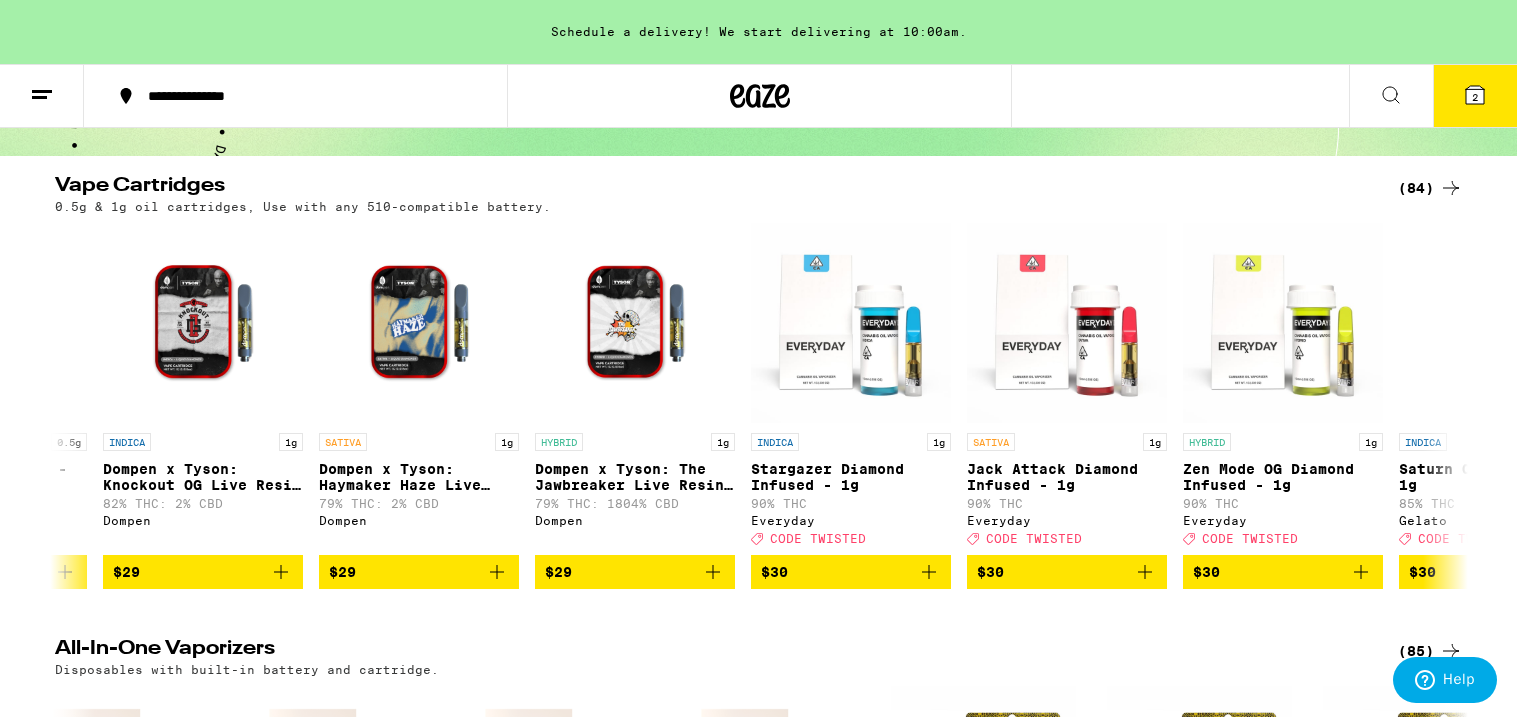 scroll, scrollTop: 168, scrollLeft: 0, axis: vertical 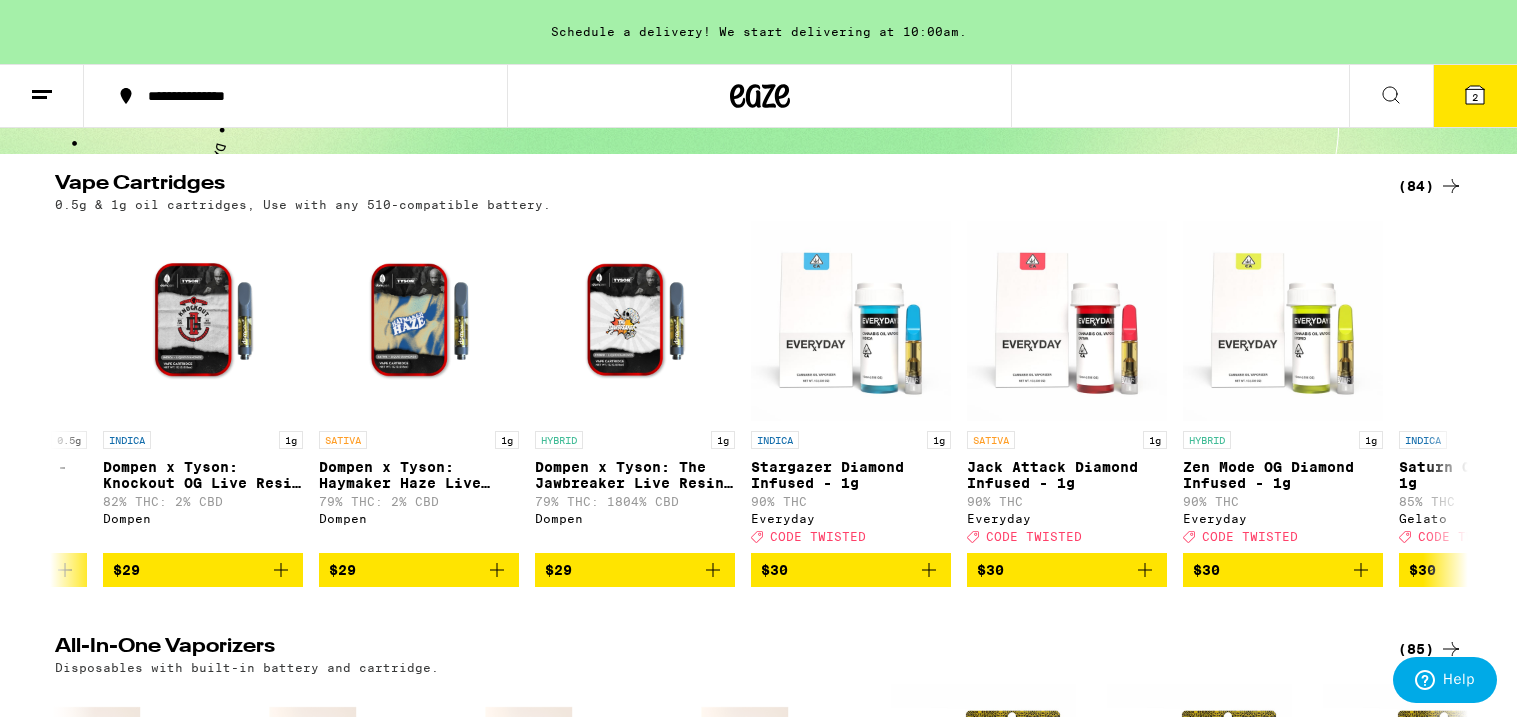 click 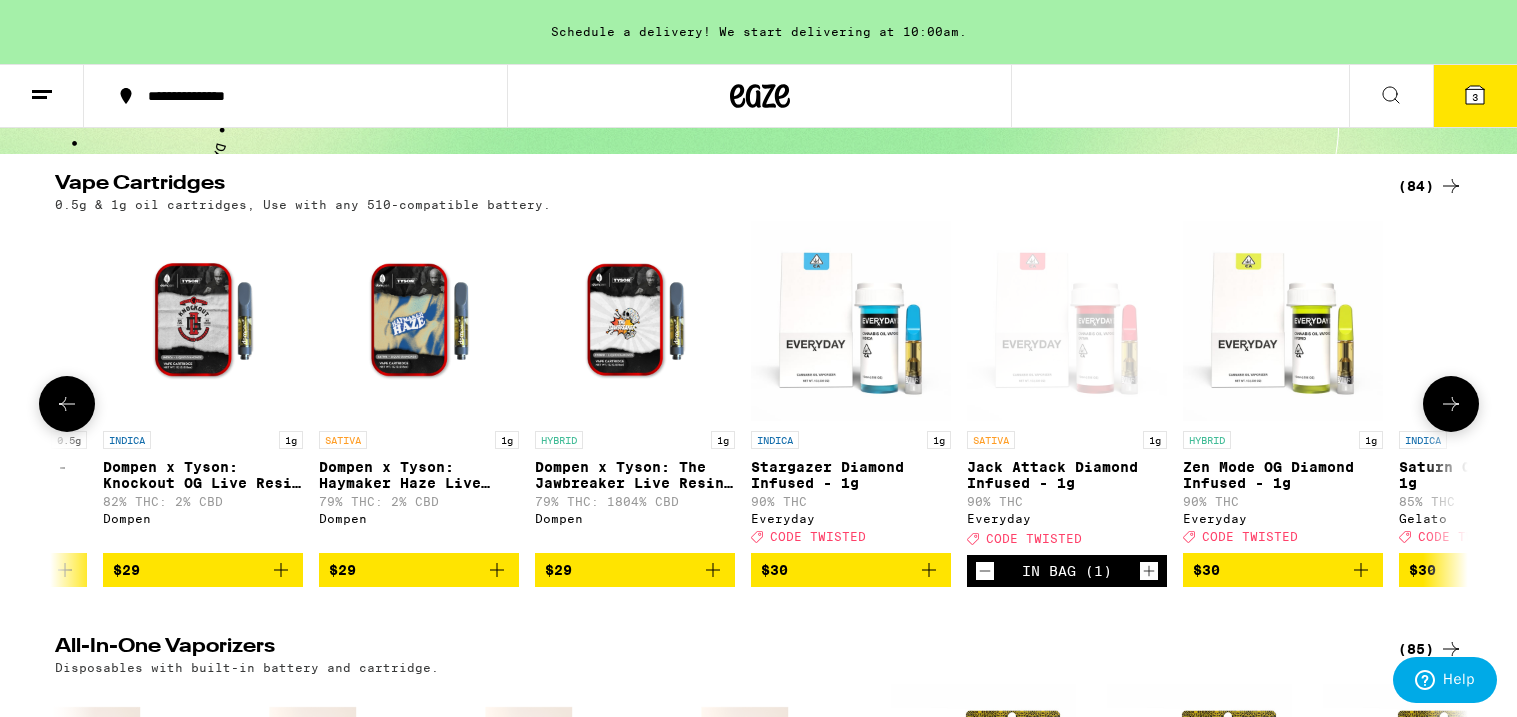 click on "3" at bounding box center (1475, 96) 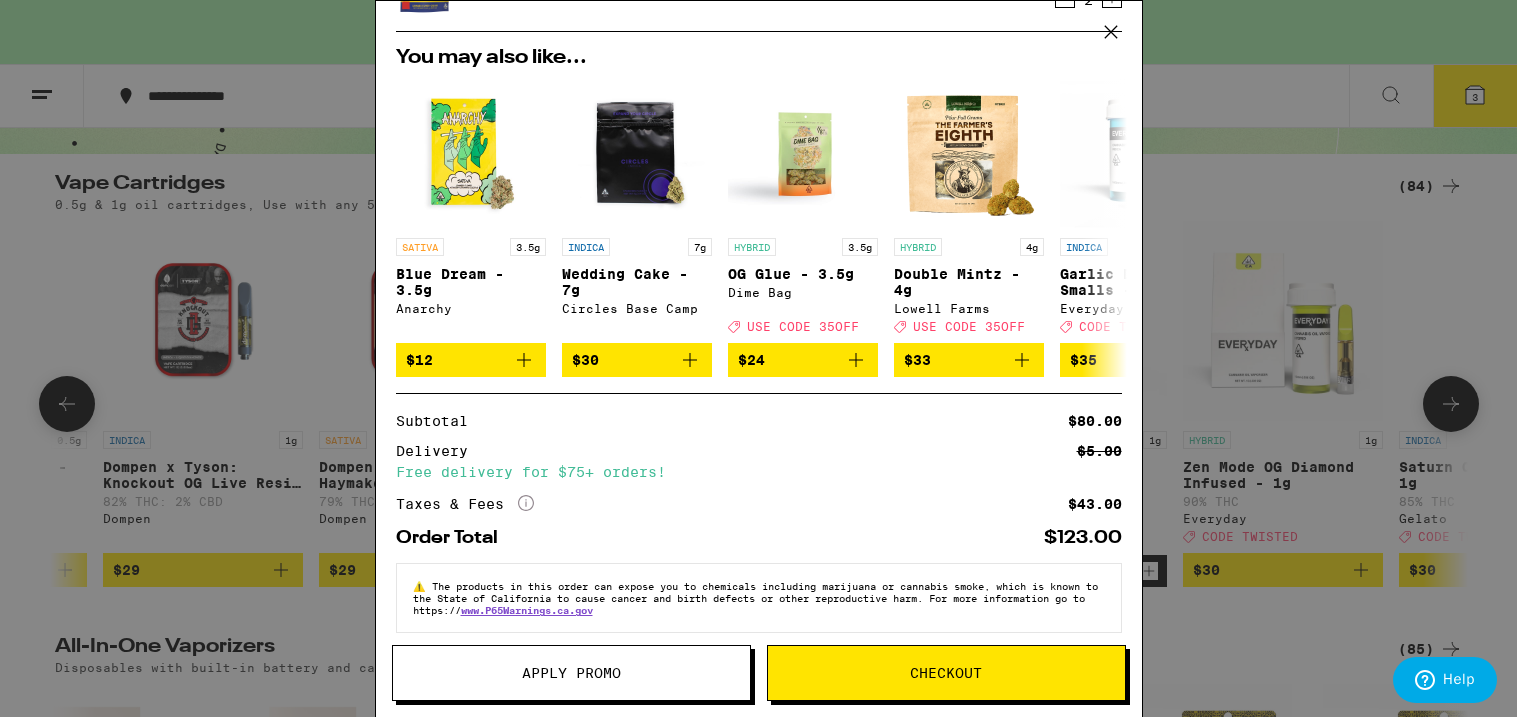 scroll, scrollTop: 274, scrollLeft: 0, axis: vertical 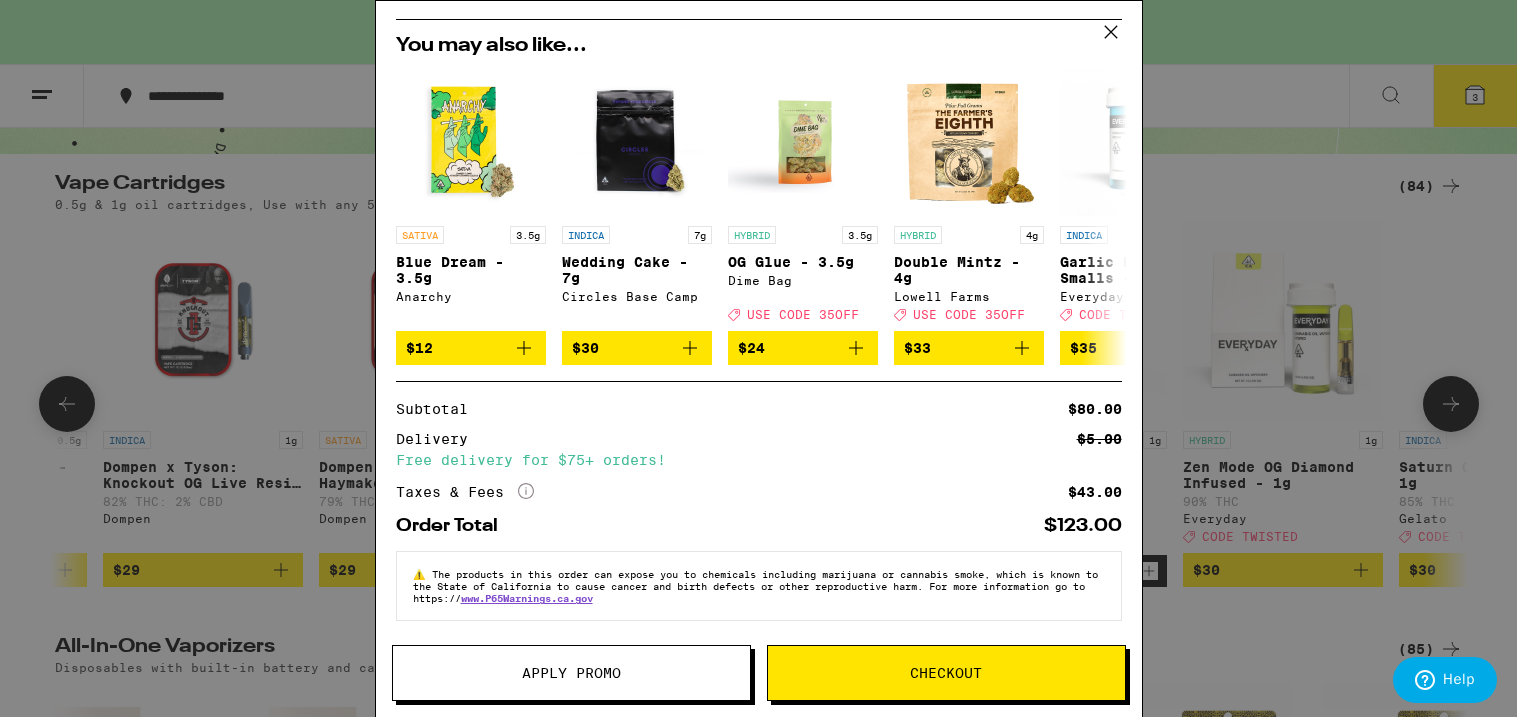 click on "Apply Promo" at bounding box center [571, 673] 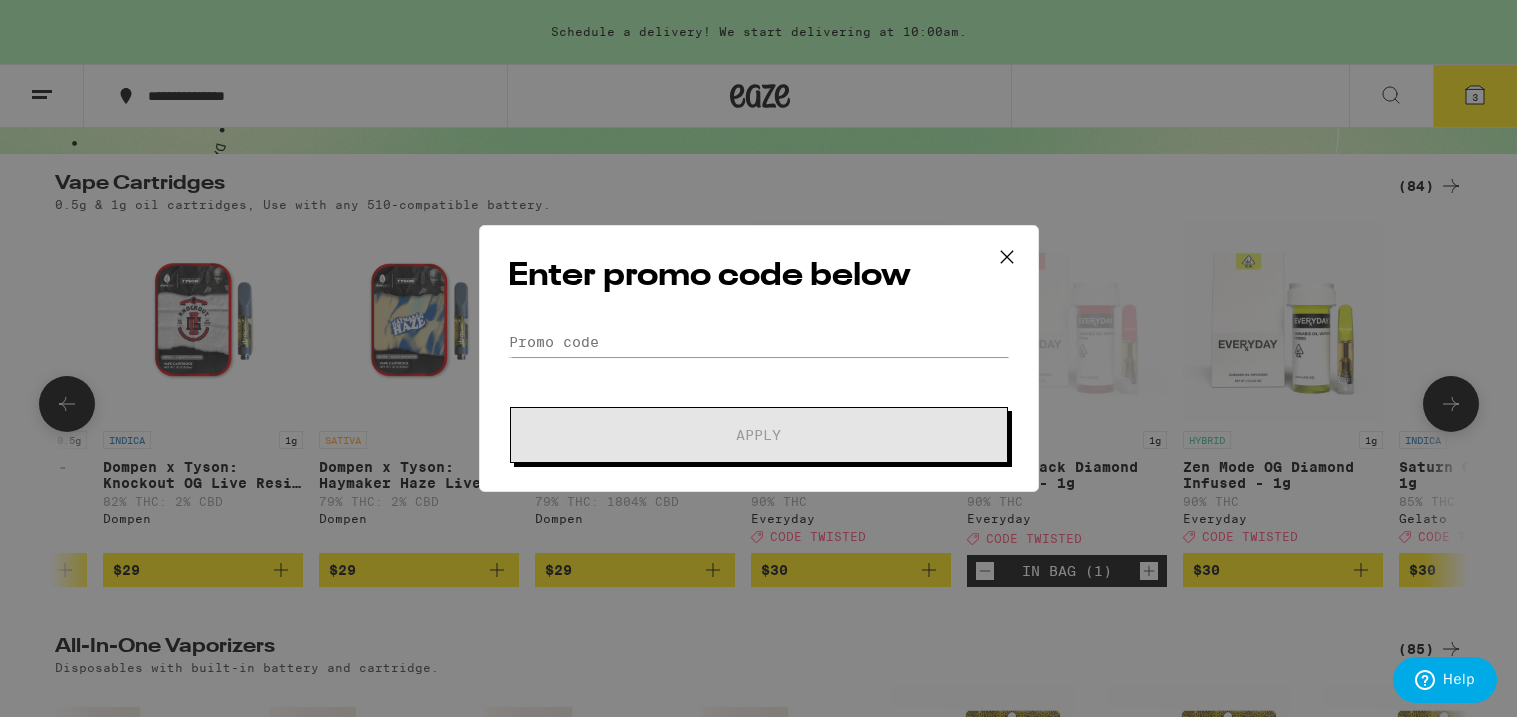 click on "Enter promo code below Promo Code Apply" at bounding box center (758, 358) 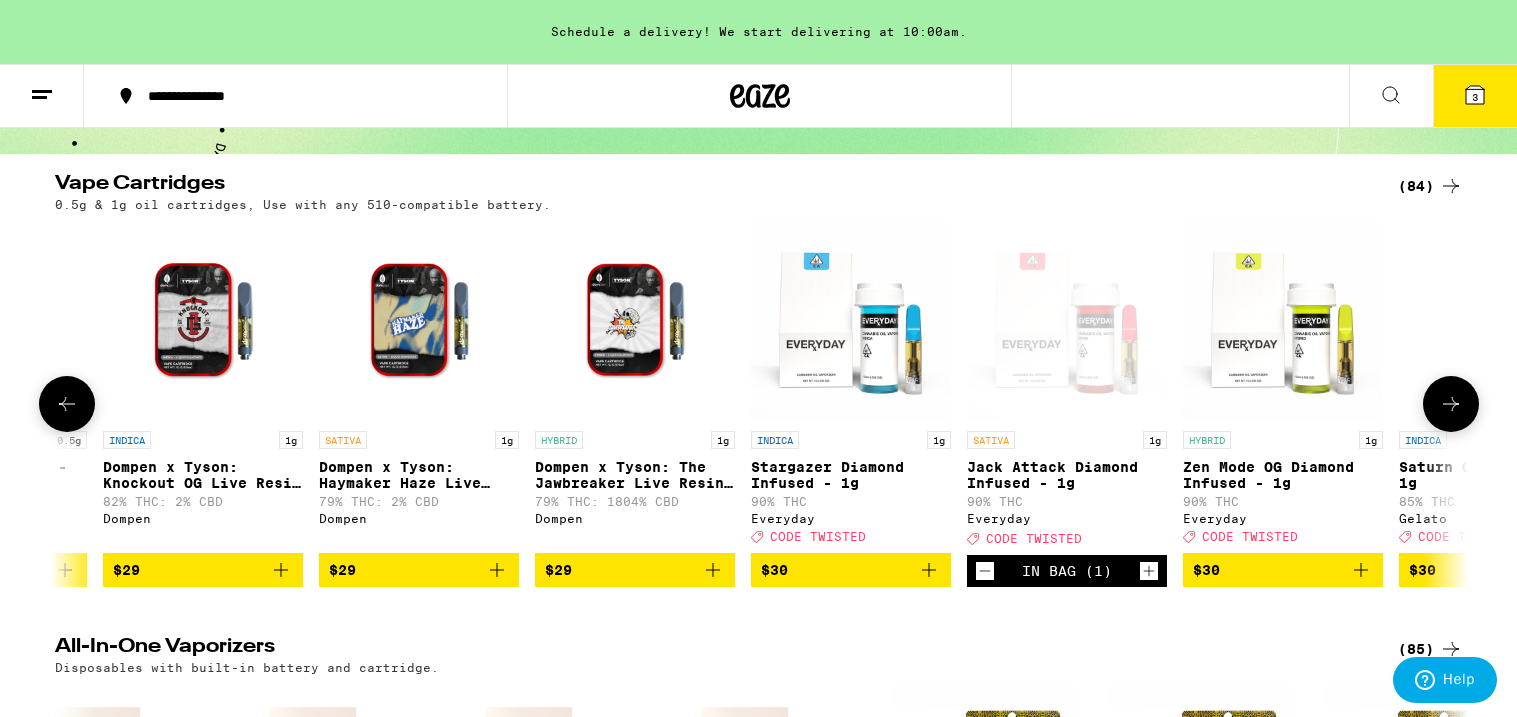 click on "Enter promo code below Promo Code Apply" at bounding box center (758, 358) 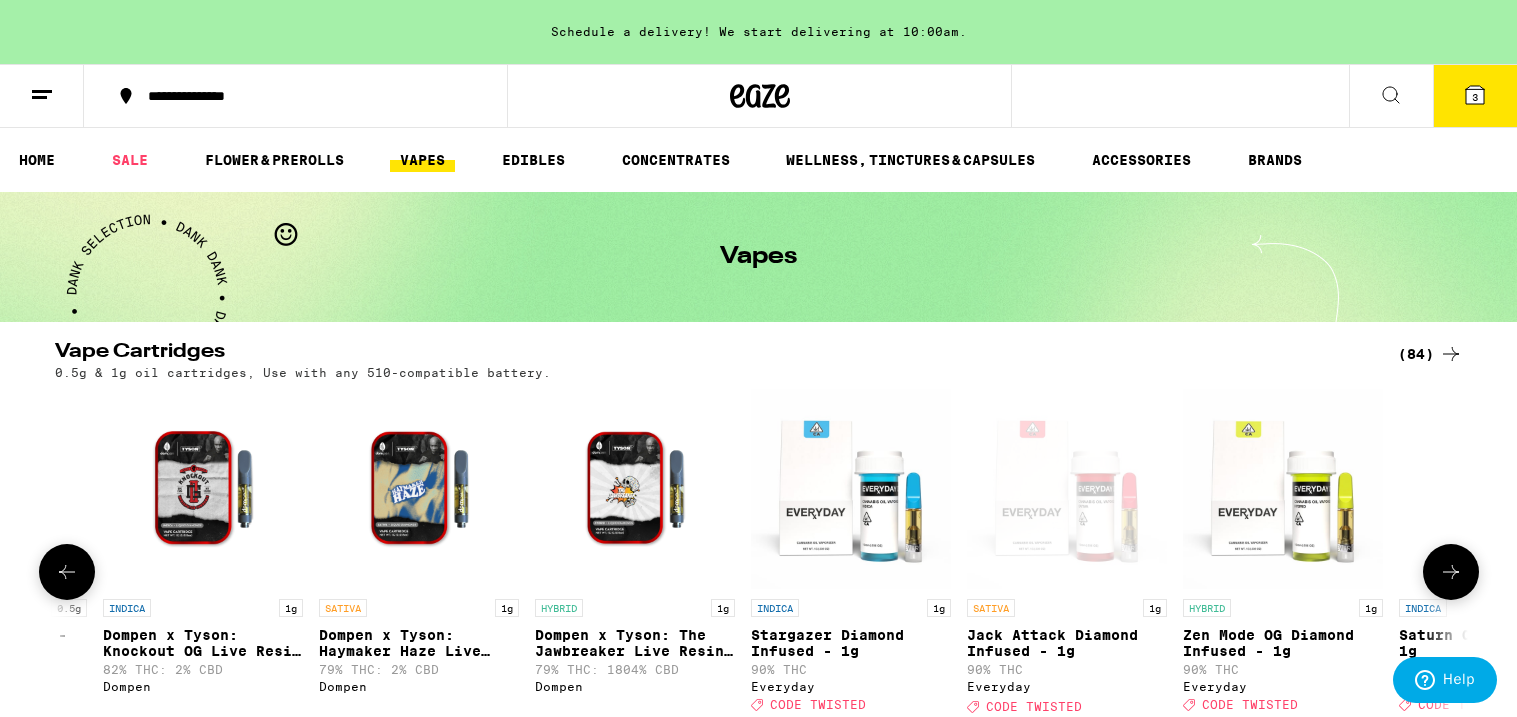 click on "3" at bounding box center [1475, 97] 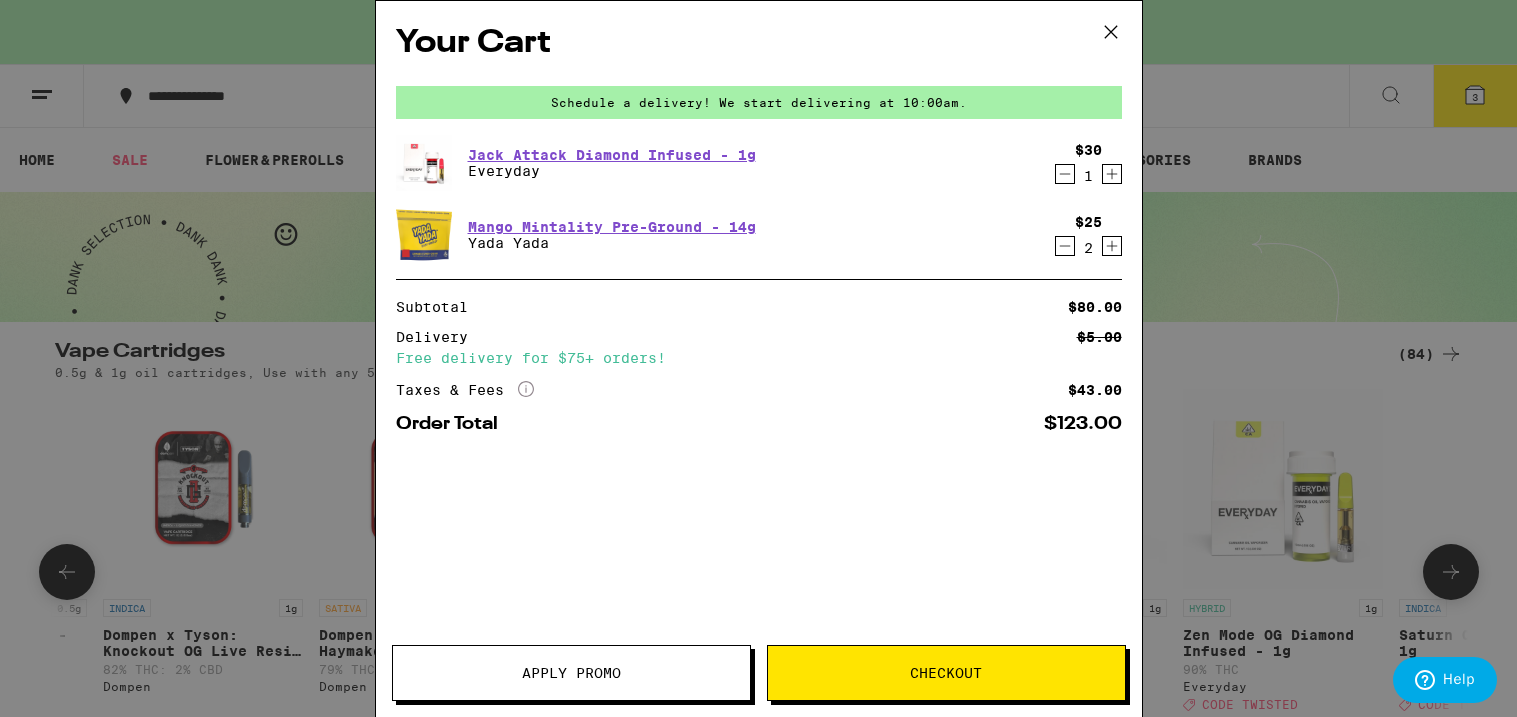 click on "Your Cart Schedule a delivery! We start delivering at 10:00am. Jack Attack Diamond Infused - 1g Everyday $30 1 Mango Mintality Pre-Ground - 14g Yada Yada $25 2 Subtotal $80.00 Delivery $5.00 Free delivery for $75+ orders! Taxes & Fees More Info $43.00 Order Total $123.00" at bounding box center (759, 329) 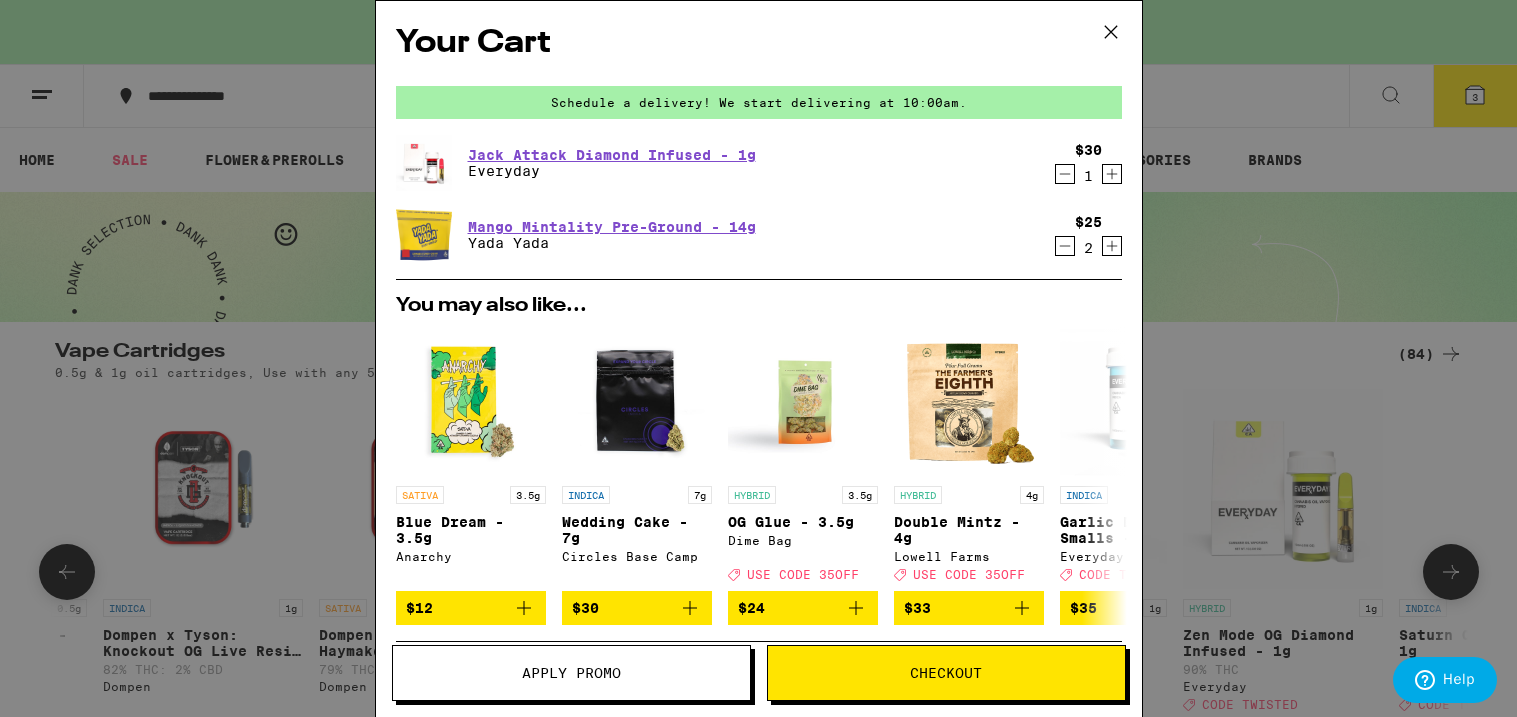 click on "Apply Promo" at bounding box center [571, 673] 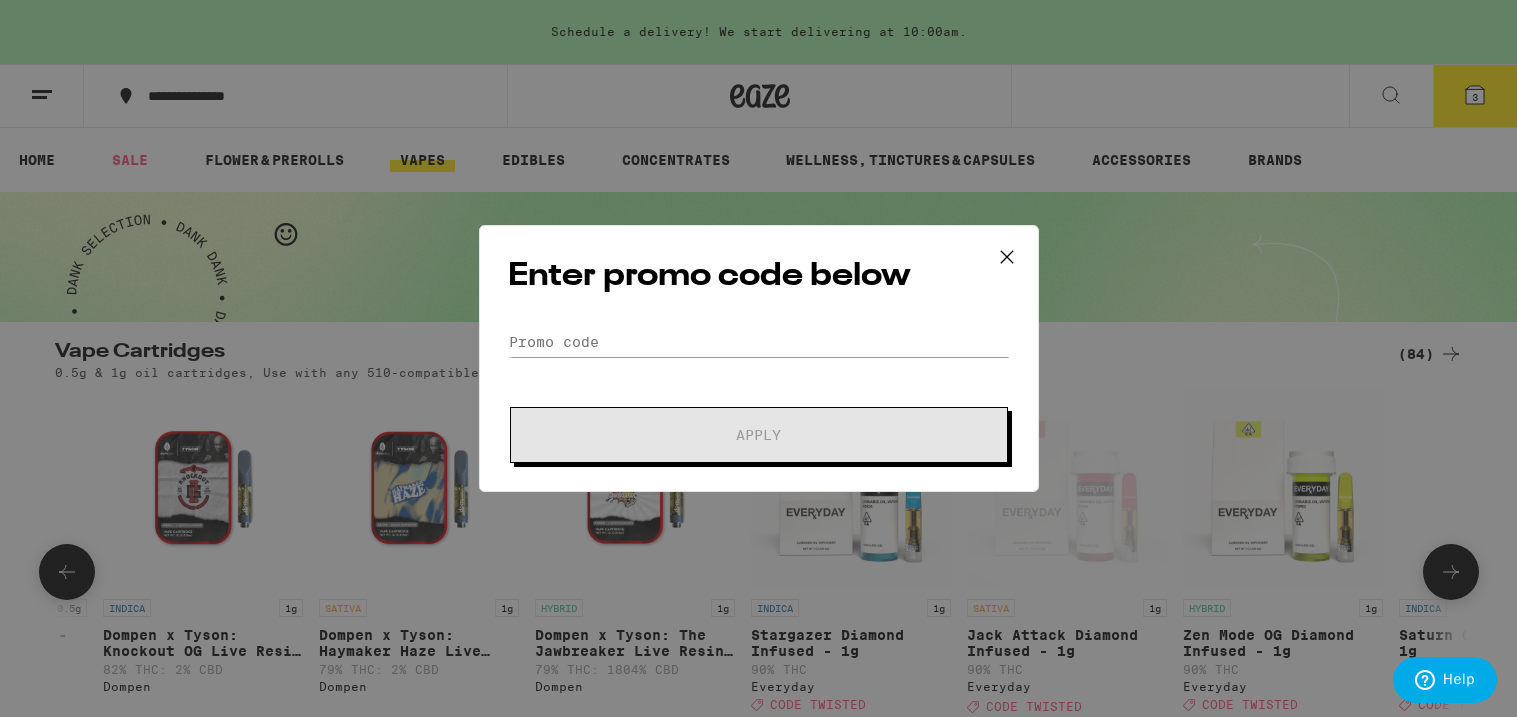 click on "Enter promo code below Promo Code Apply" at bounding box center (758, 358) 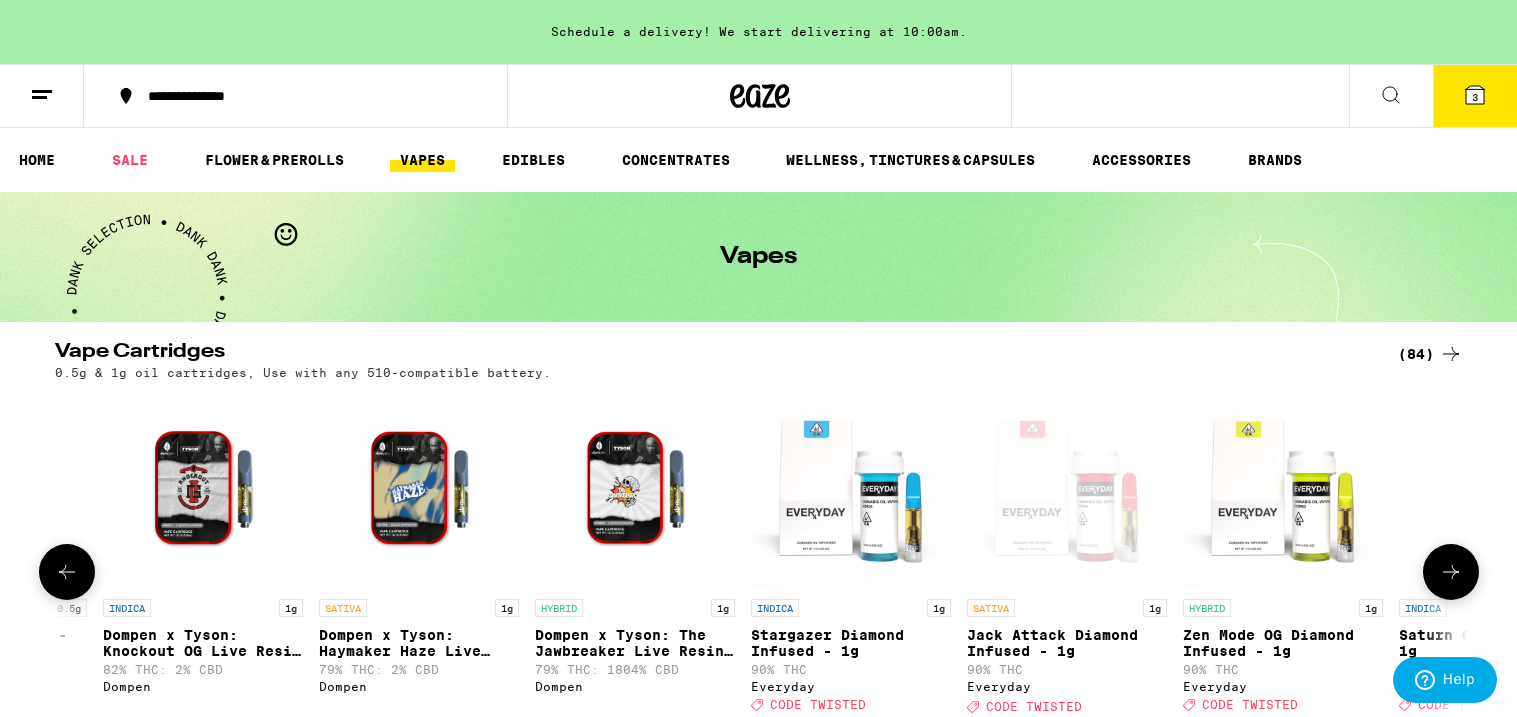 click on "Enter promo code below Promo Code Apply" at bounding box center (759, 1075) 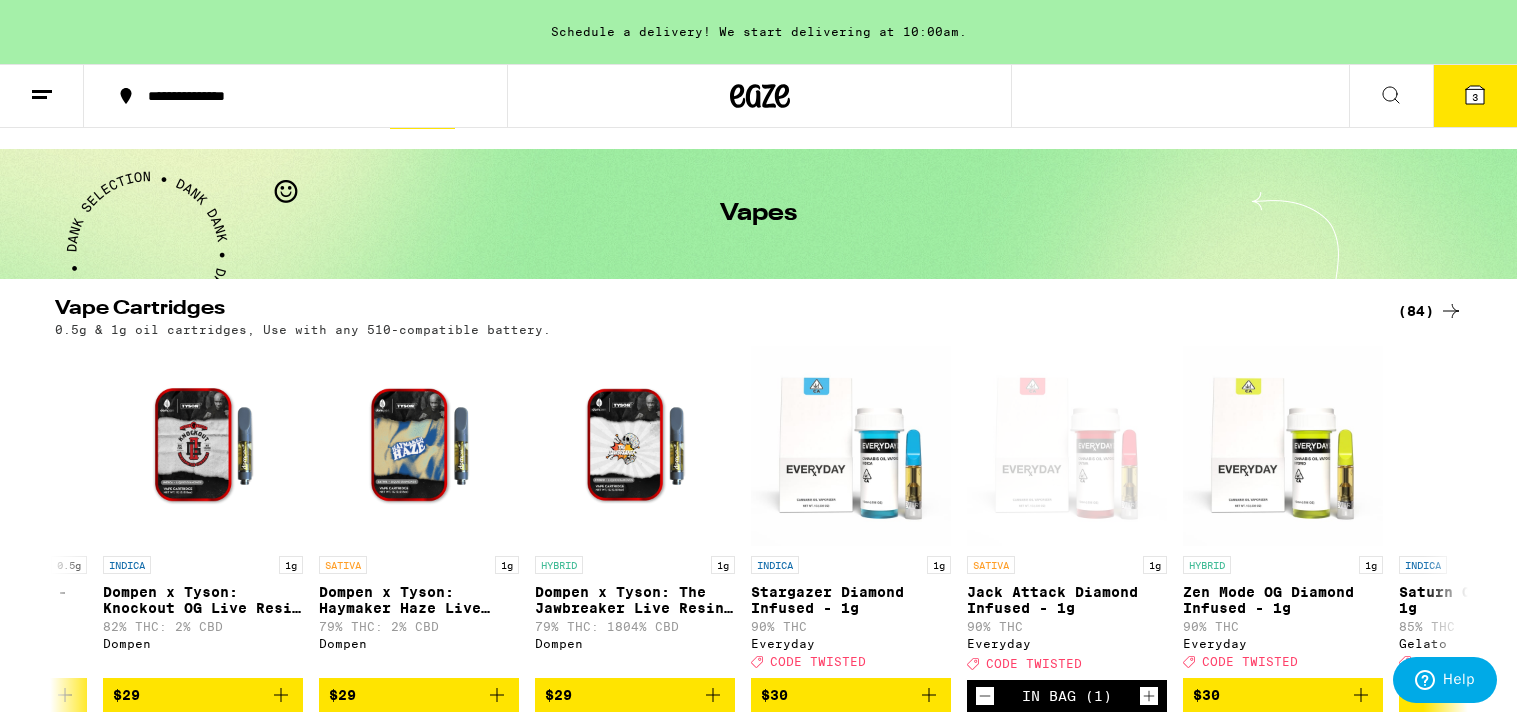 scroll, scrollTop: 39, scrollLeft: 0, axis: vertical 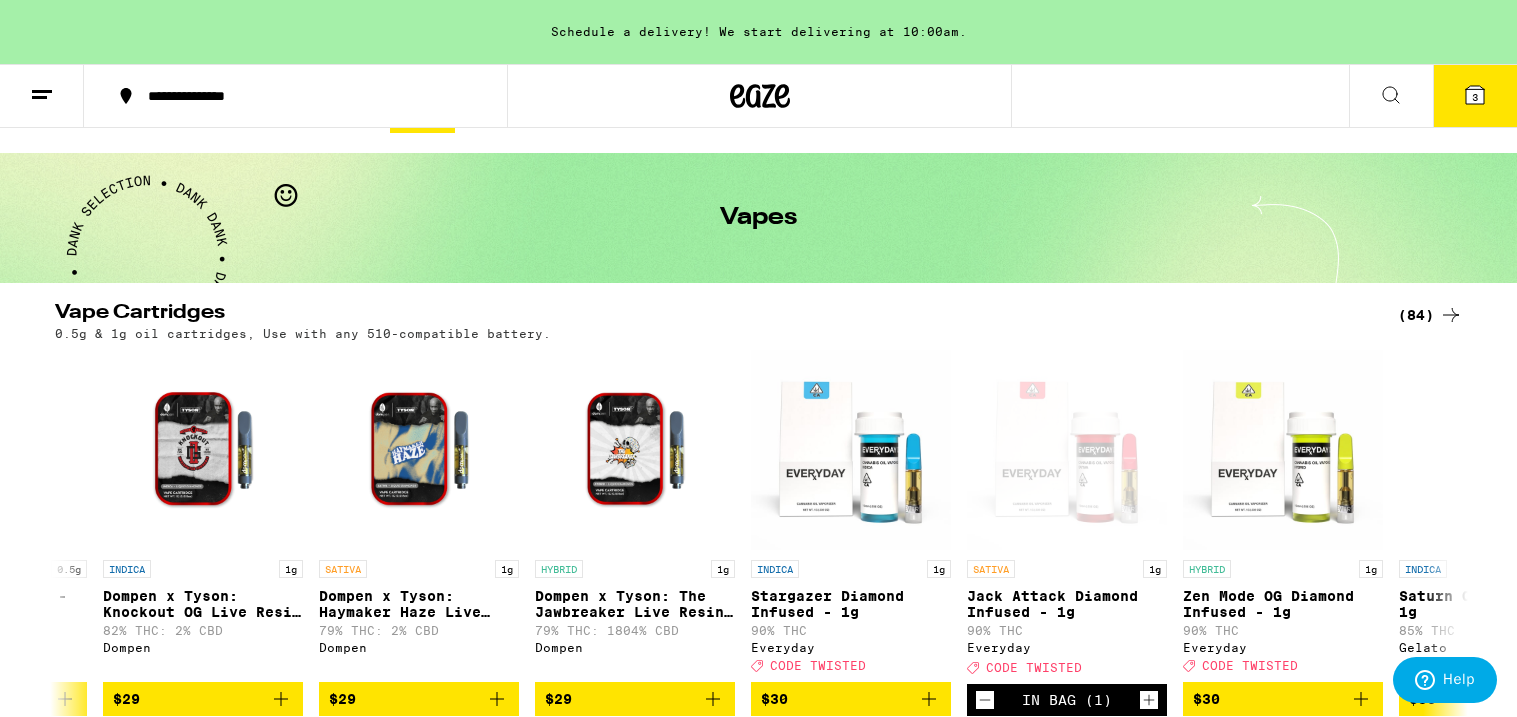 click on "3" at bounding box center (1475, 96) 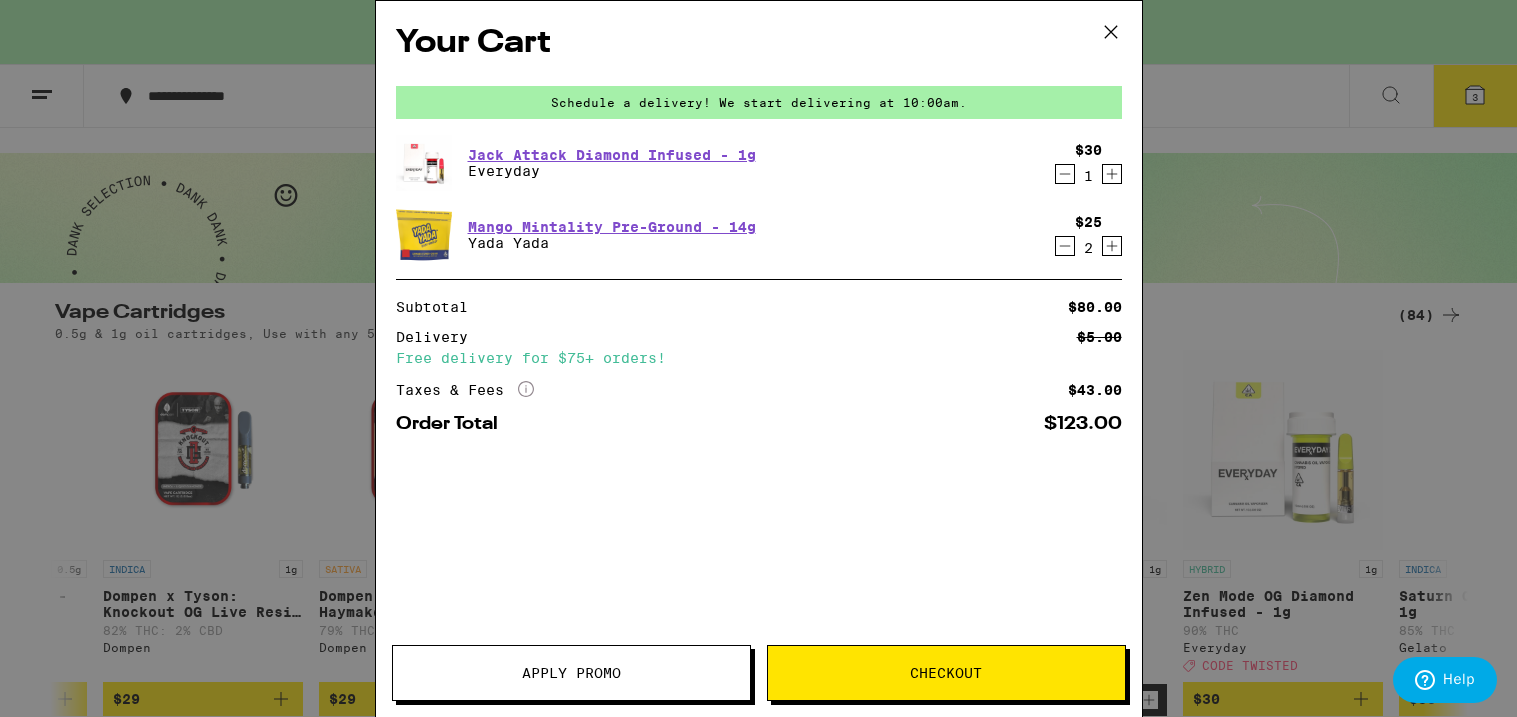 click on "Your Cart Schedule a delivery! We start delivering at 10:00am. Jack Attack Diamond Infused - 1g Everyday $30 1 Mango Mintality Pre-Ground - 14g Yada Yada $25 2 Subtotal $80.00 Delivery $5.00 Free delivery for $75+ orders! Taxes & Fees More Info $43.00 Order Total $123.00" at bounding box center (759, 329) 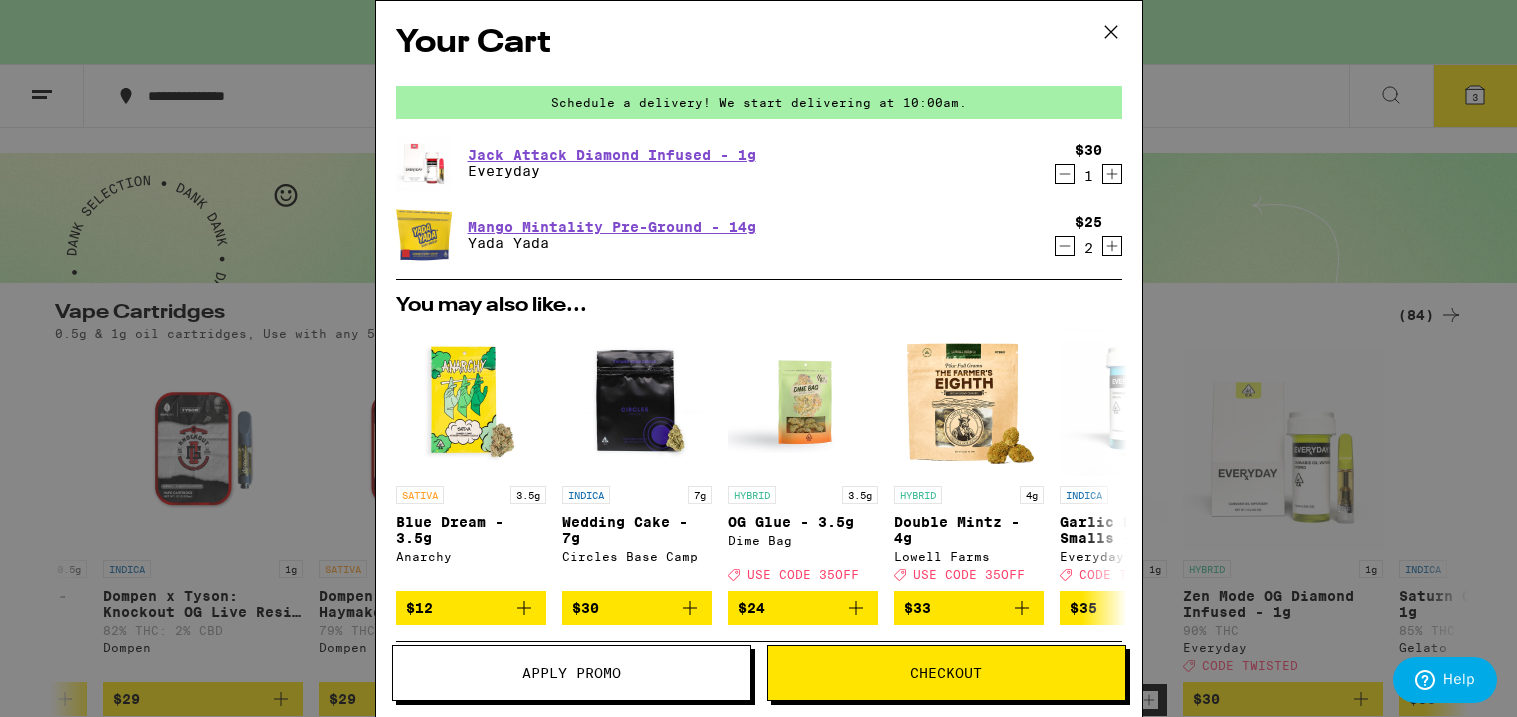 click on "Apply Promo" at bounding box center (571, 673) 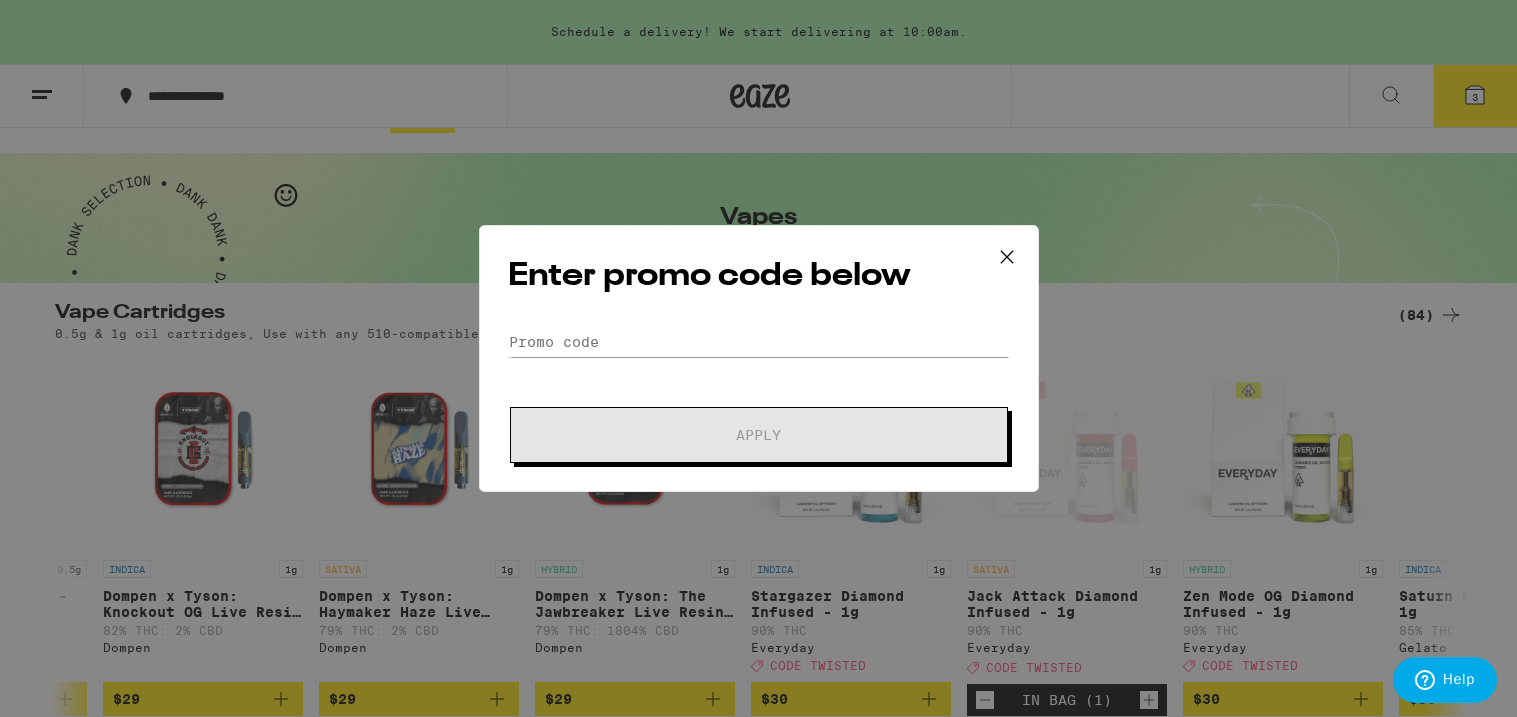 type 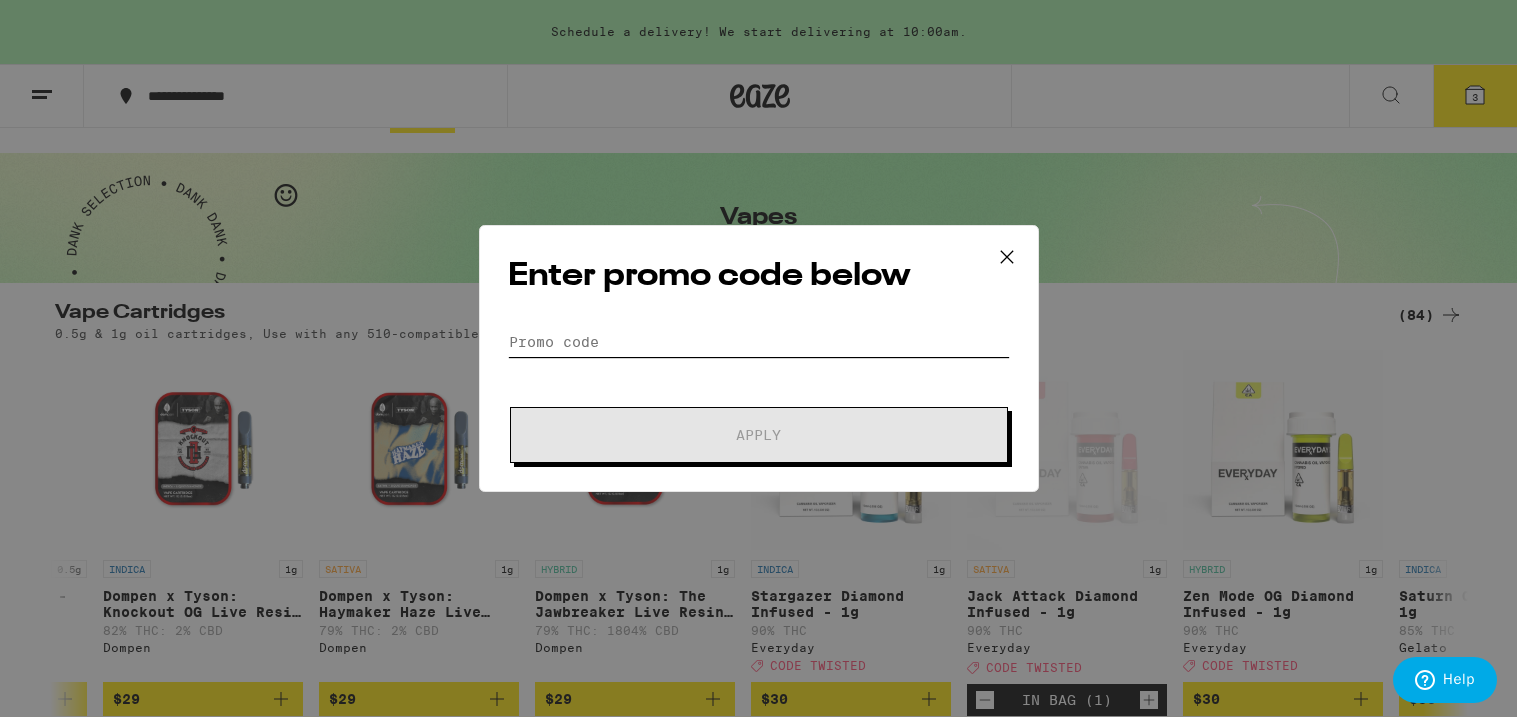click on "Promo Code" at bounding box center [759, 342] 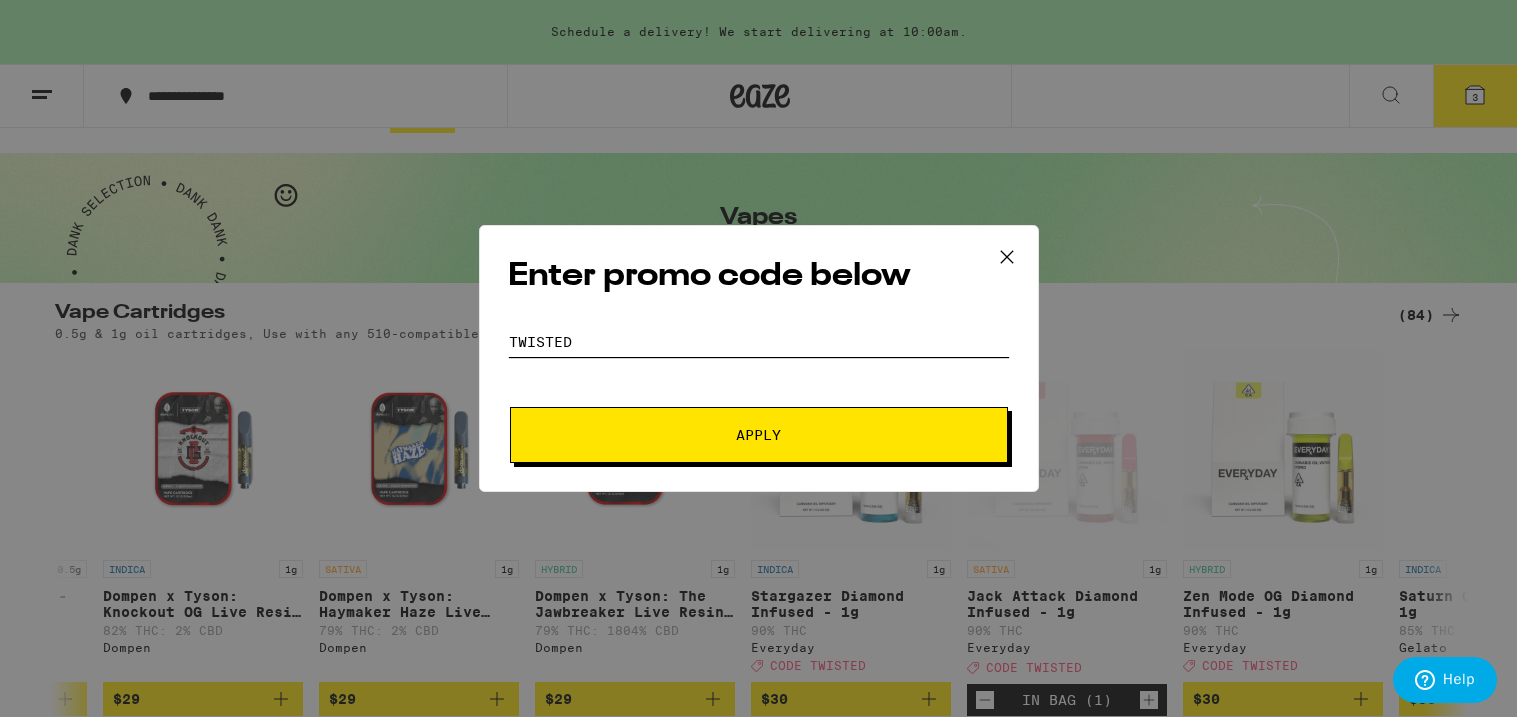 type on "twisted" 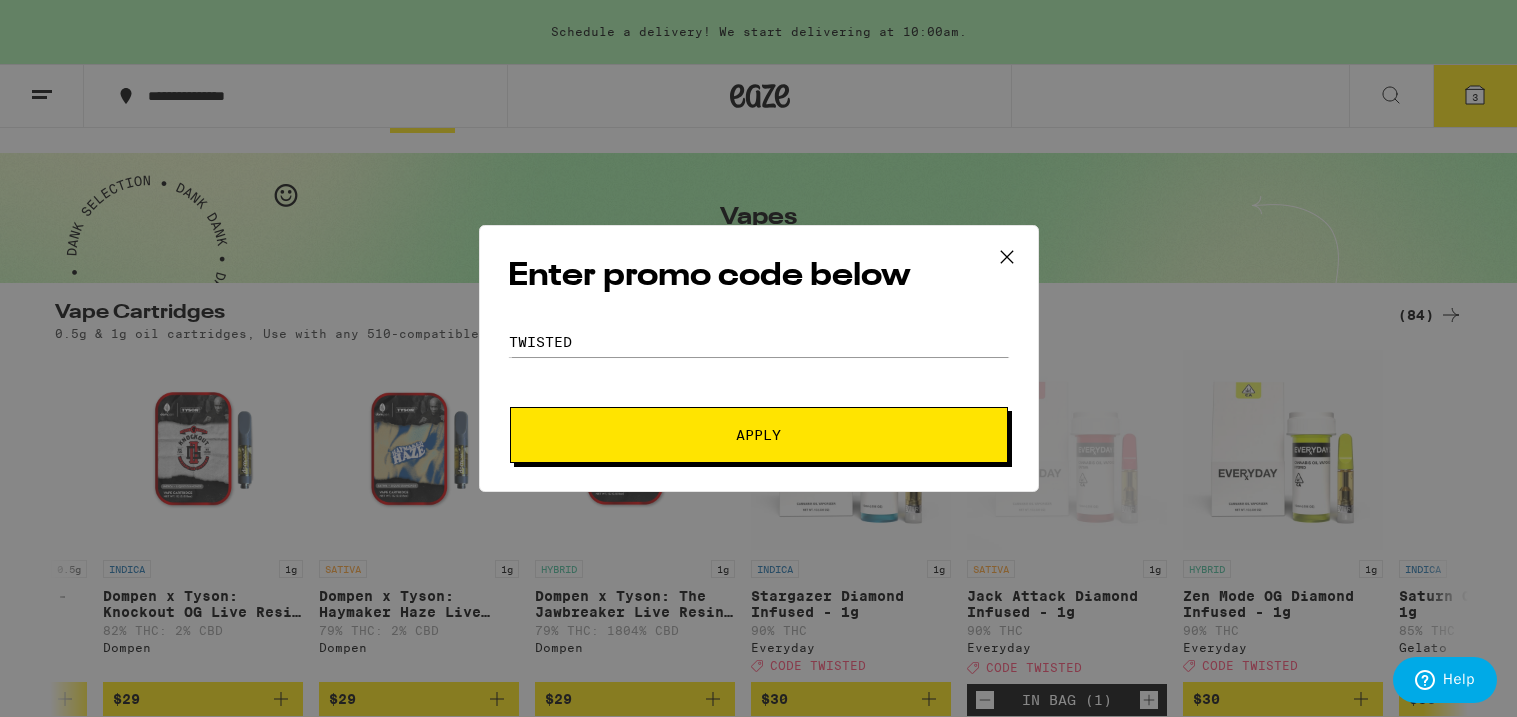 click on "Apply" at bounding box center (759, 435) 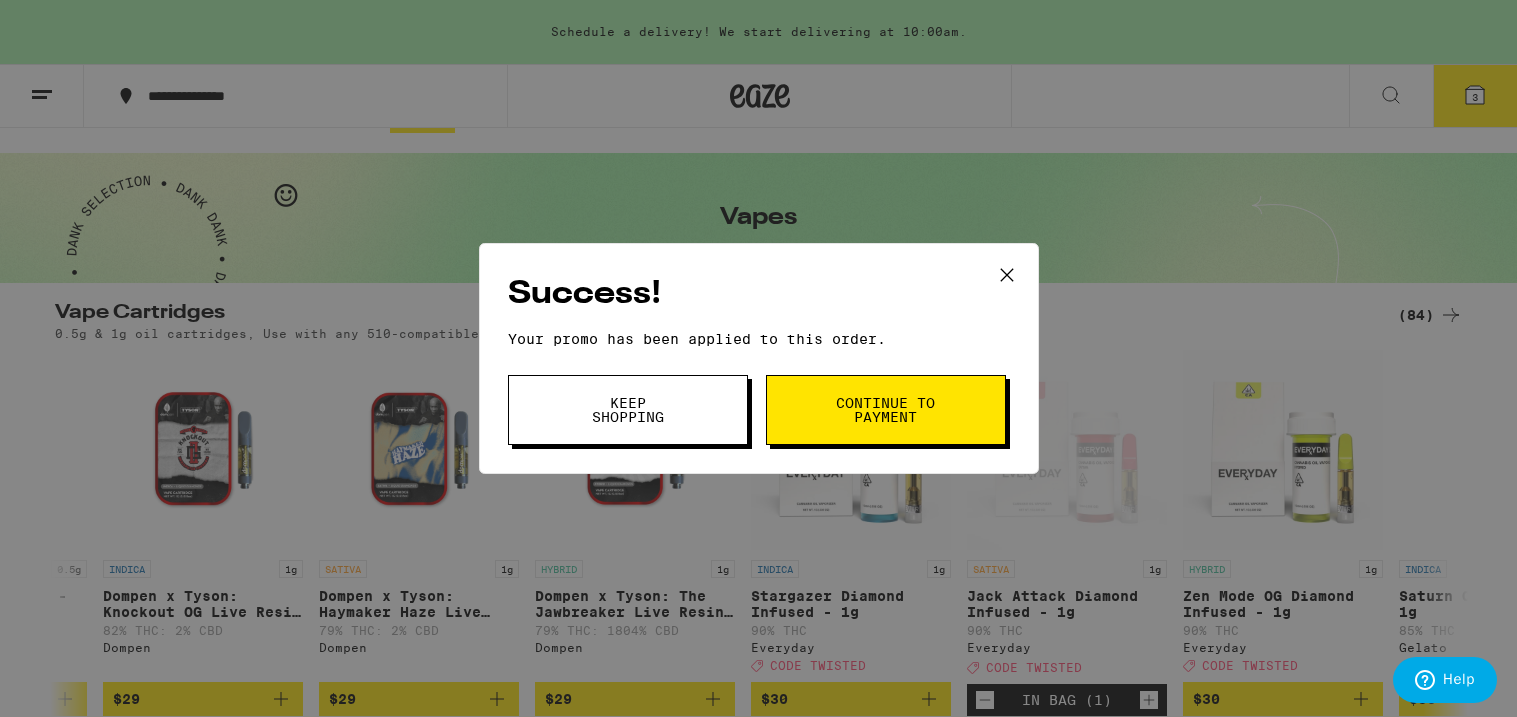 click on "Continue to payment" at bounding box center (886, 410) 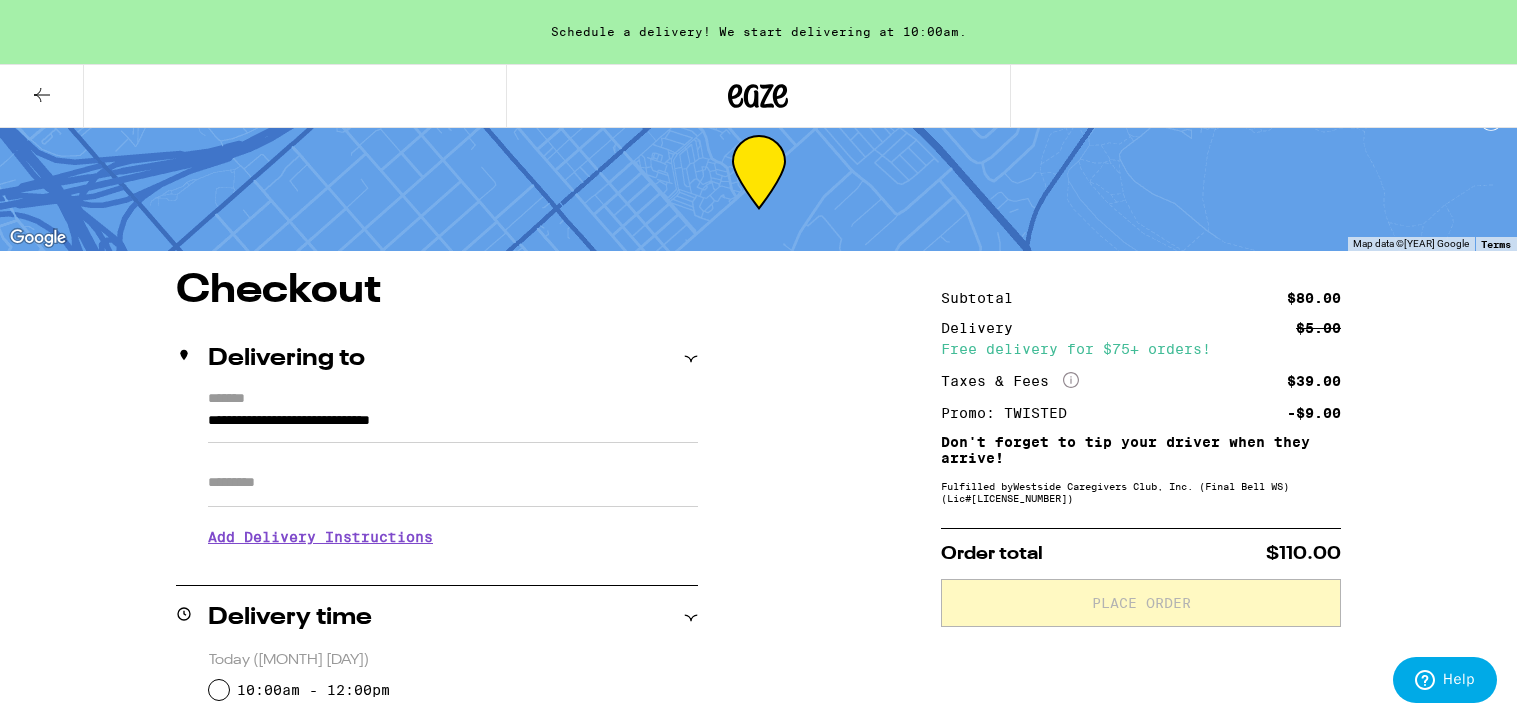 scroll, scrollTop: 0, scrollLeft: 0, axis: both 